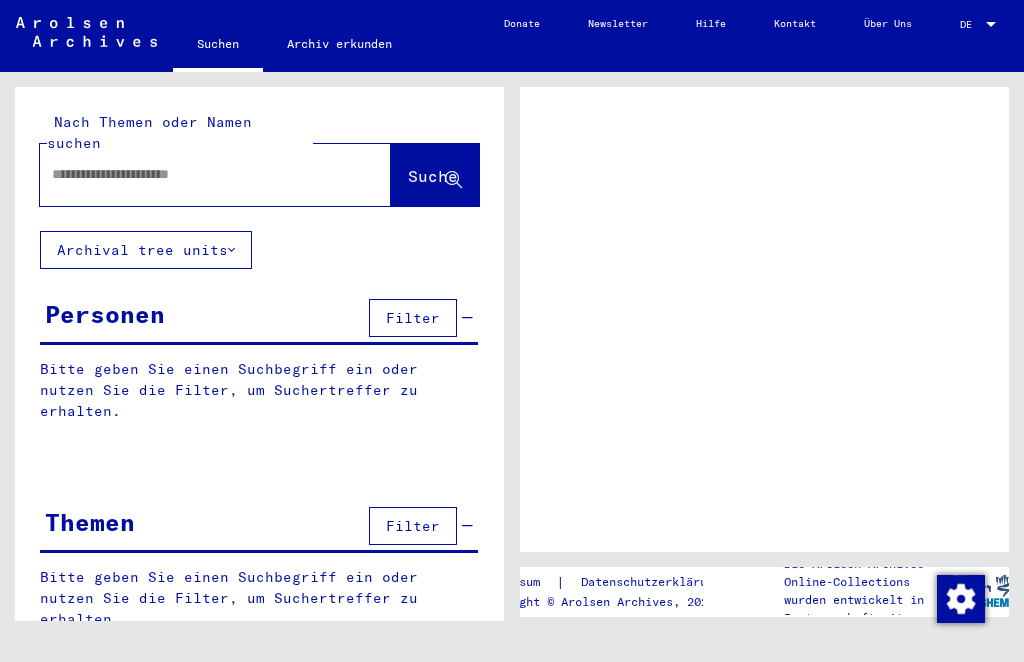 scroll, scrollTop: 0, scrollLeft: 0, axis: both 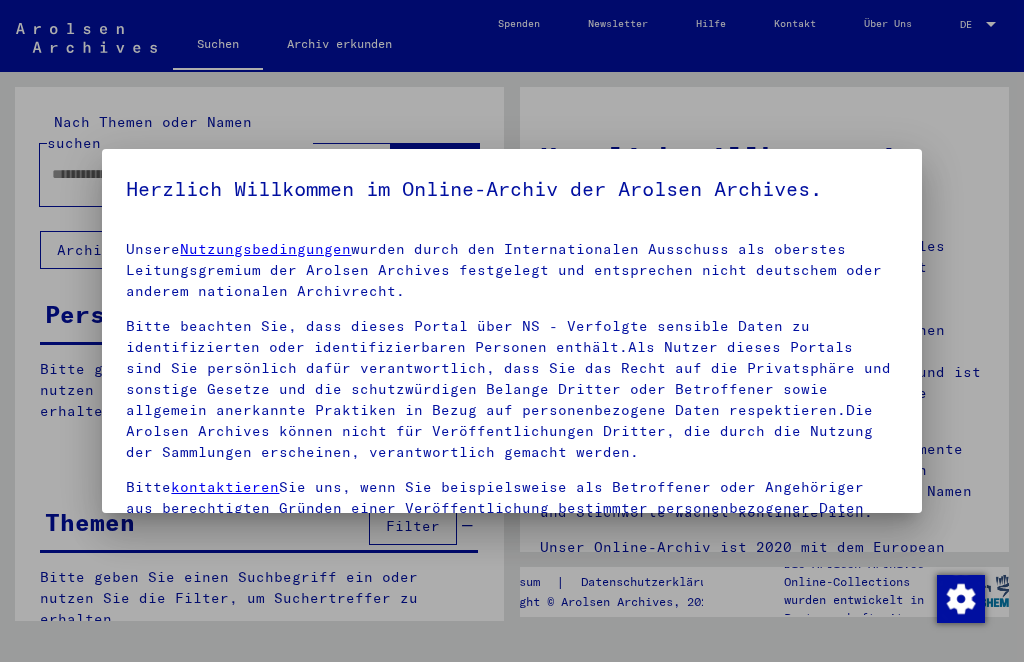 click at bounding box center (512, 331) 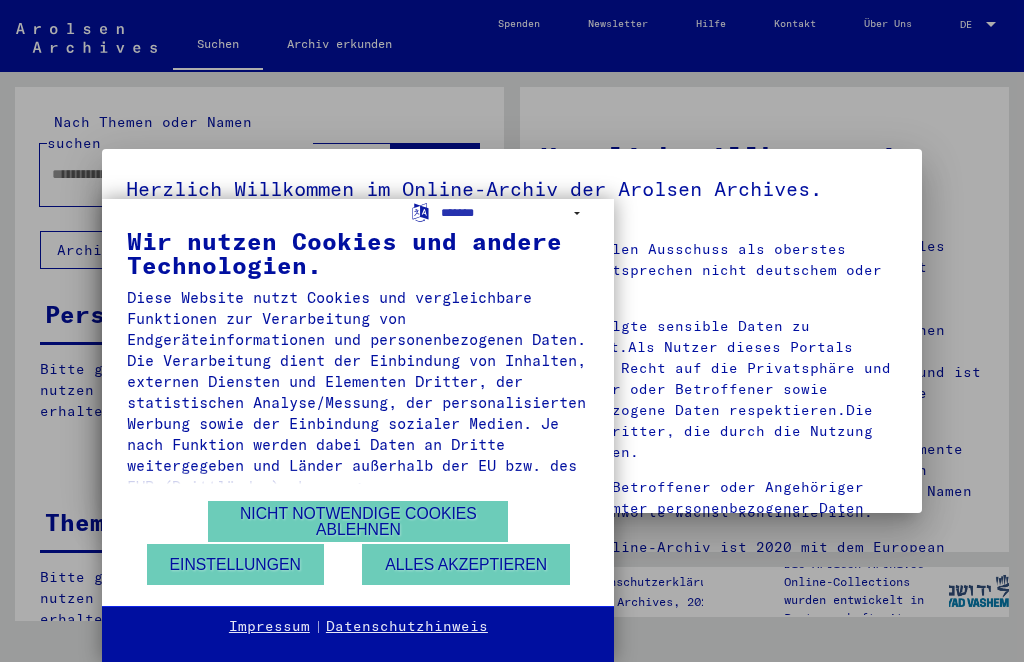 click on "**********" at bounding box center (512, 331) 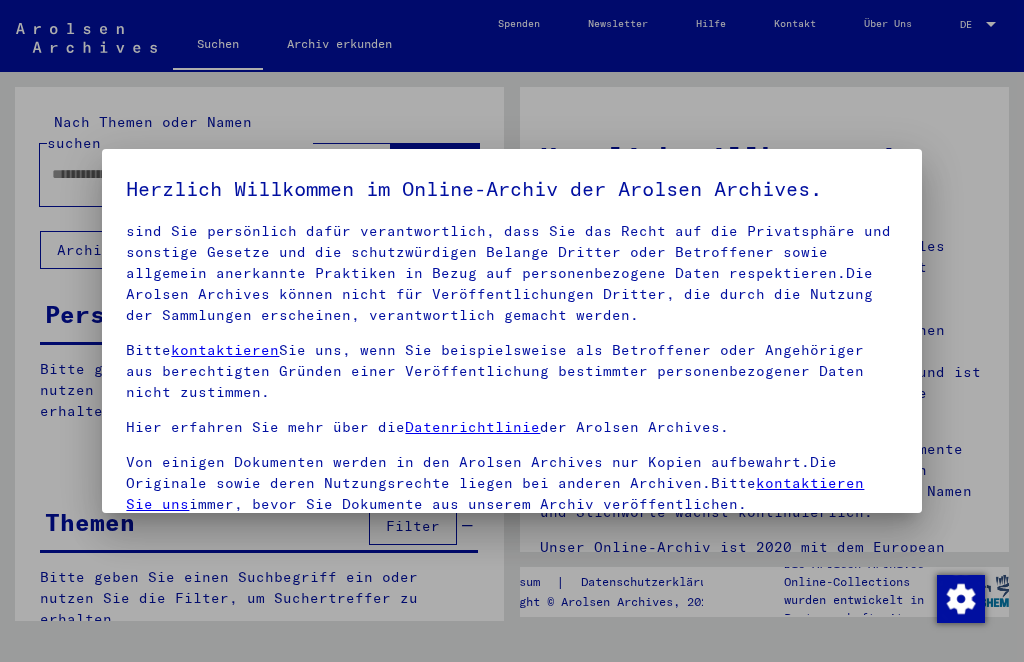 scroll, scrollTop: 136, scrollLeft: 0, axis: vertical 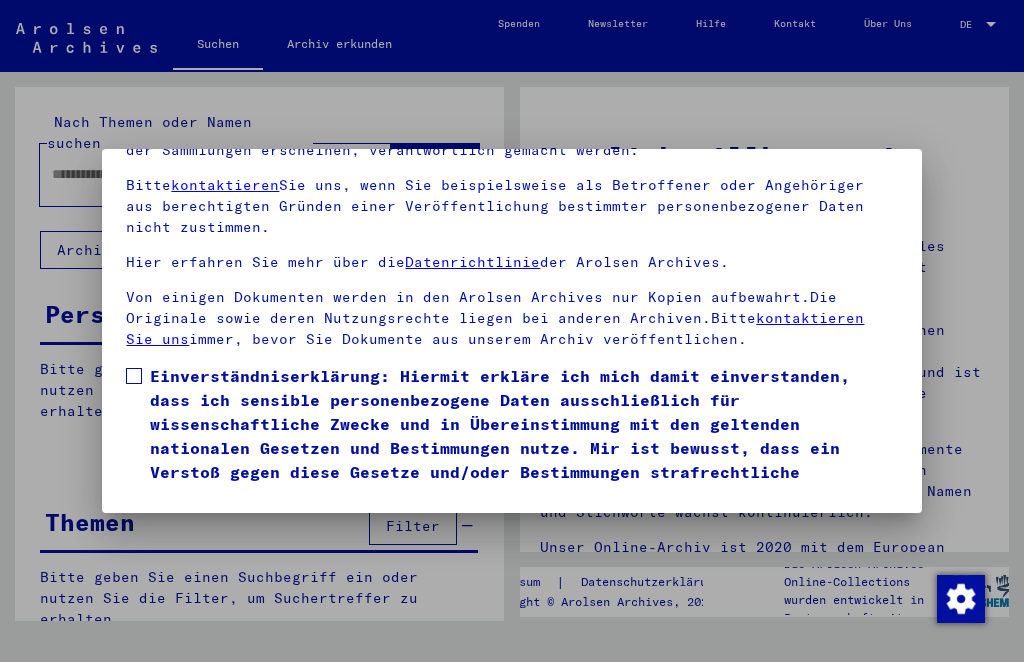 click on "Ich stimme zu" at bounding box center (201, 537) 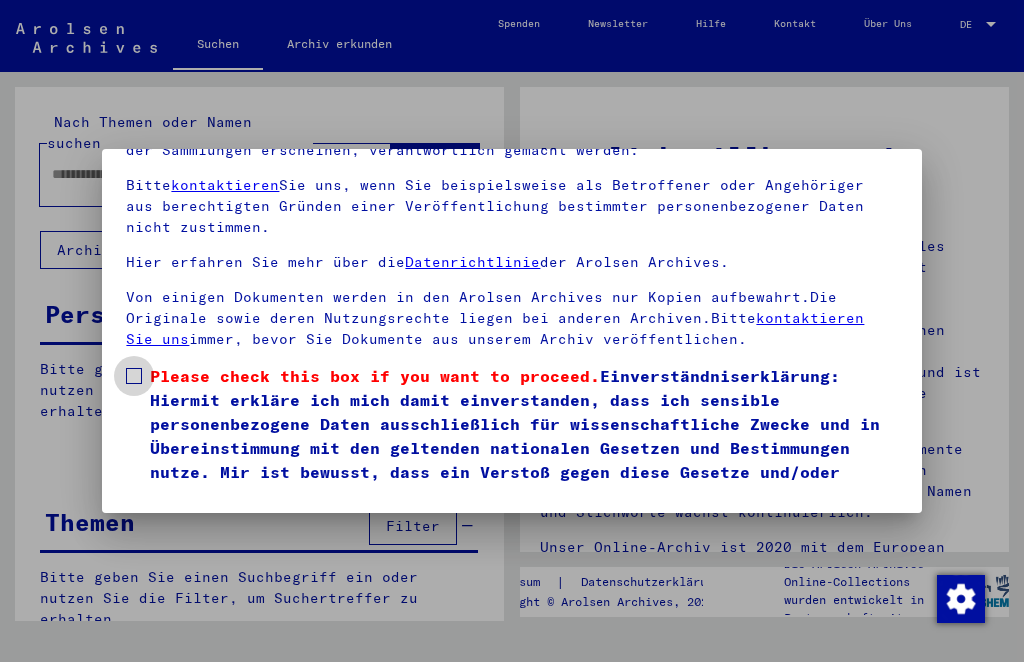 click on "Please check this box if you want to proceed." at bounding box center (375, 376) 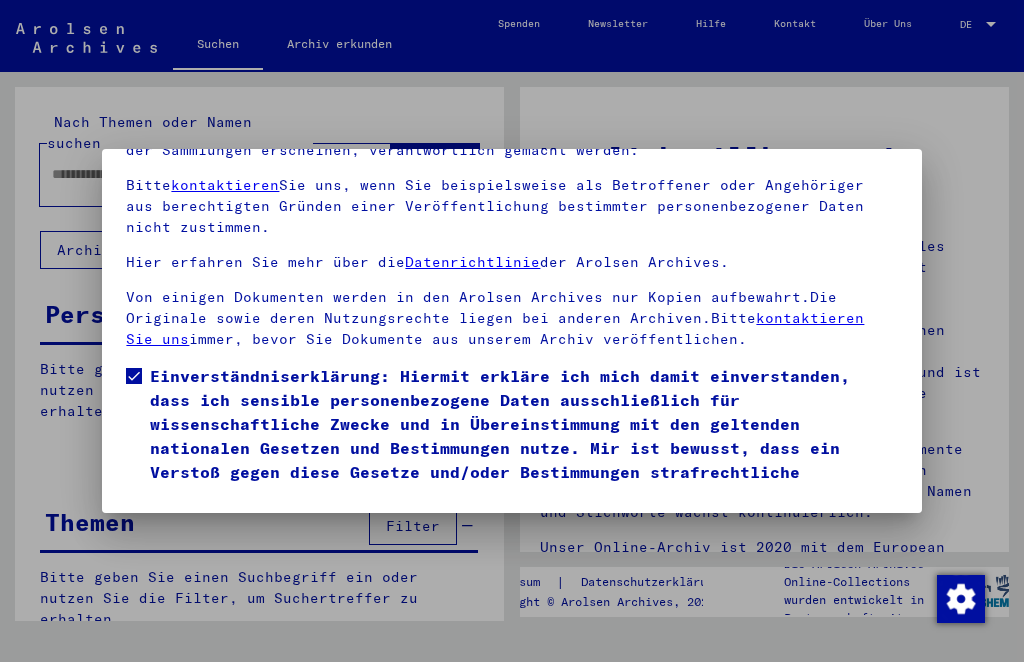 click on "Ich stimme zu" at bounding box center (201, 537) 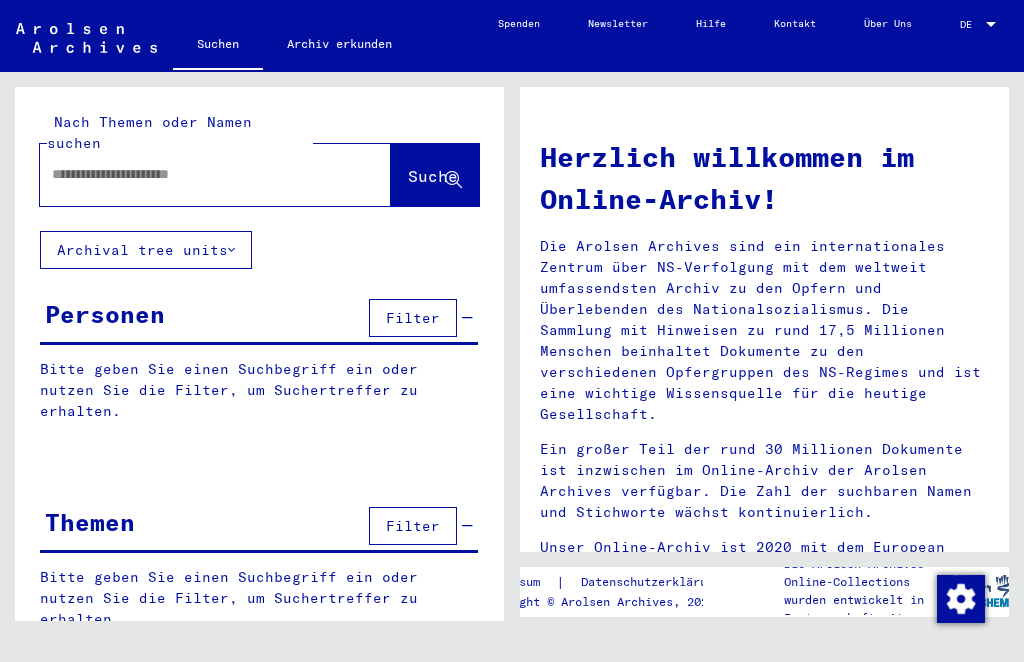 click at bounding box center (191, 174) 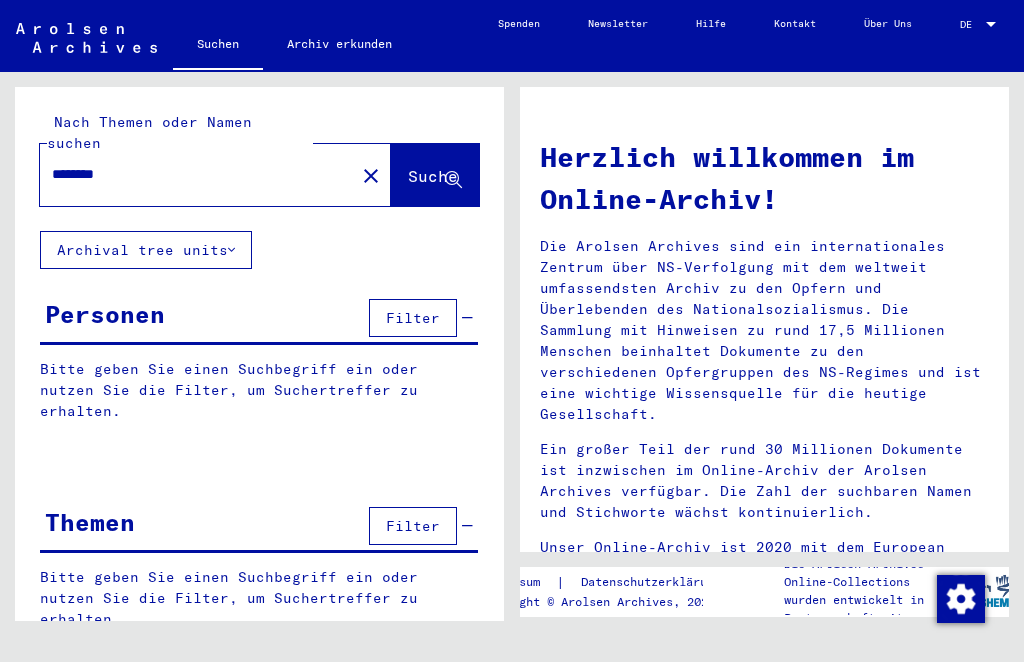 click on "Suche" 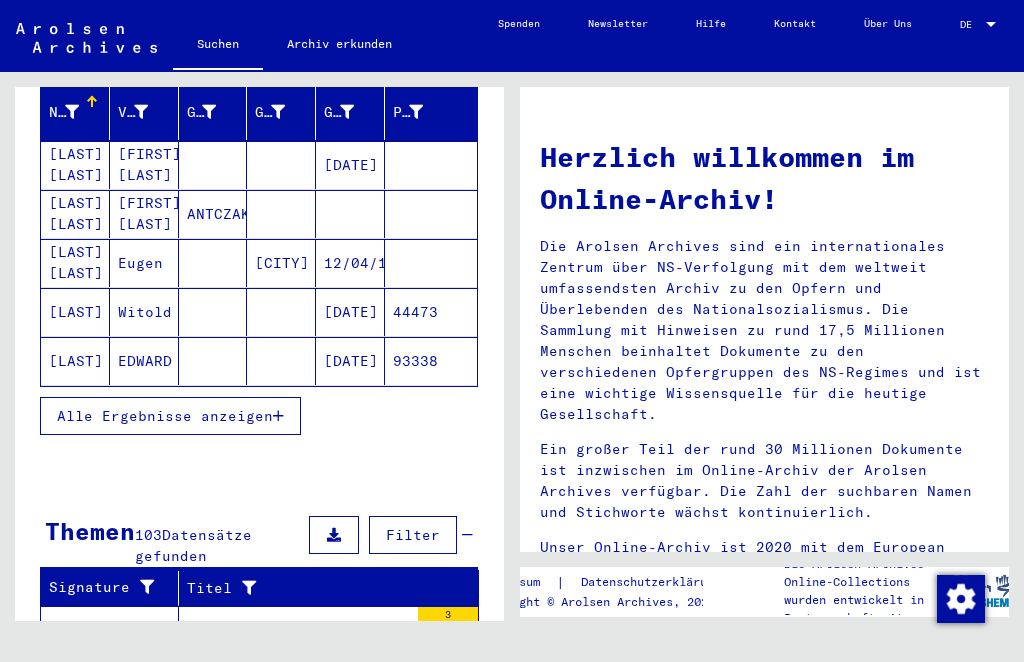 scroll, scrollTop: 261, scrollLeft: 0, axis: vertical 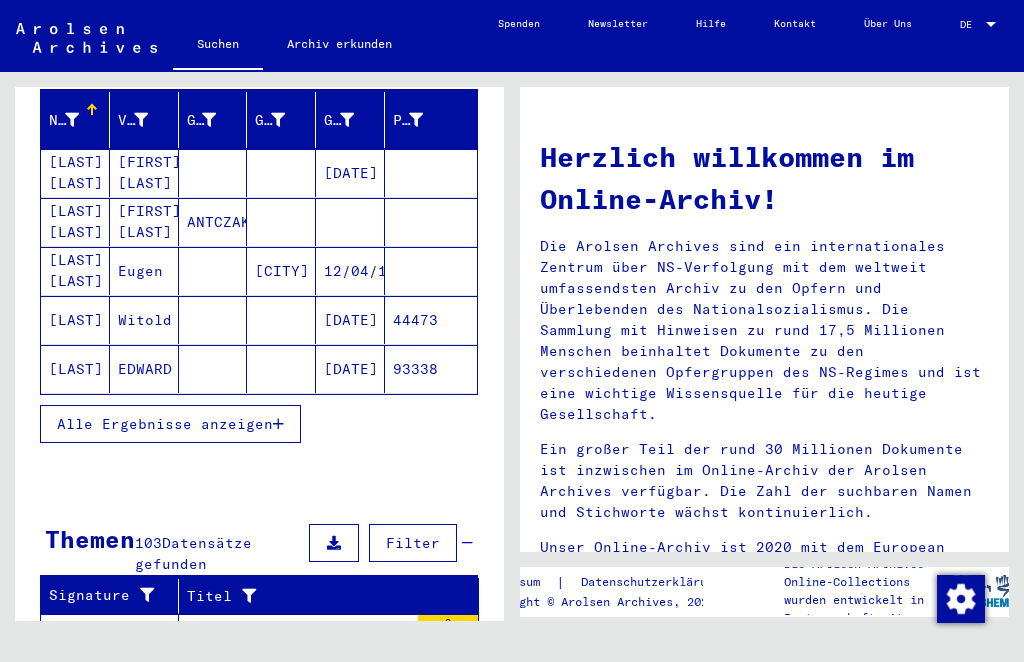 click on "Alle Ergebnisse anzeigen" at bounding box center [165, 424] 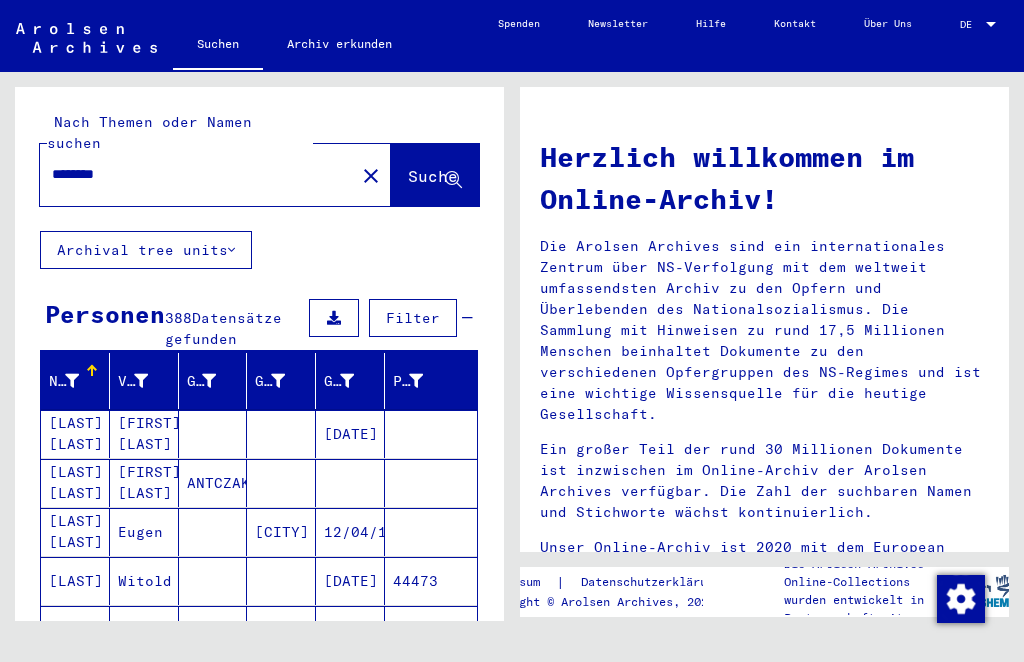 scroll, scrollTop: 0, scrollLeft: 0, axis: both 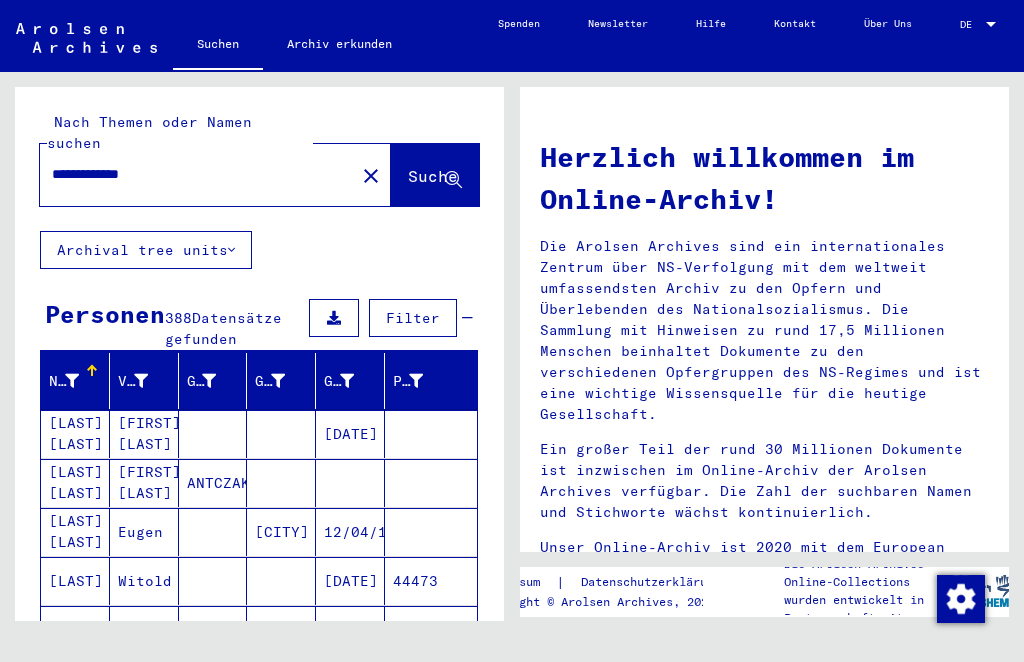 type on "**********" 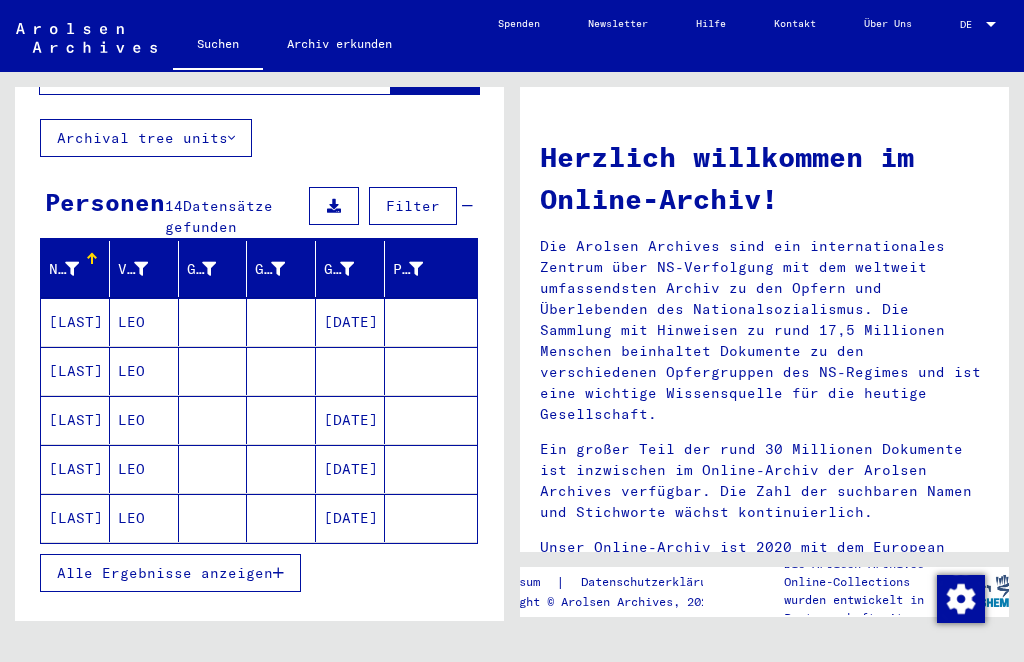 scroll, scrollTop: 114, scrollLeft: 0, axis: vertical 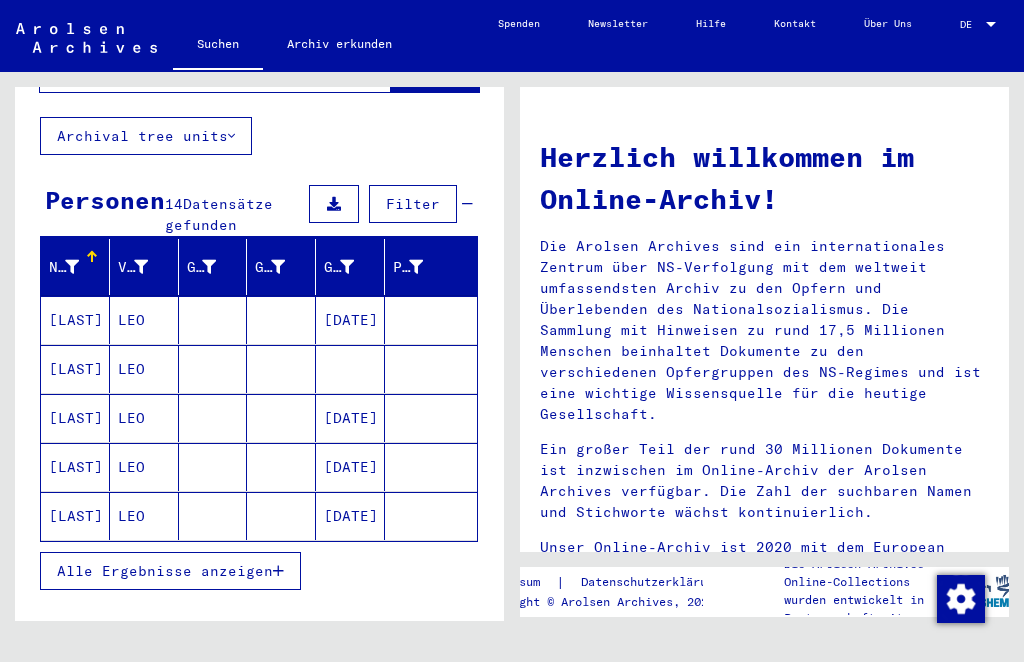 click on "[LAST]" at bounding box center (75, 369) 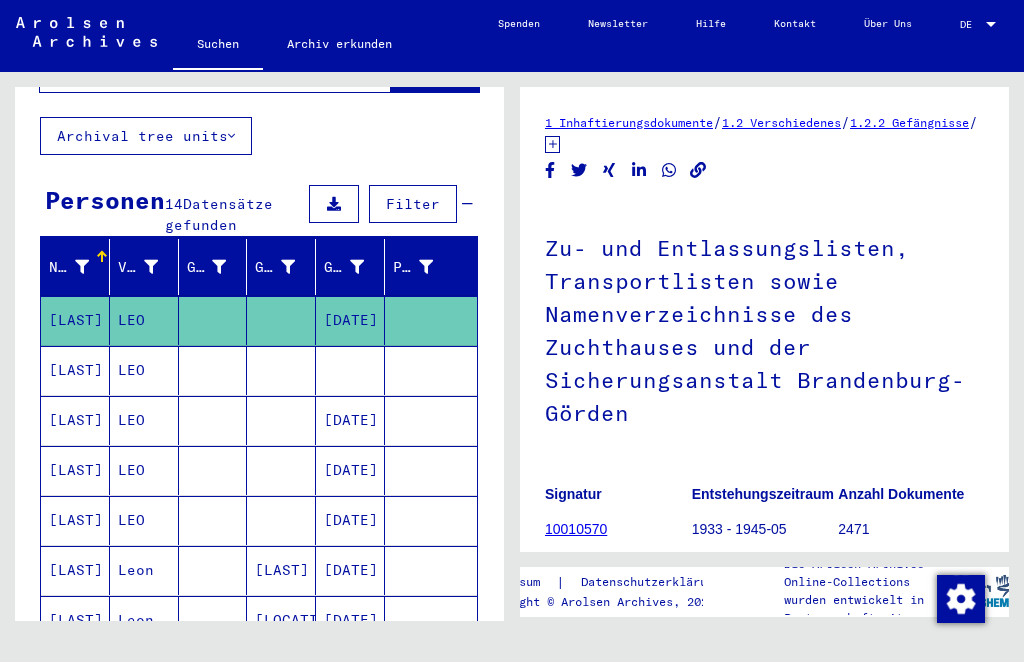 scroll, scrollTop: 0, scrollLeft: 0, axis: both 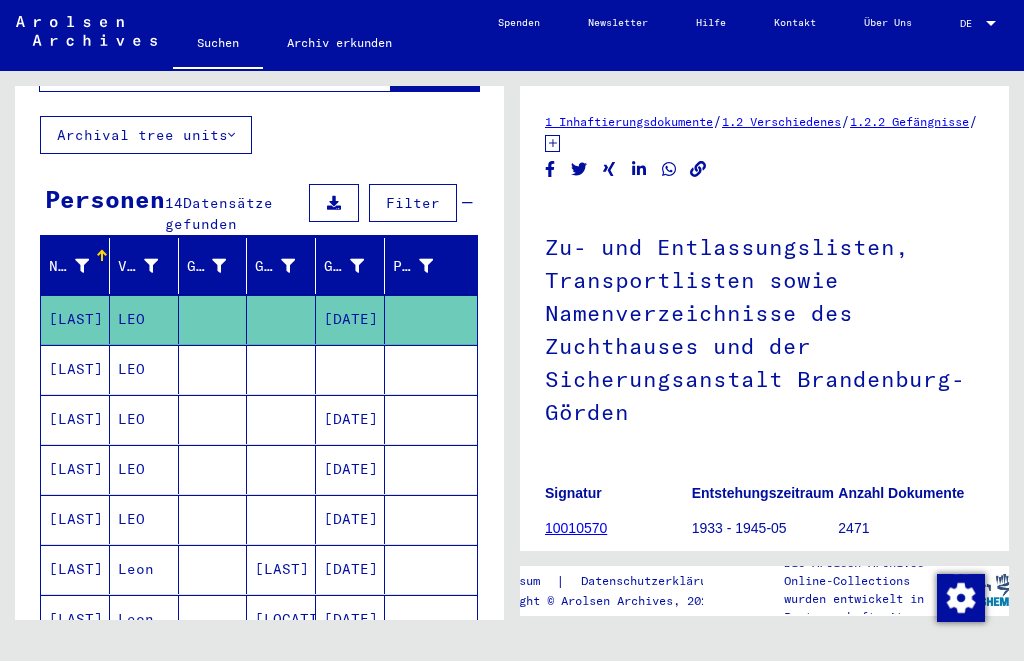 click on "10010570" 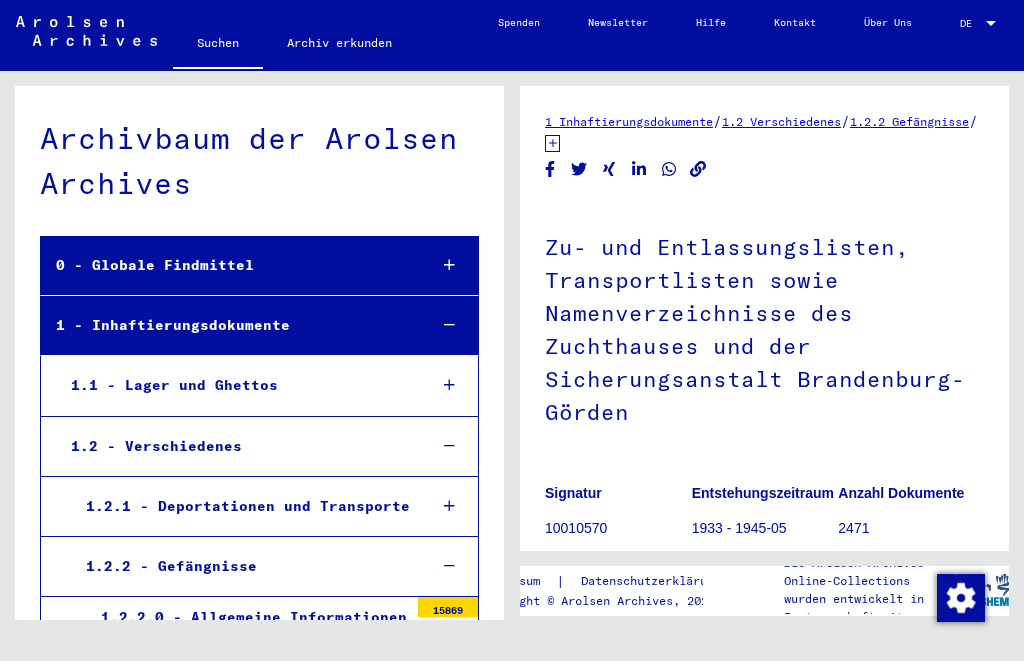 scroll, scrollTop: 15542, scrollLeft: 0, axis: vertical 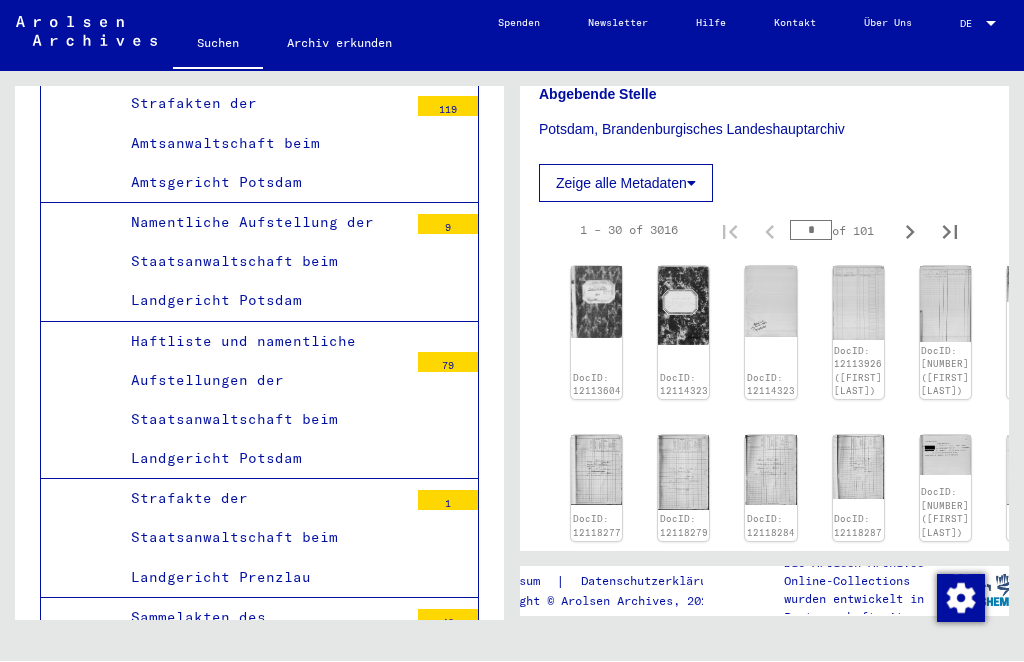click 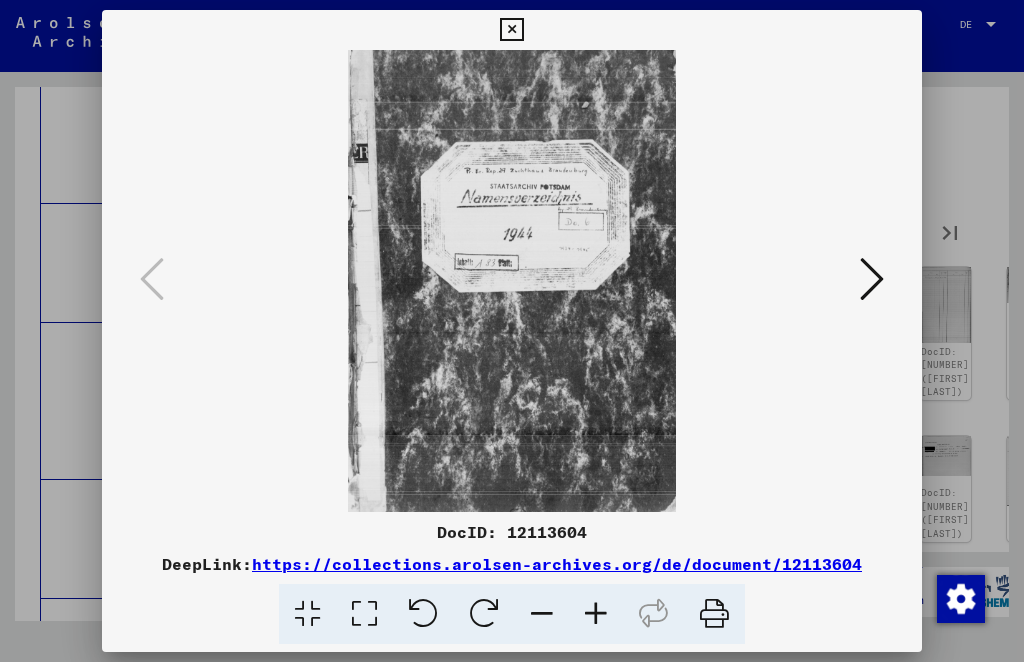 click at bounding box center (872, 279) 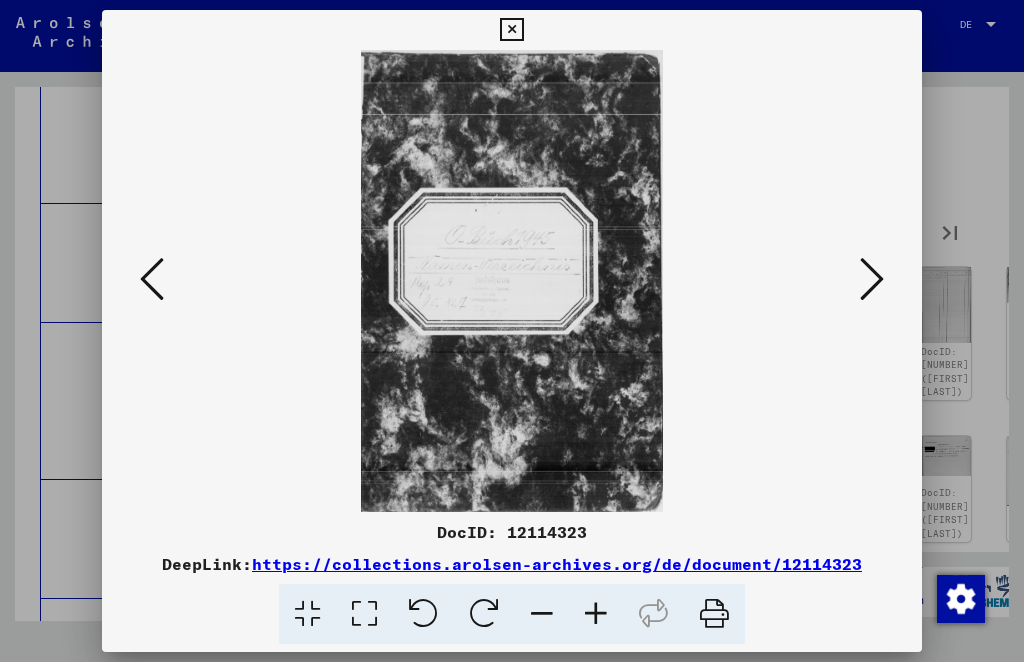 click at bounding box center [872, 280] 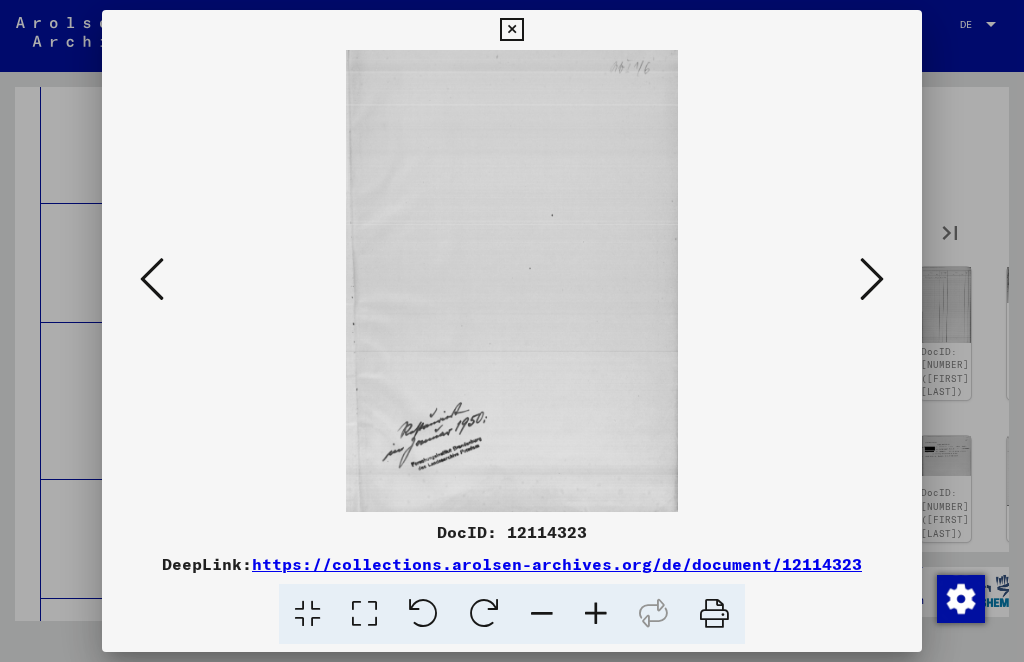 click at bounding box center [872, 280] 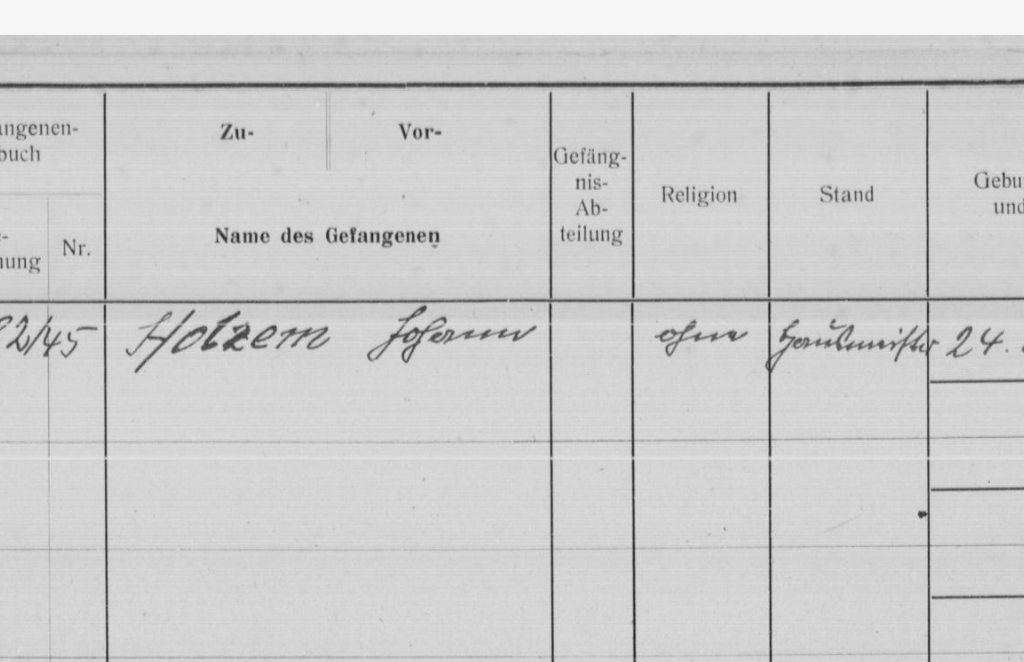 click at bounding box center [511, 281] 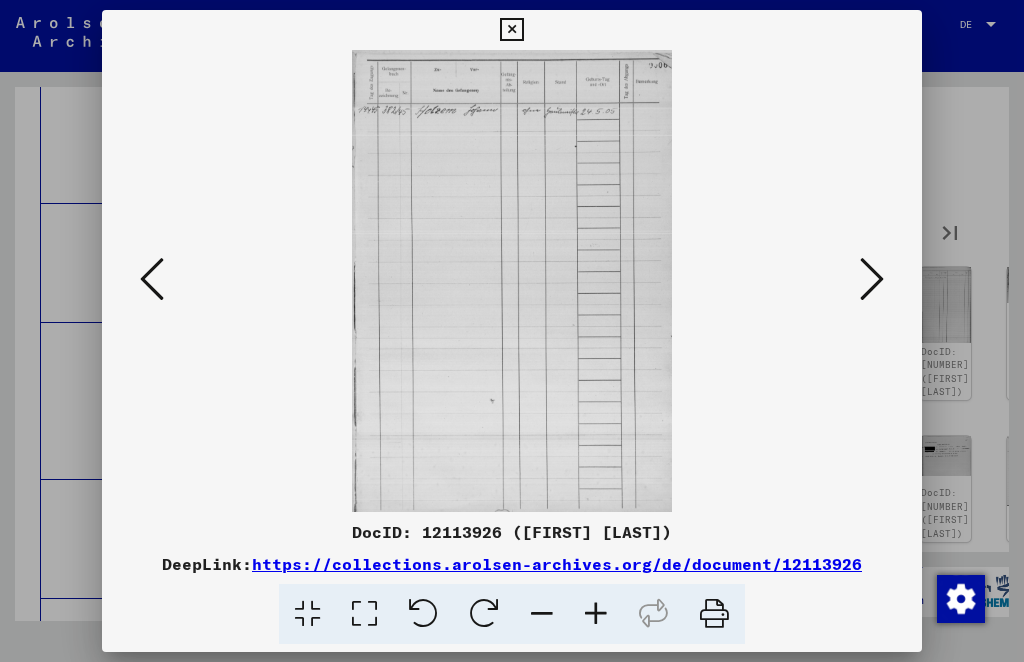 click at bounding box center (511, 30) 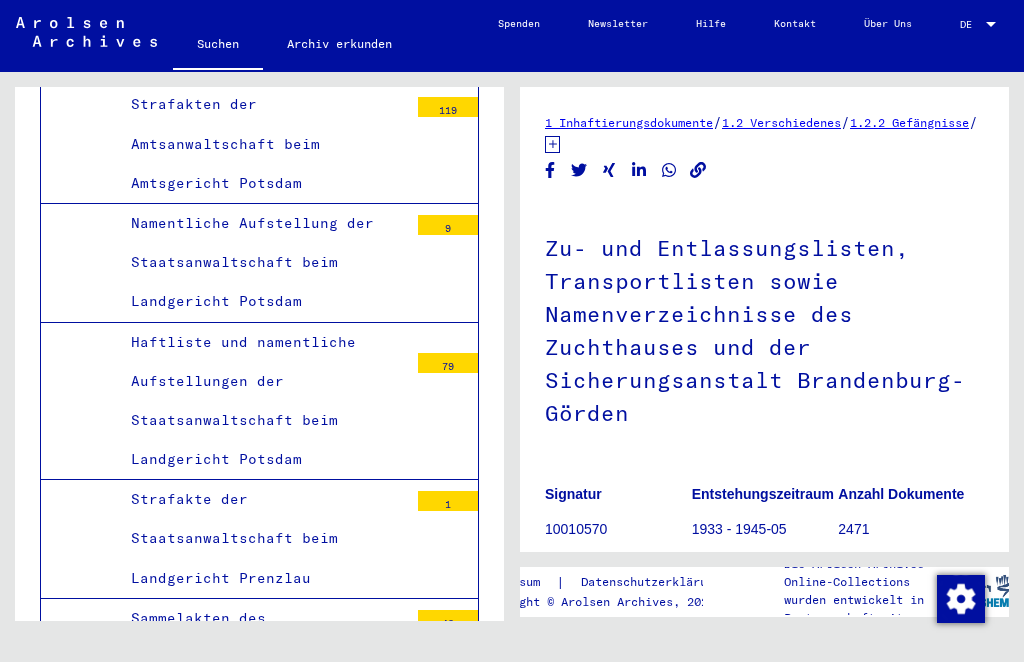 scroll, scrollTop: 0, scrollLeft: 0, axis: both 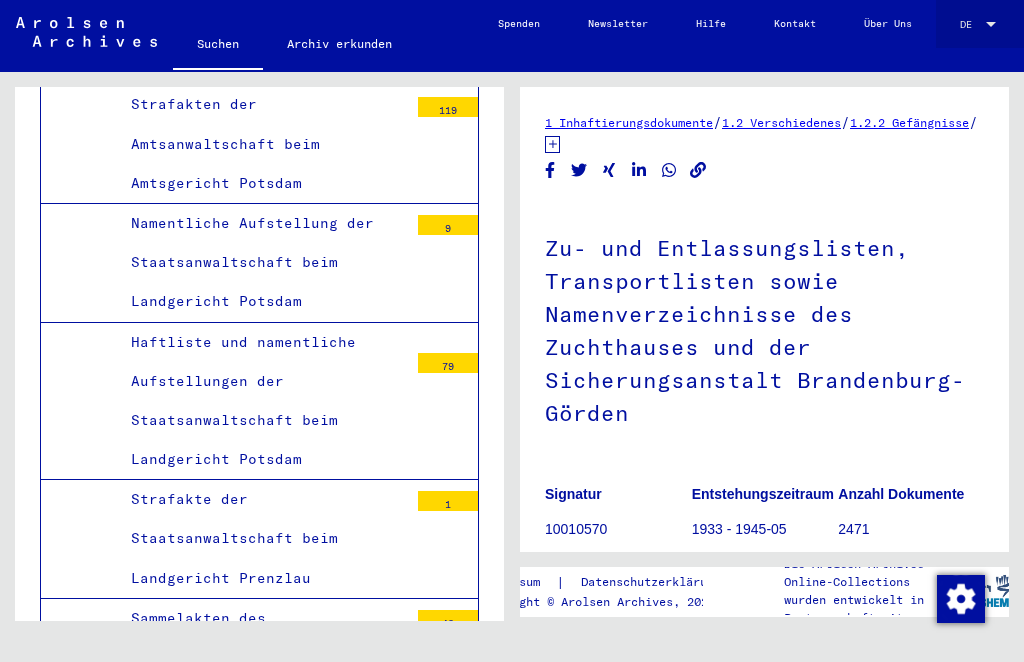 click on "DE DE" 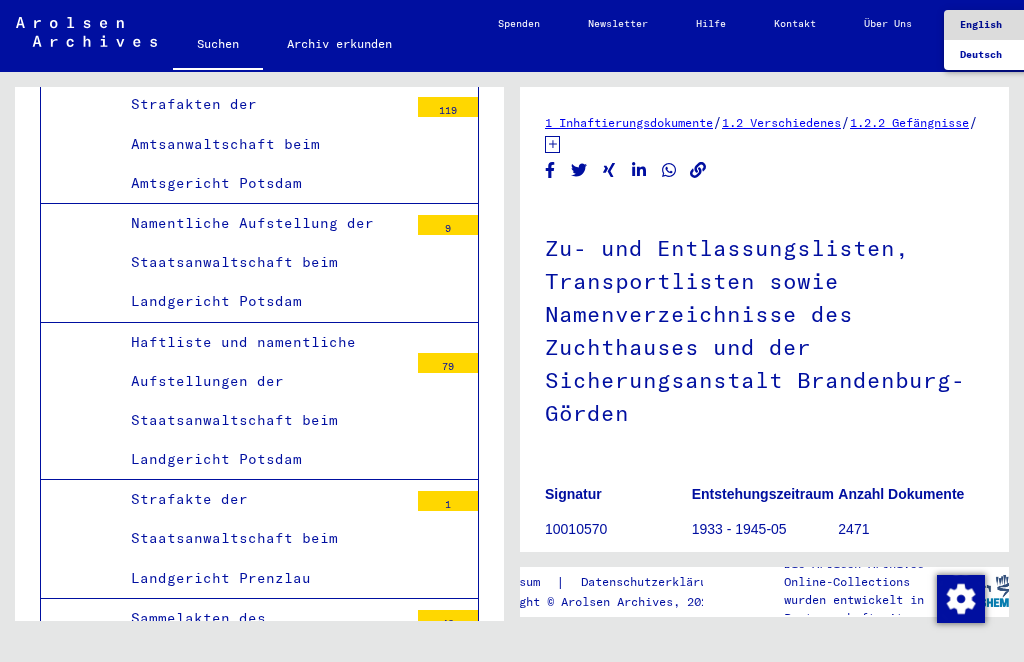 click on "English" at bounding box center (981, 24) 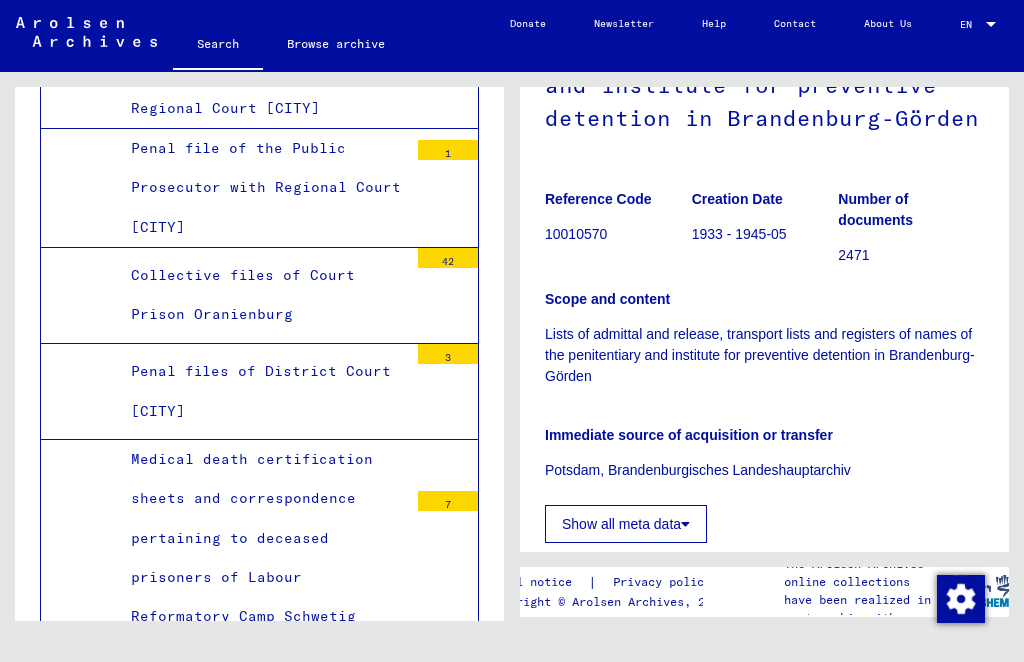 scroll, scrollTop: 239, scrollLeft: 0, axis: vertical 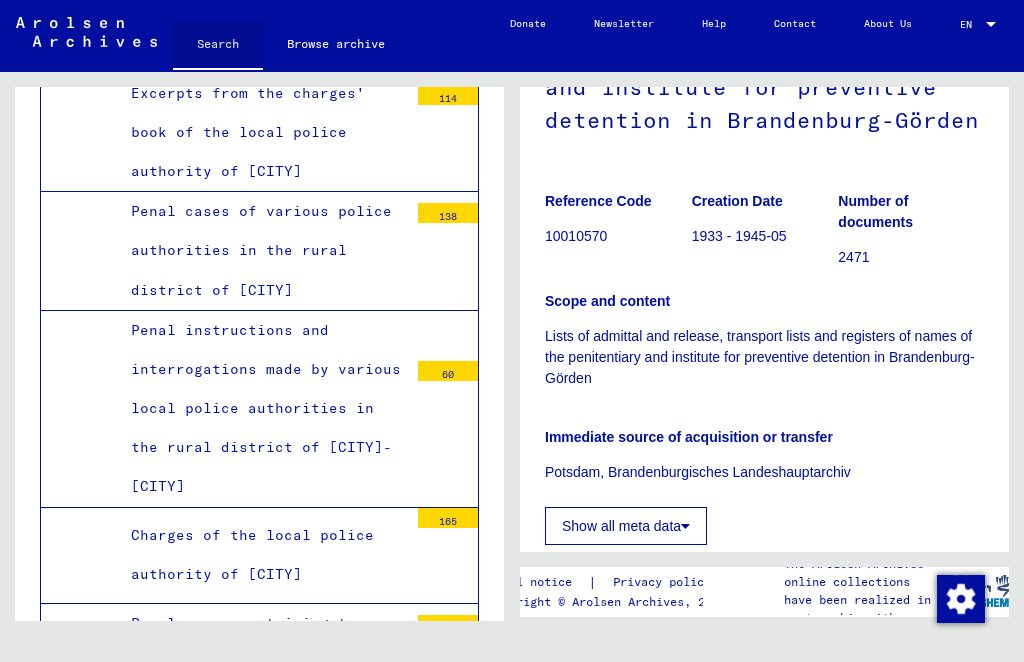 click on "Search" 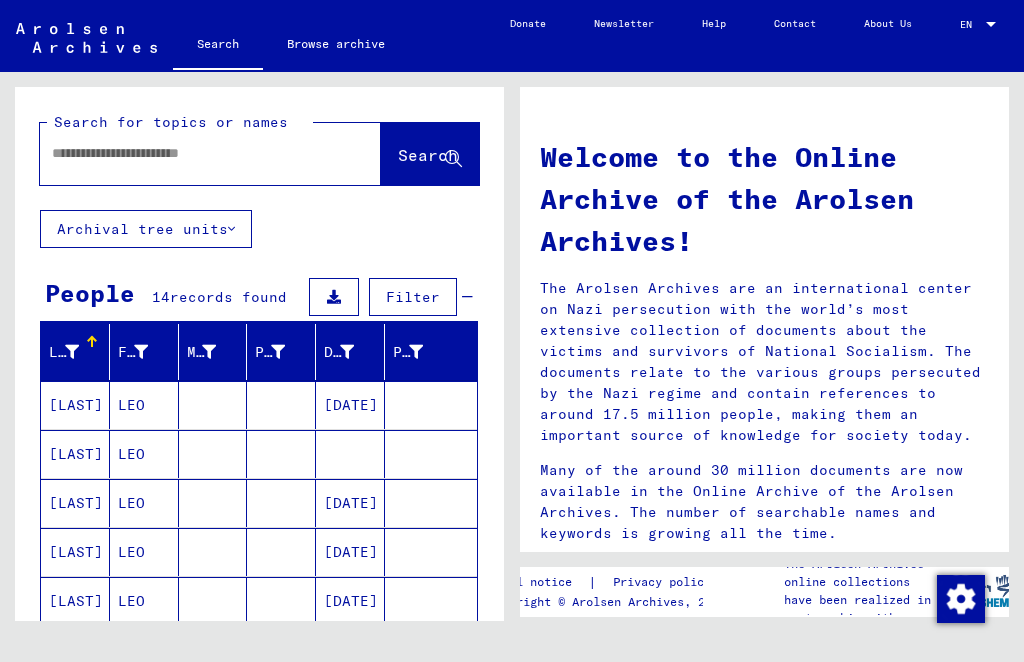 click at bounding box center (186, 153) 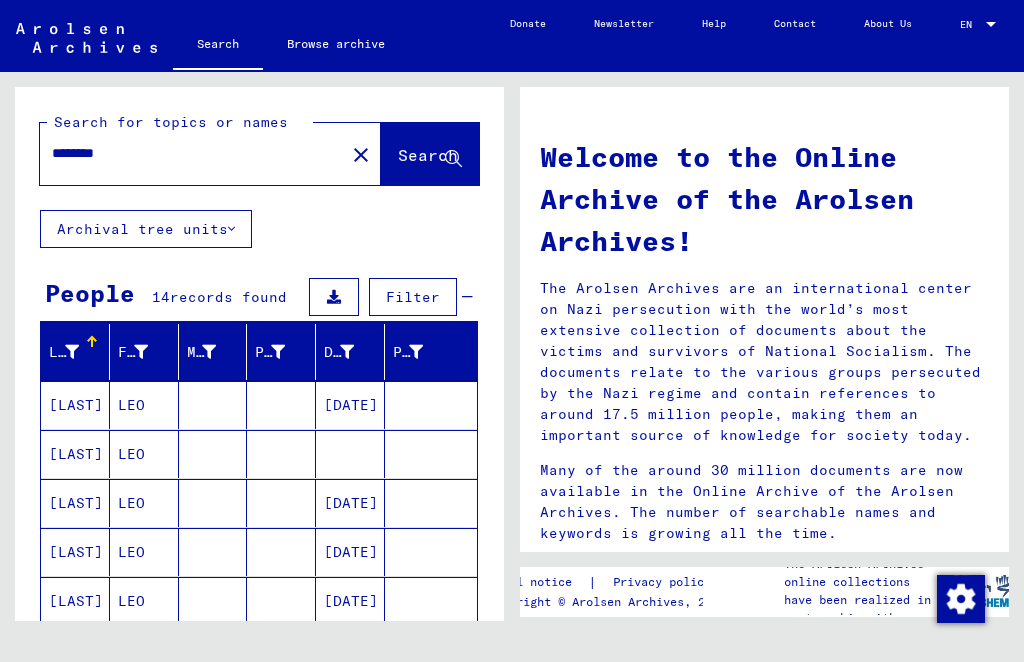 type on "********" 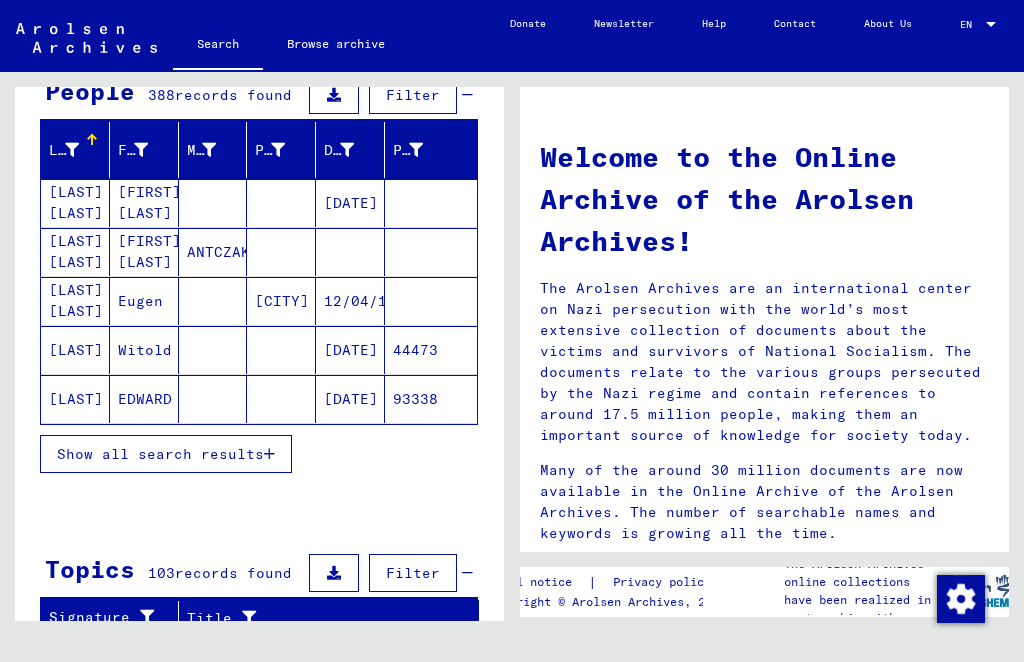 scroll, scrollTop: 205, scrollLeft: 0, axis: vertical 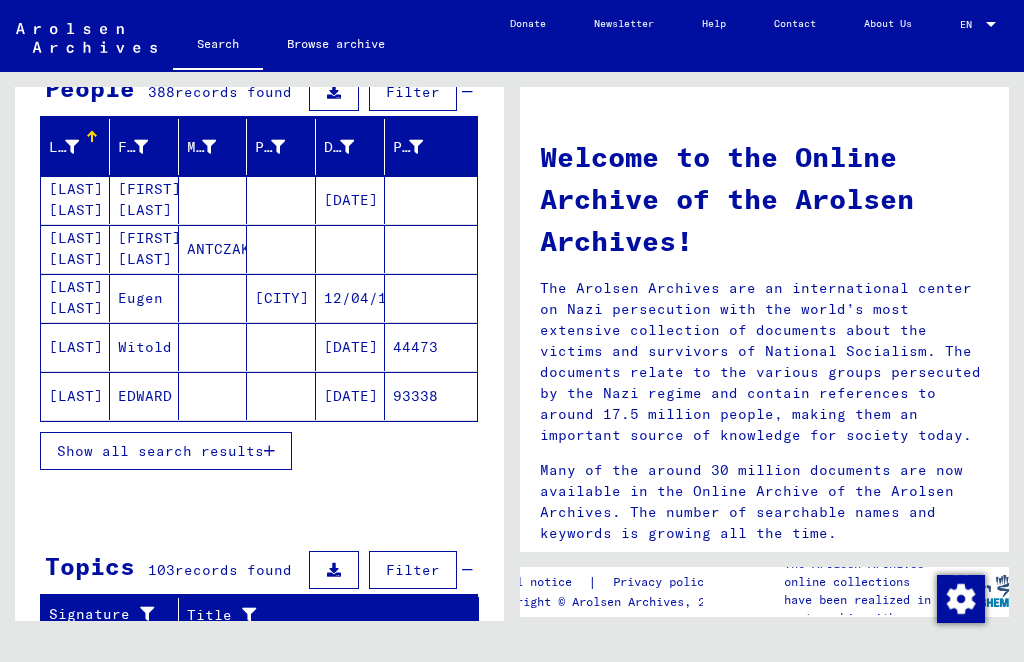 click on "Show all search results" at bounding box center (160, 451) 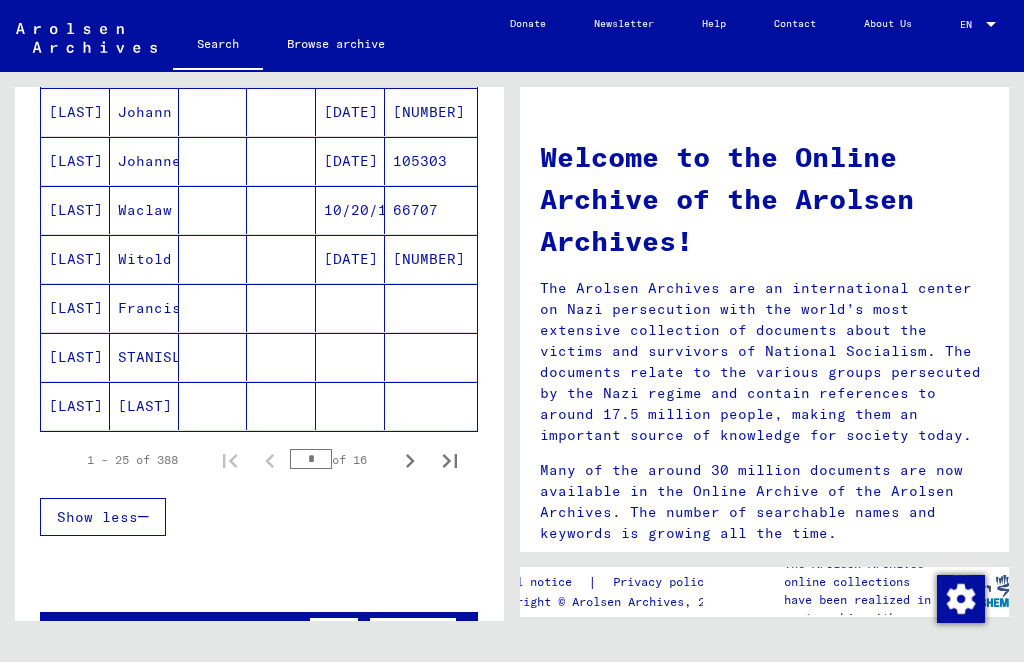scroll, scrollTop: 1177, scrollLeft: 0, axis: vertical 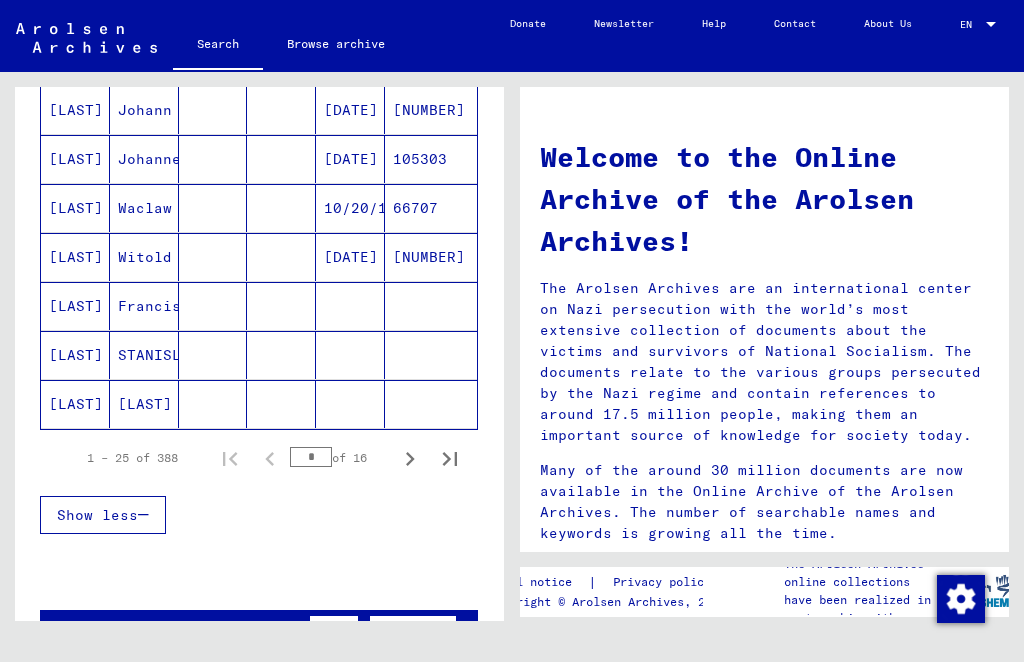 click 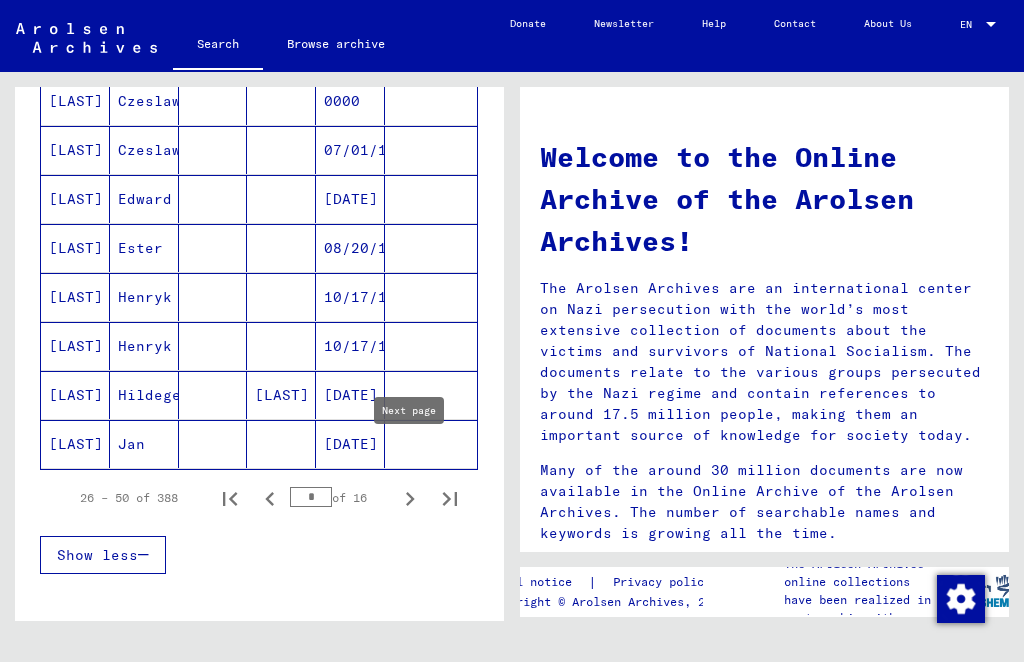 scroll, scrollTop: 1134, scrollLeft: 0, axis: vertical 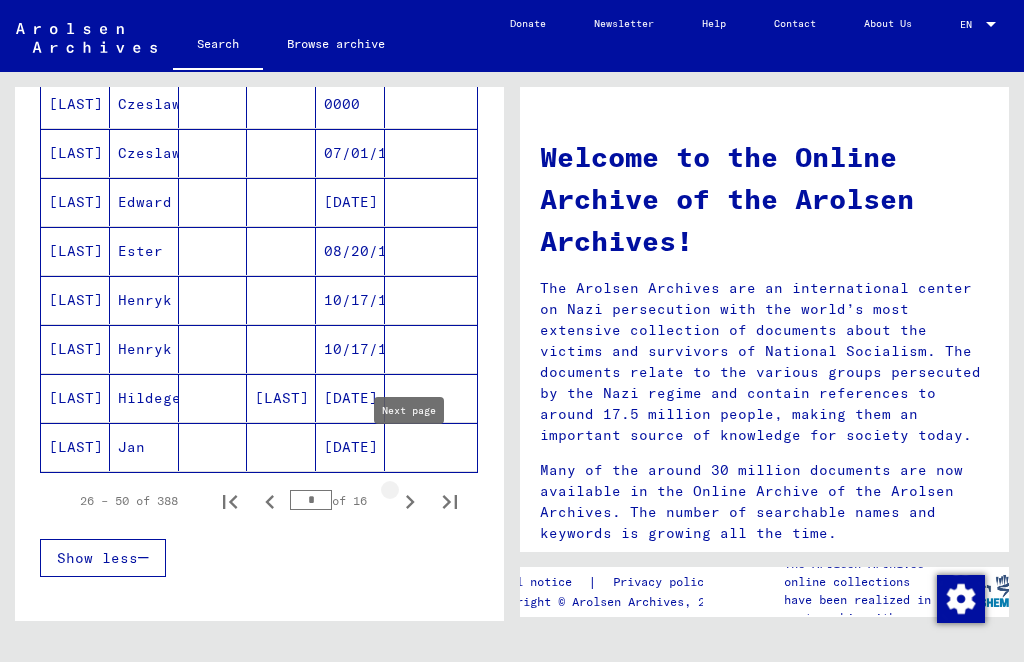 click 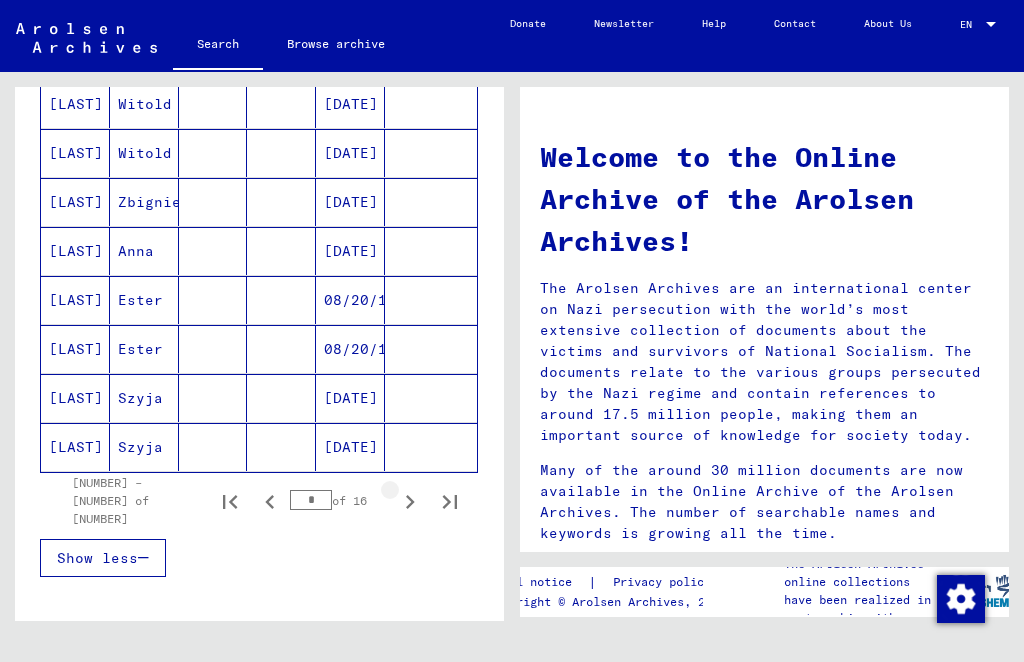 click 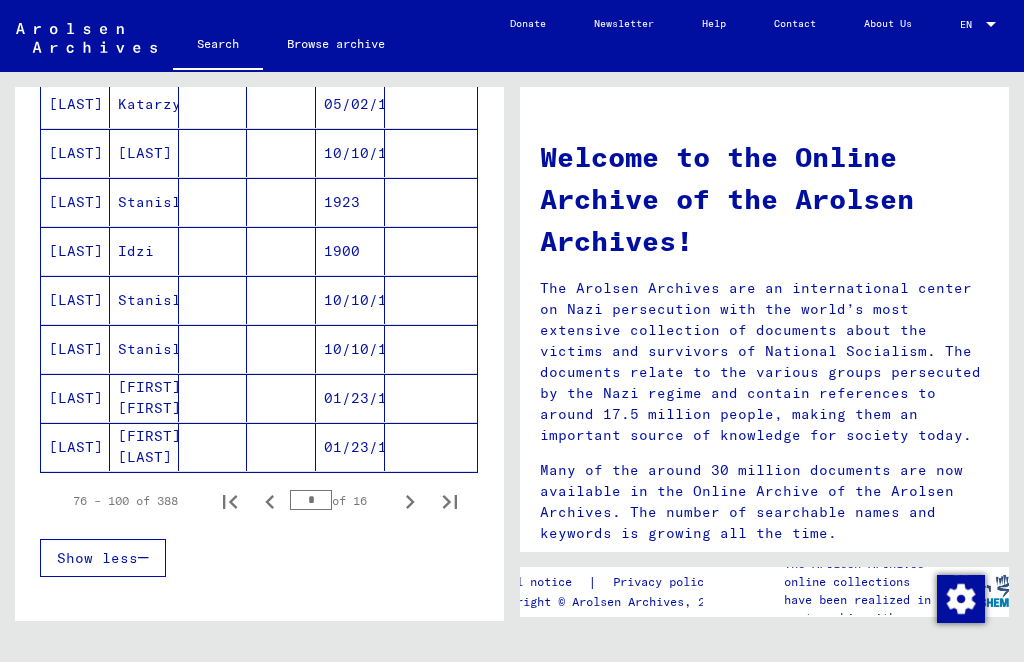 click 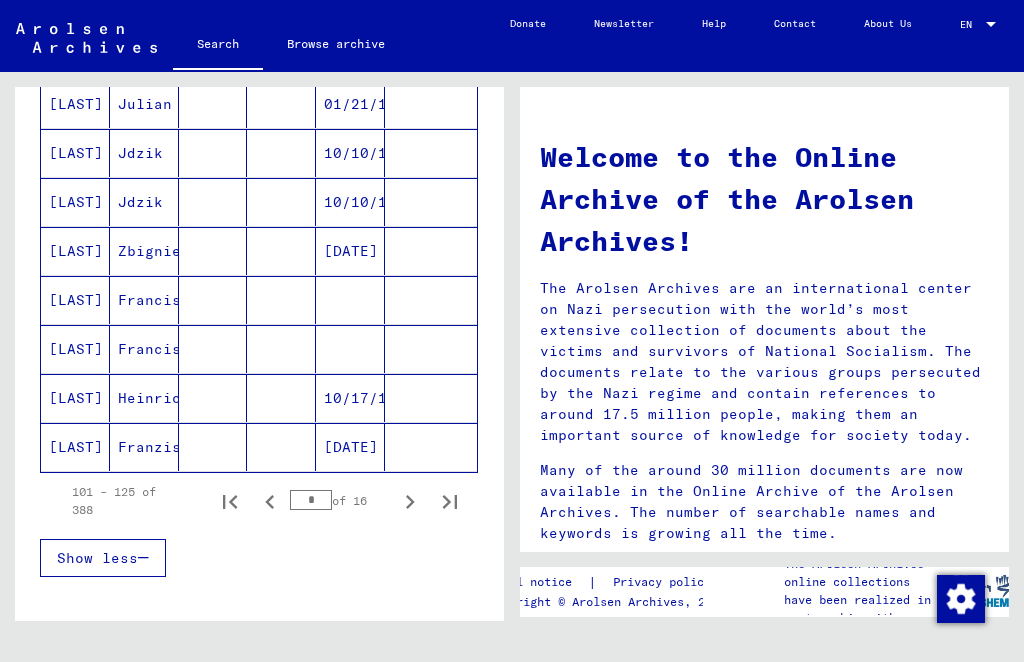 click 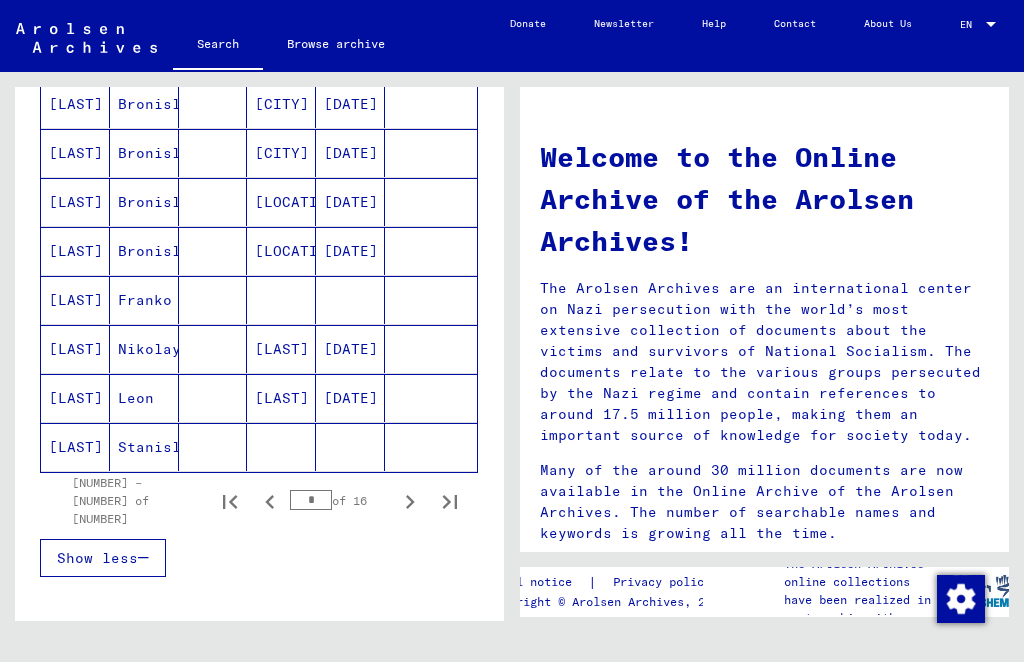 click on "[LAST]" at bounding box center (75, 447) 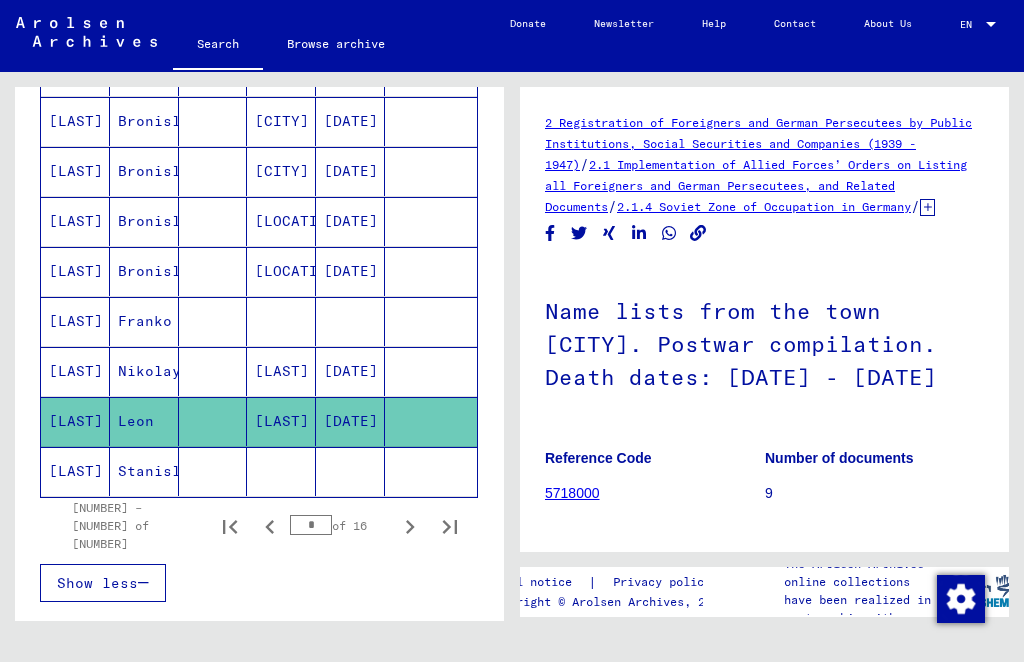 scroll, scrollTop: 0, scrollLeft: 0, axis: both 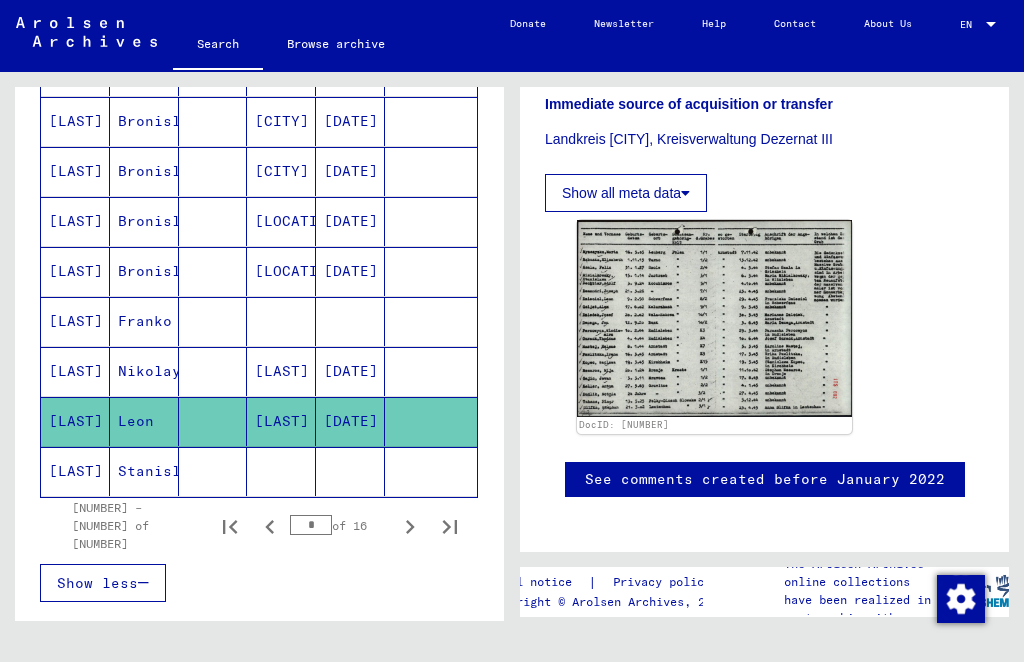 click 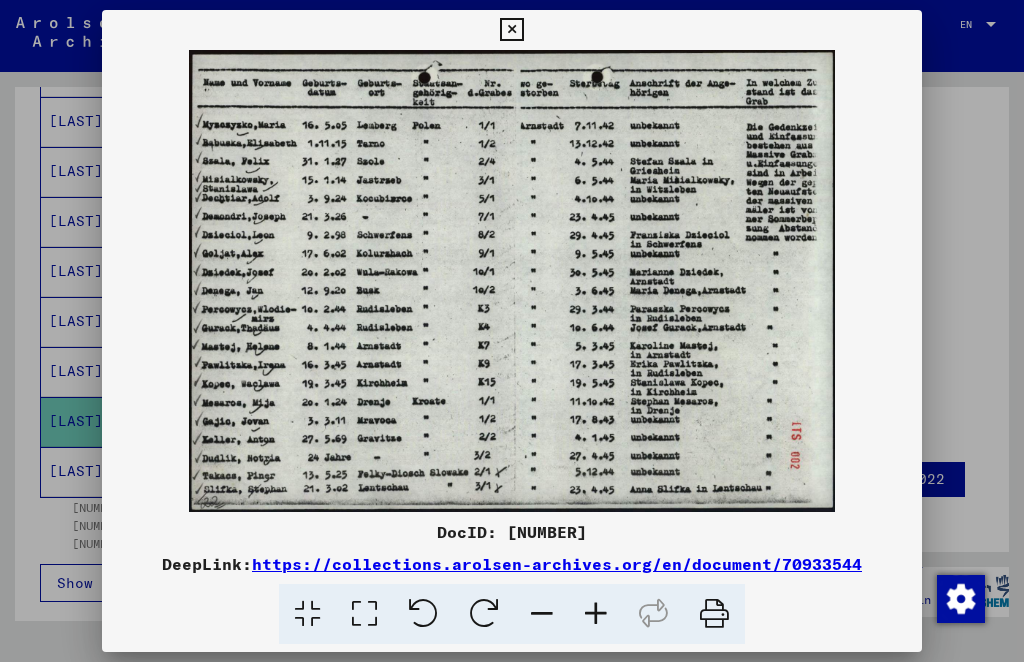 click at bounding box center [511, 30] 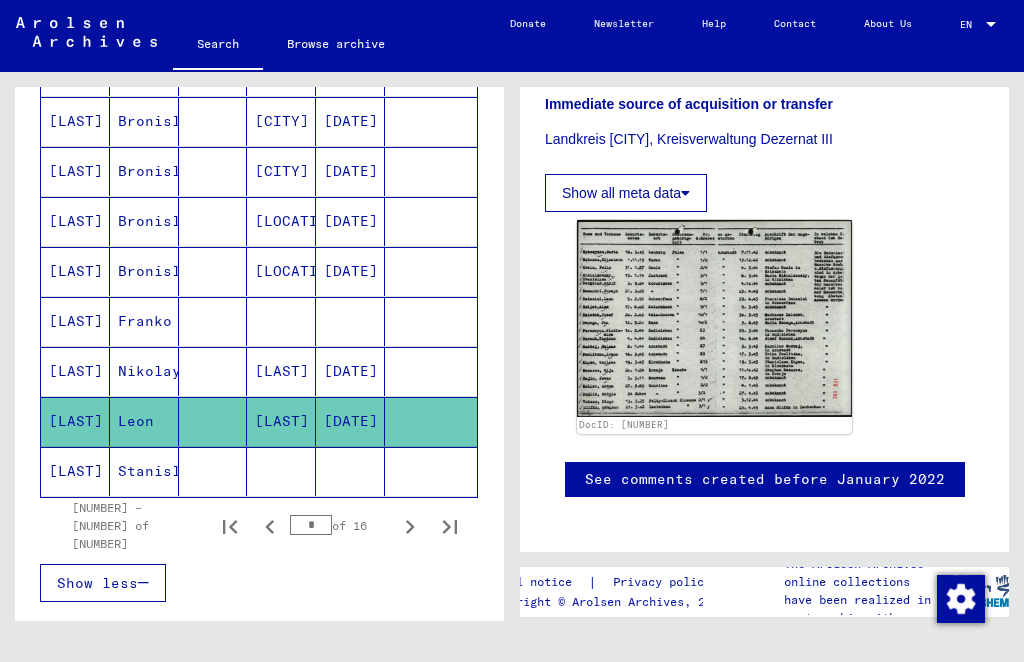 click on "Show all meta data" 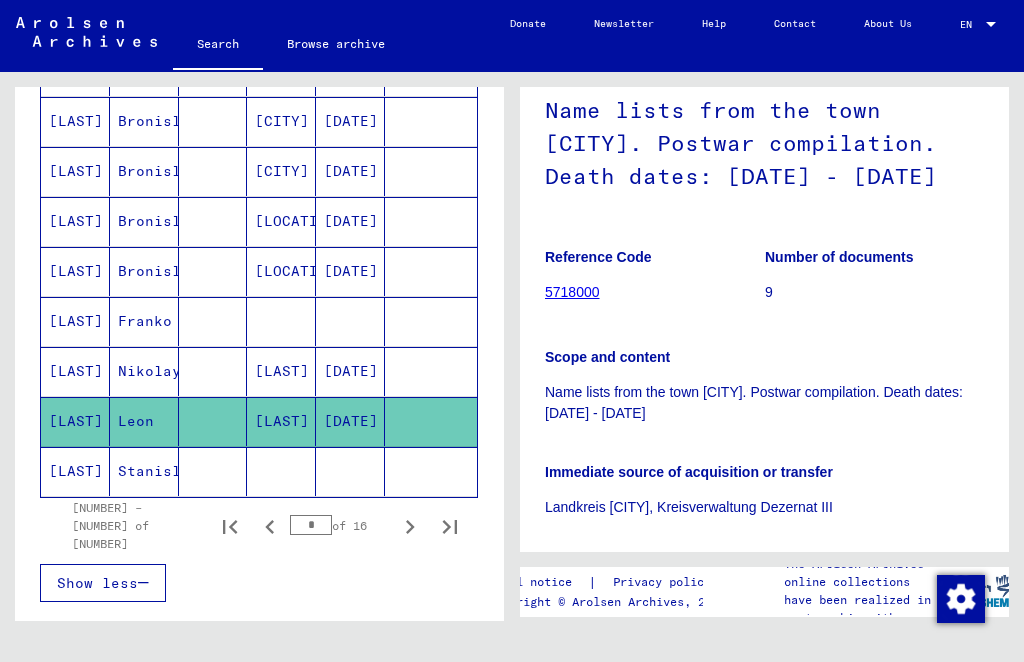scroll, scrollTop: 196, scrollLeft: 0, axis: vertical 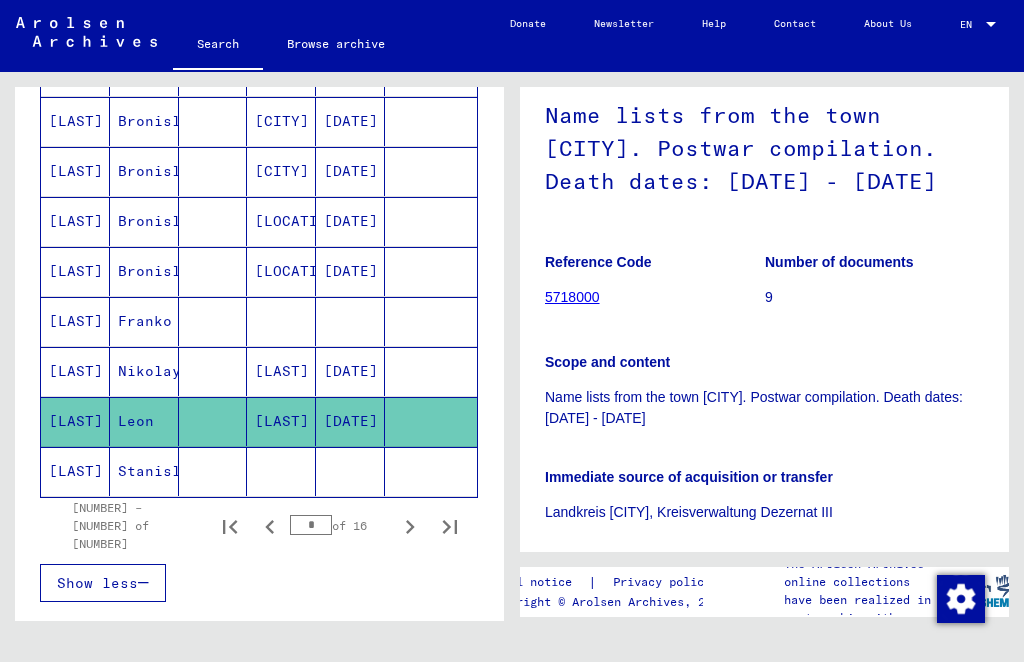 click on "5718000" 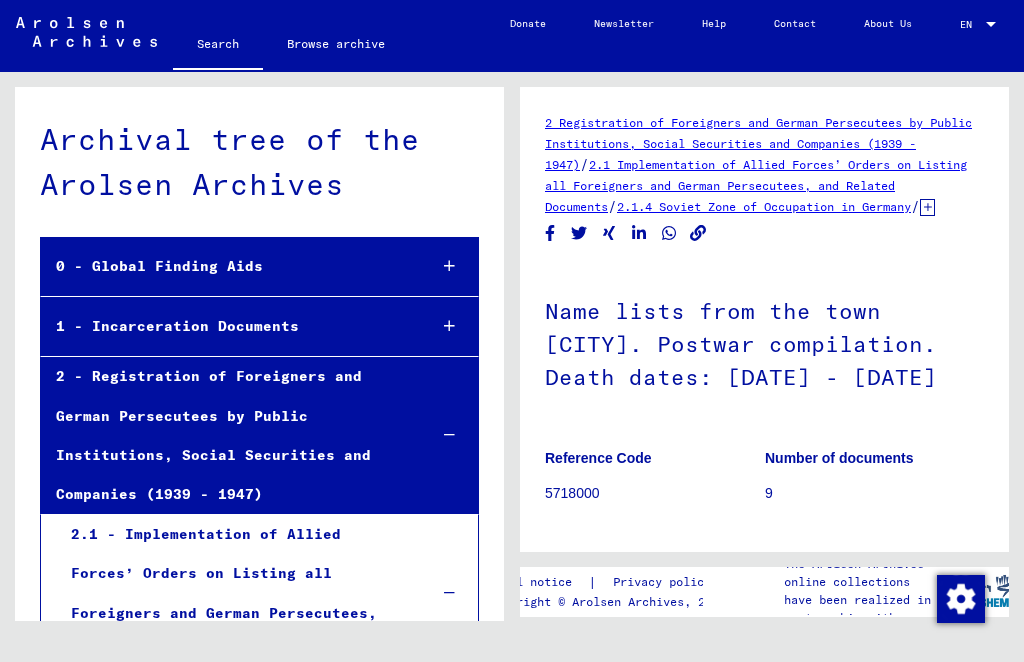 scroll, scrollTop: 2353, scrollLeft: 0, axis: vertical 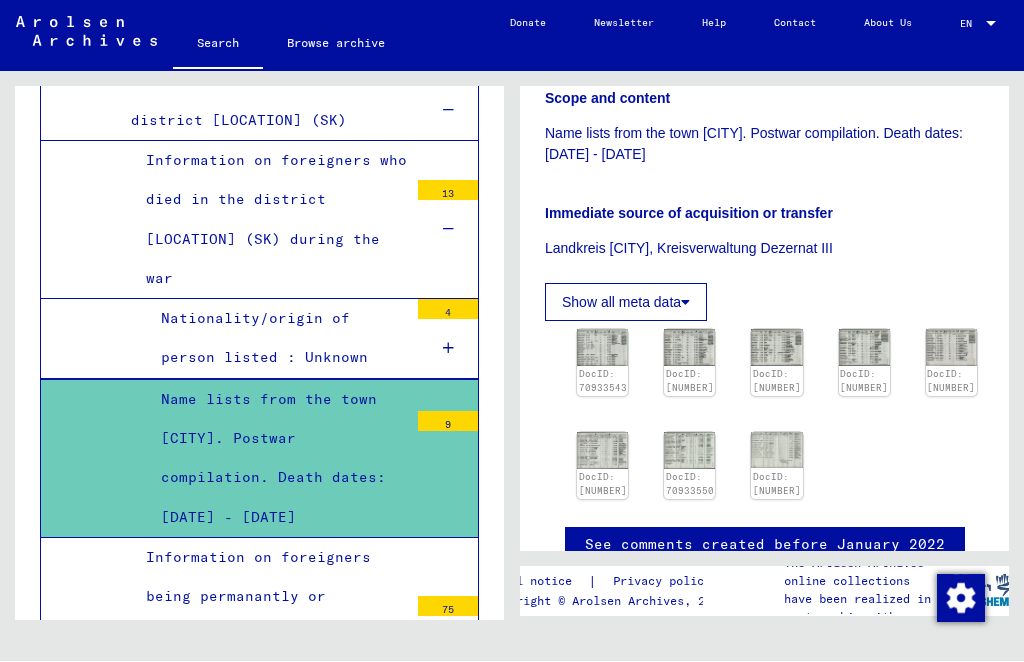 click 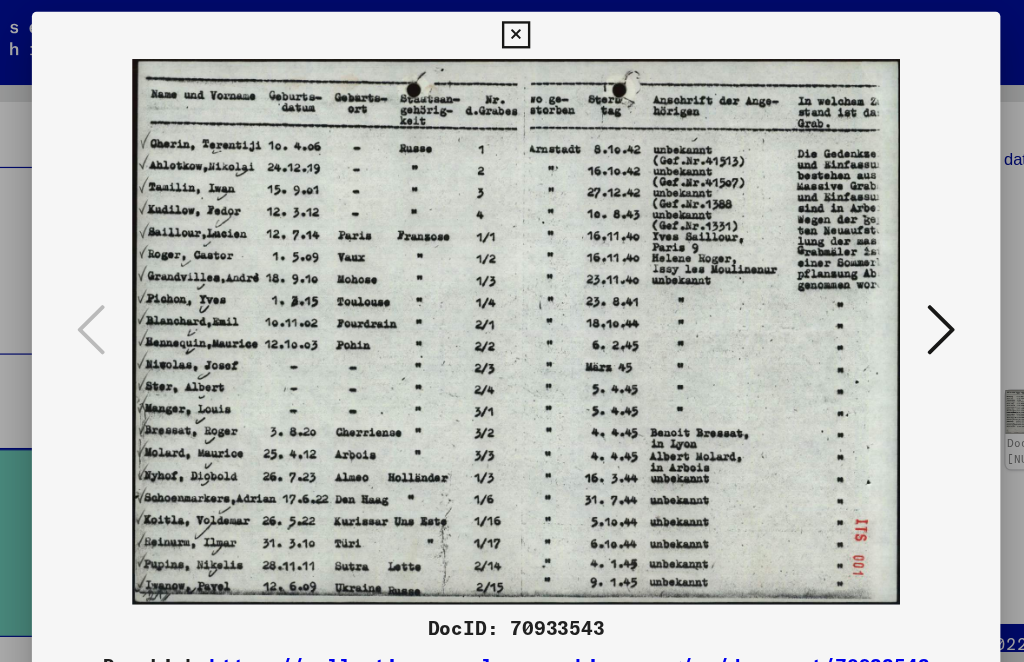 click at bounding box center (511, 30) 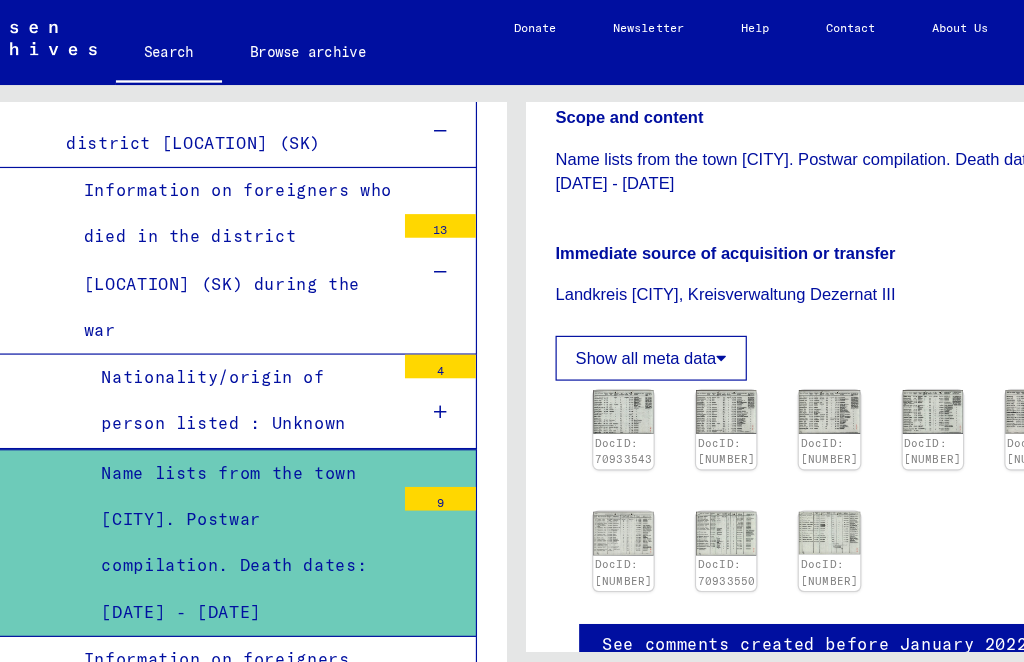 click 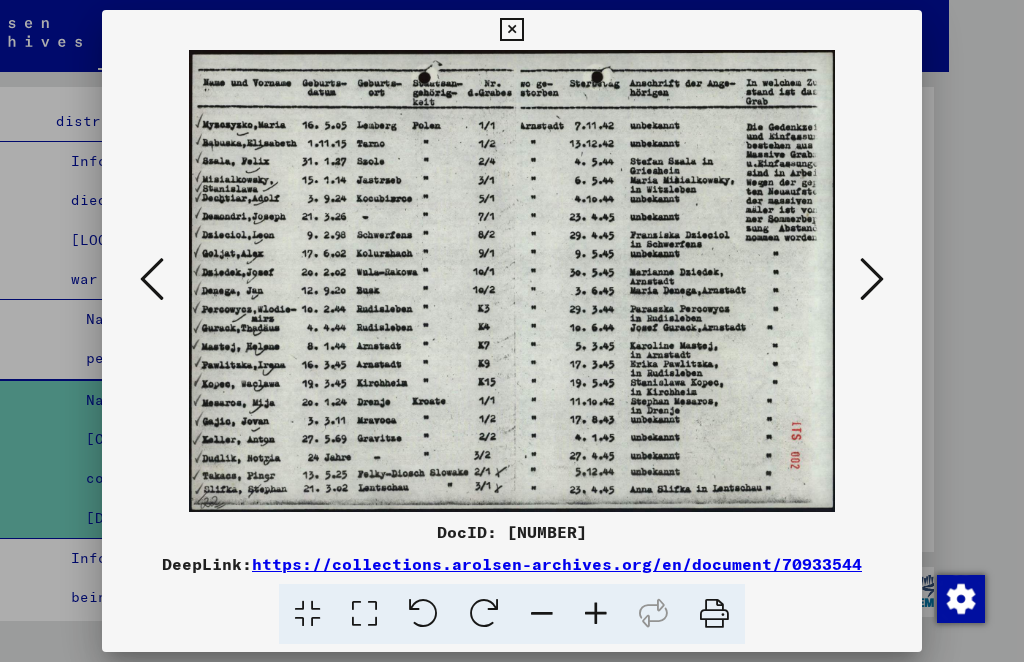 click at bounding box center (872, 279) 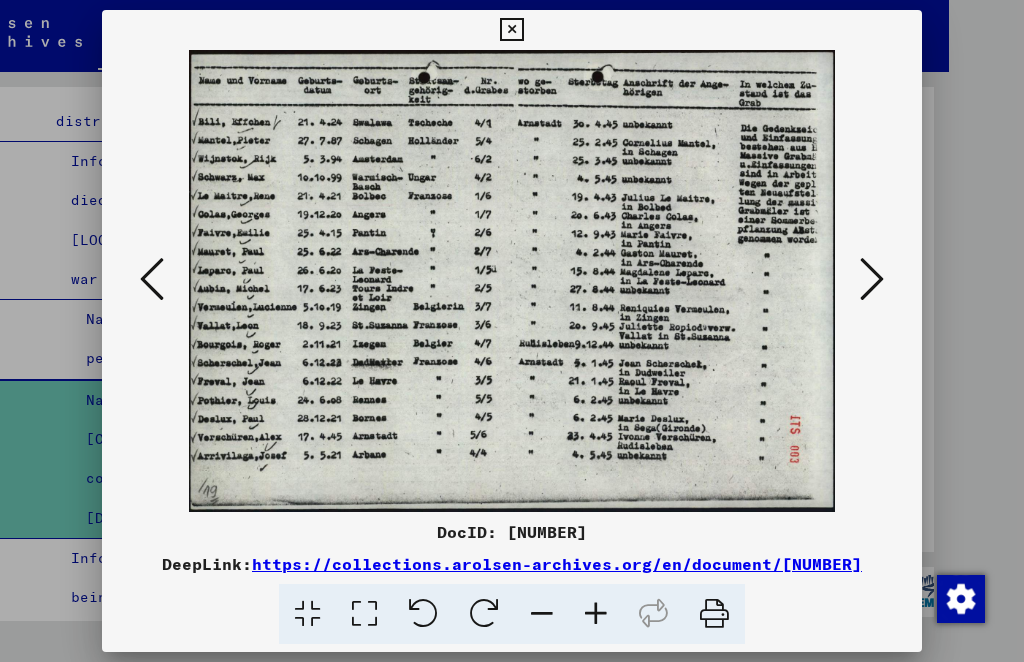 click at bounding box center (872, 280) 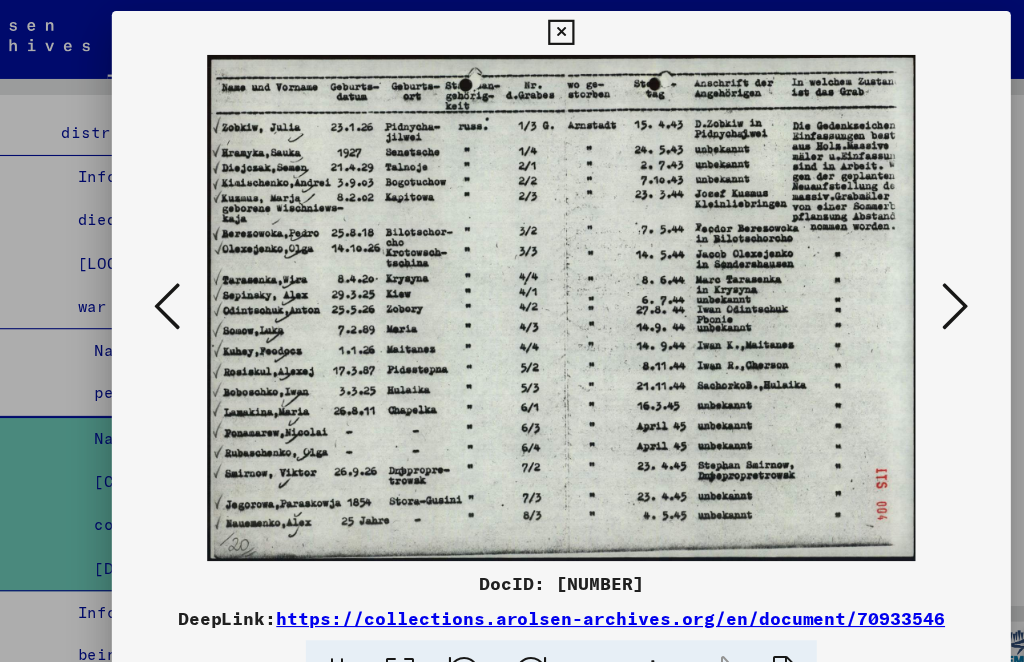 click at bounding box center (511, 30) 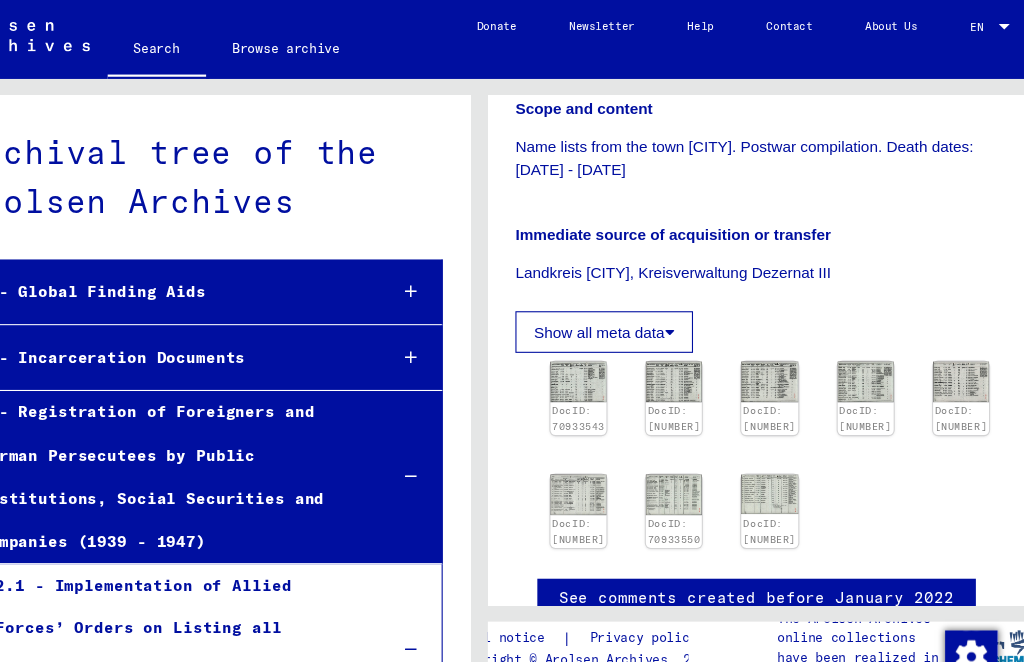 scroll, scrollTop: 0, scrollLeft: 0, axis: both 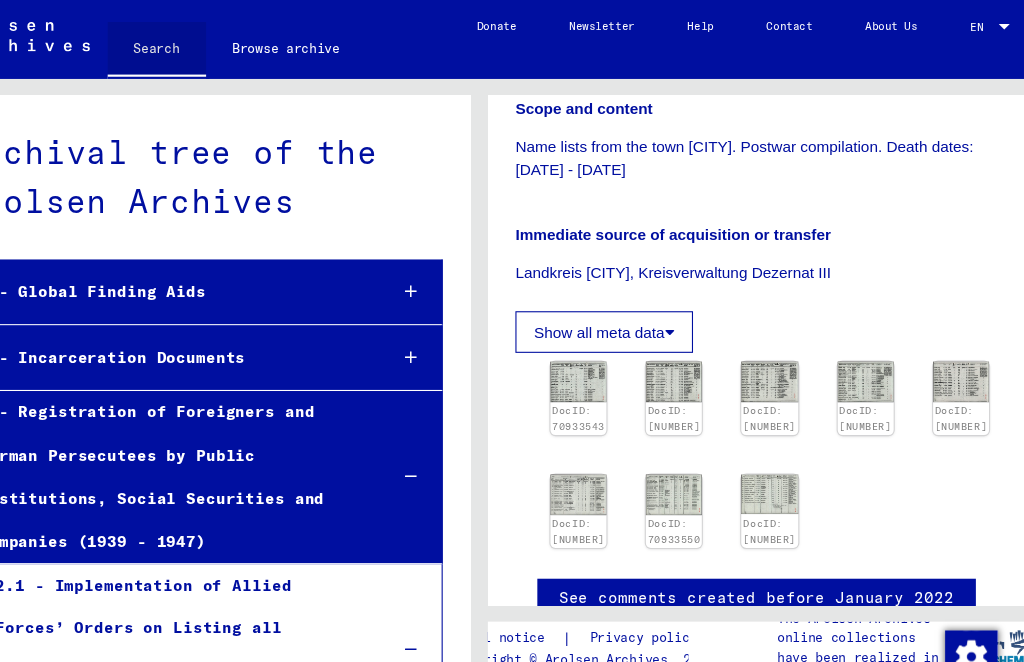click on "Search" 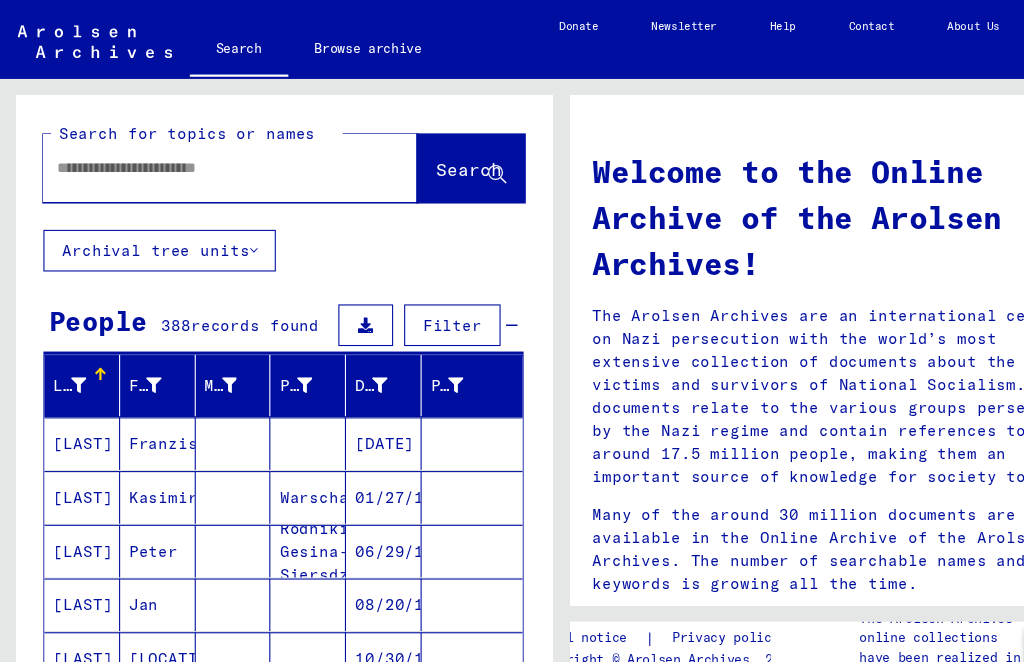 click at bounding box center (186, 153) 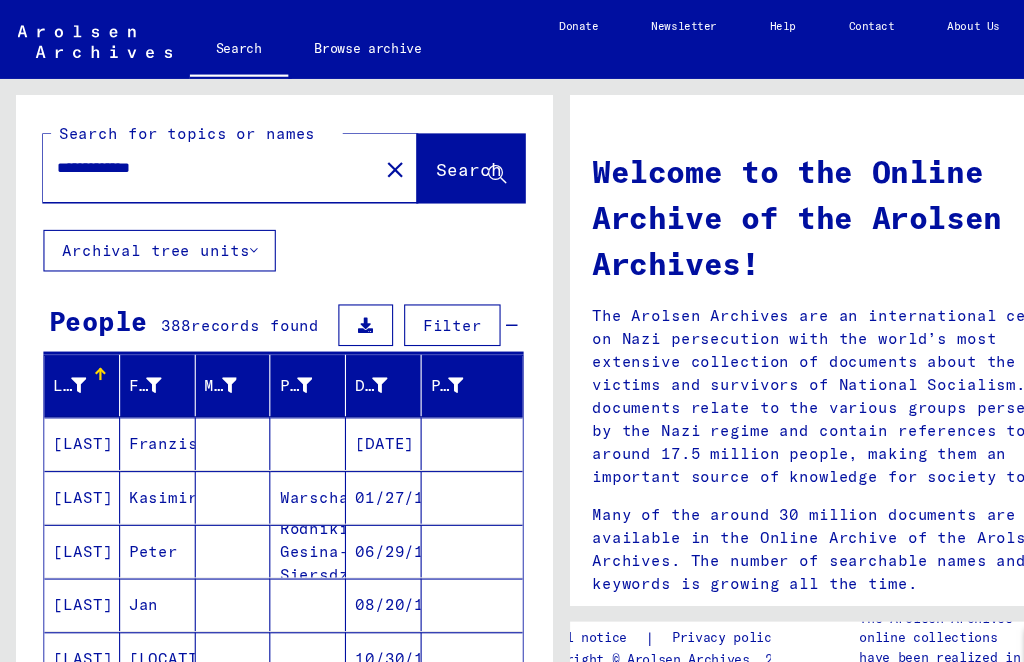 type on "**********" 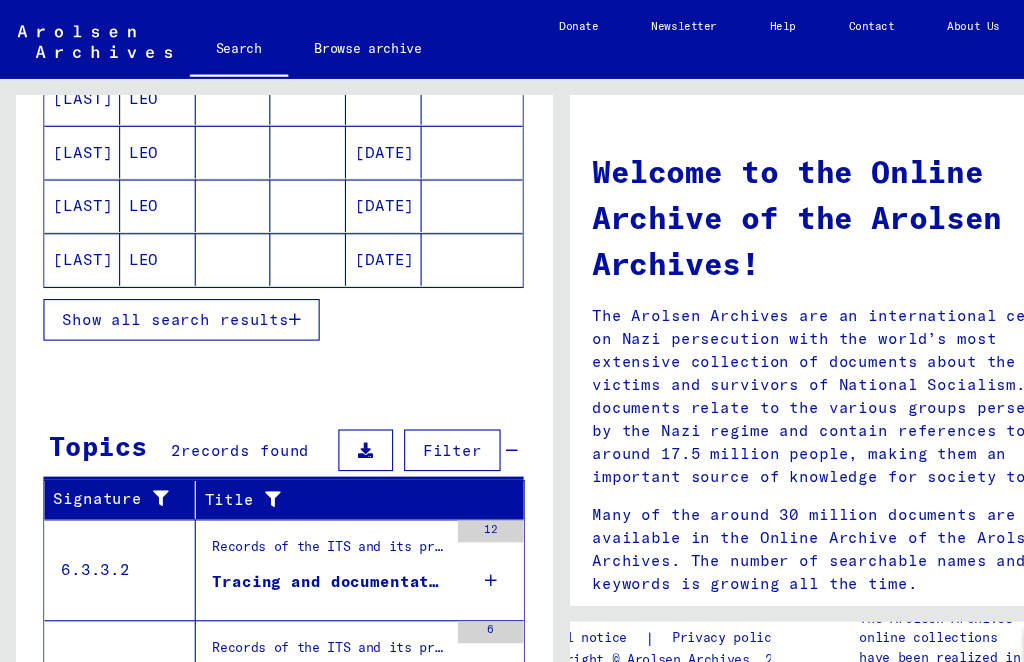 scroll, scrollTop: 368, scrollLeft: 0, axis: vertical 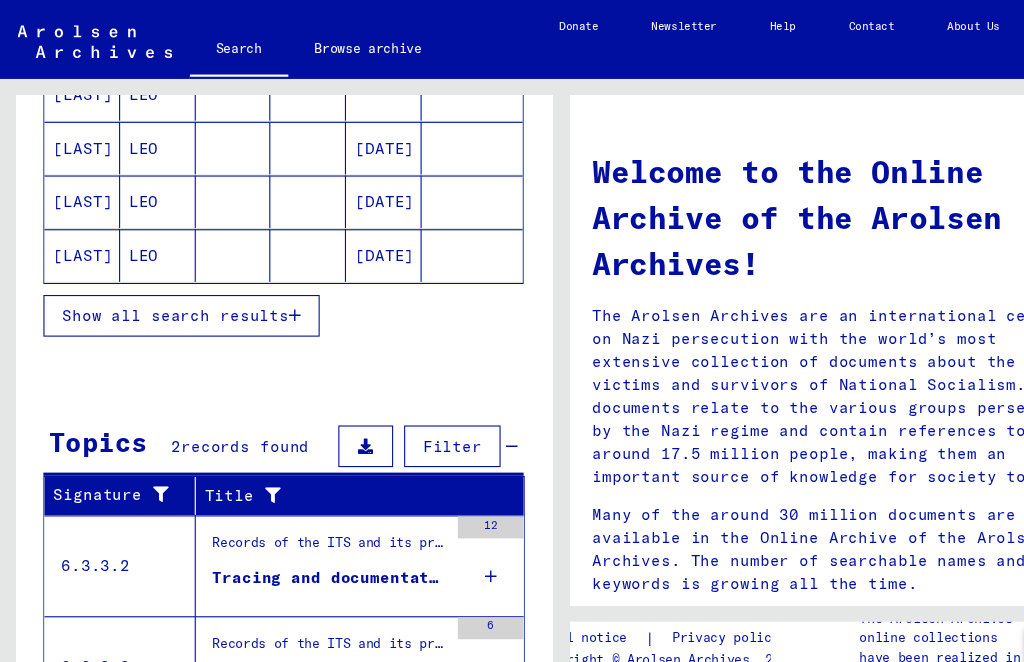 click on "Show all search results" at bounding box center [166, 288] 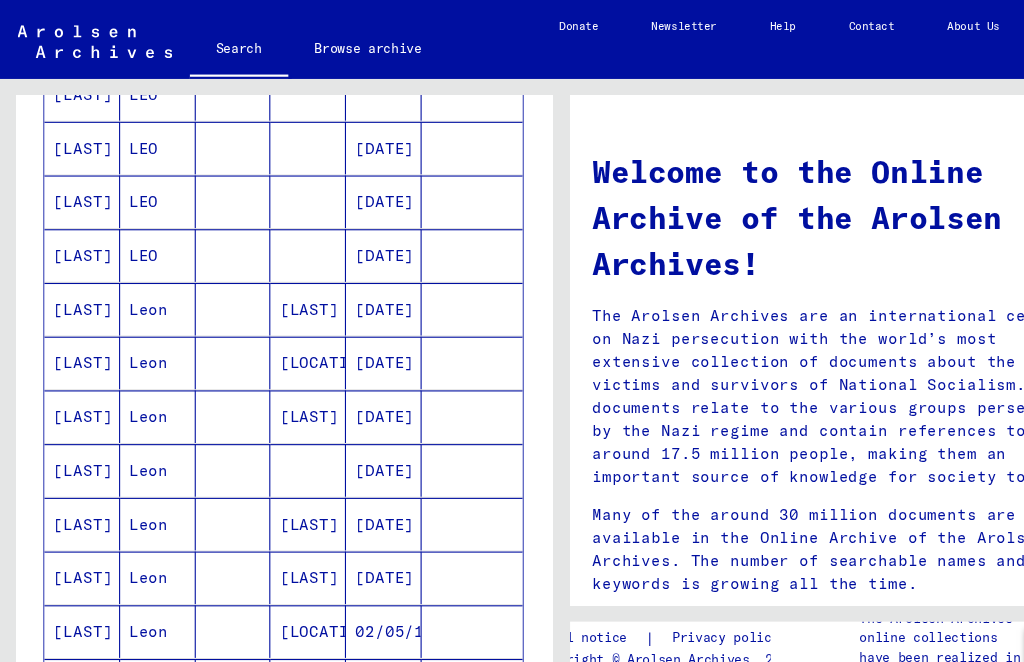 scroll, scrollTop: 25, scrollLeft: 0, axis: vertical 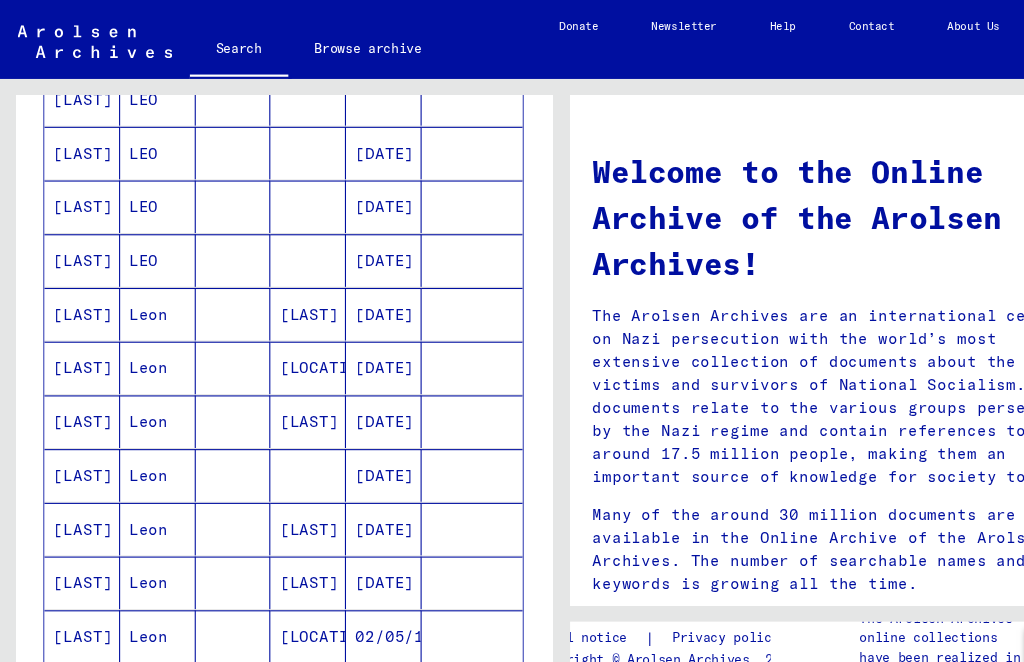 click on "[LAST]" at bounding box center [75, 336] 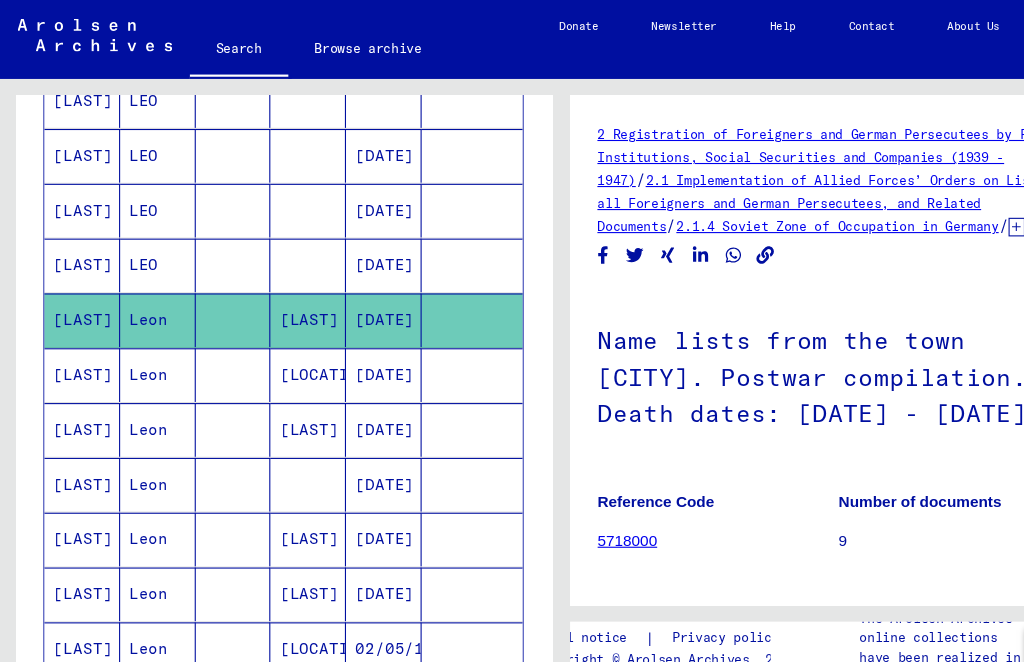 scroll, scrollTop: 0, scrollLeft: 0, axis: both 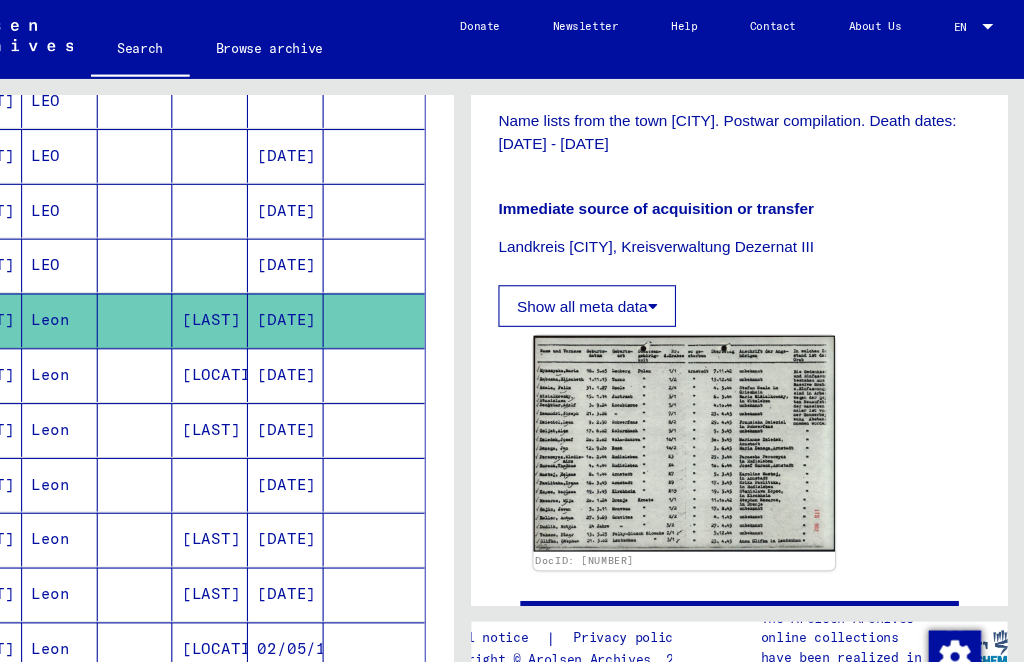 click 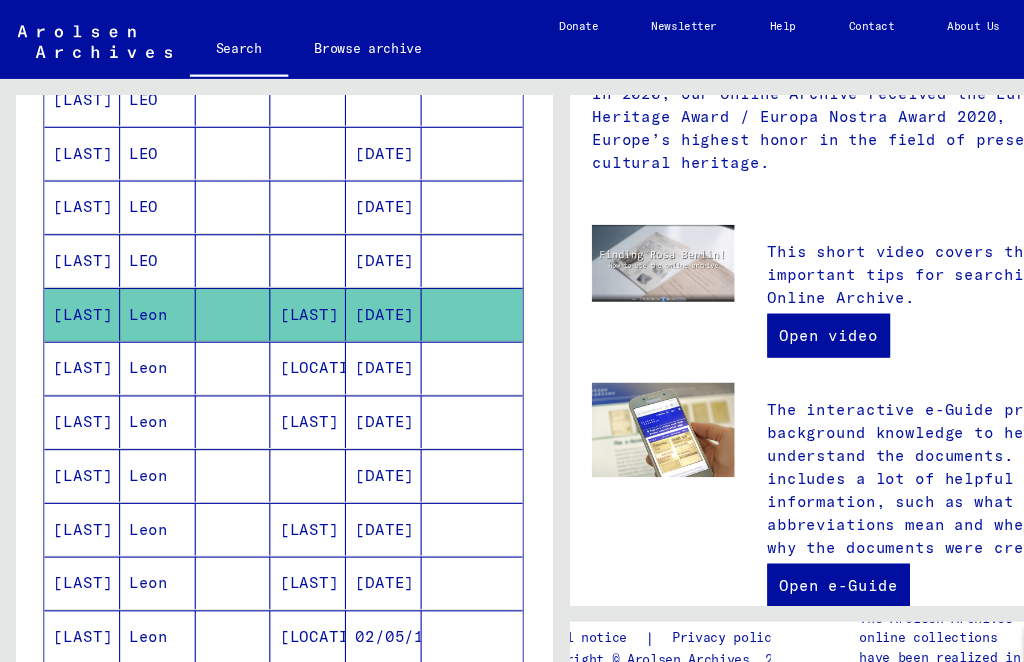 click on "[LAST]" at bounding box center (75, 385) 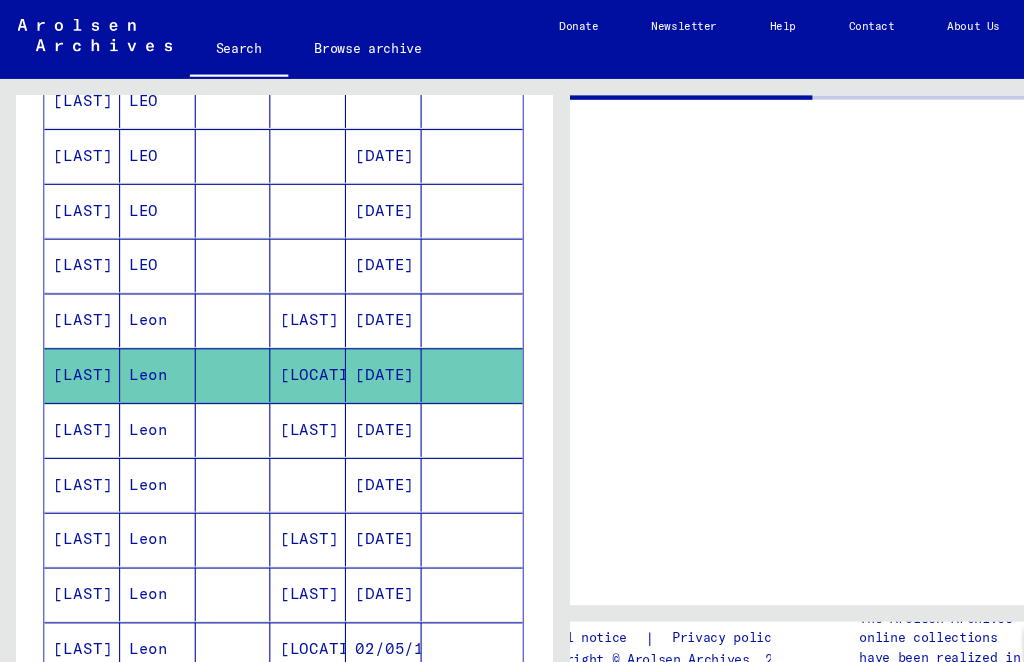 scroll, scrollTop: 0, scrollLeft: 0, axis: both 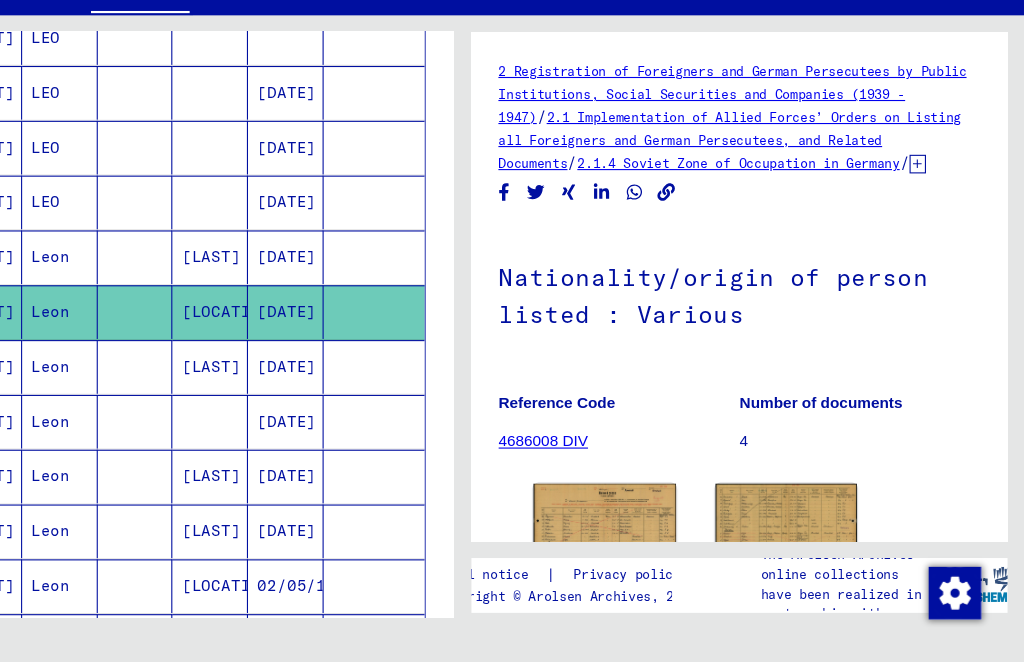 click 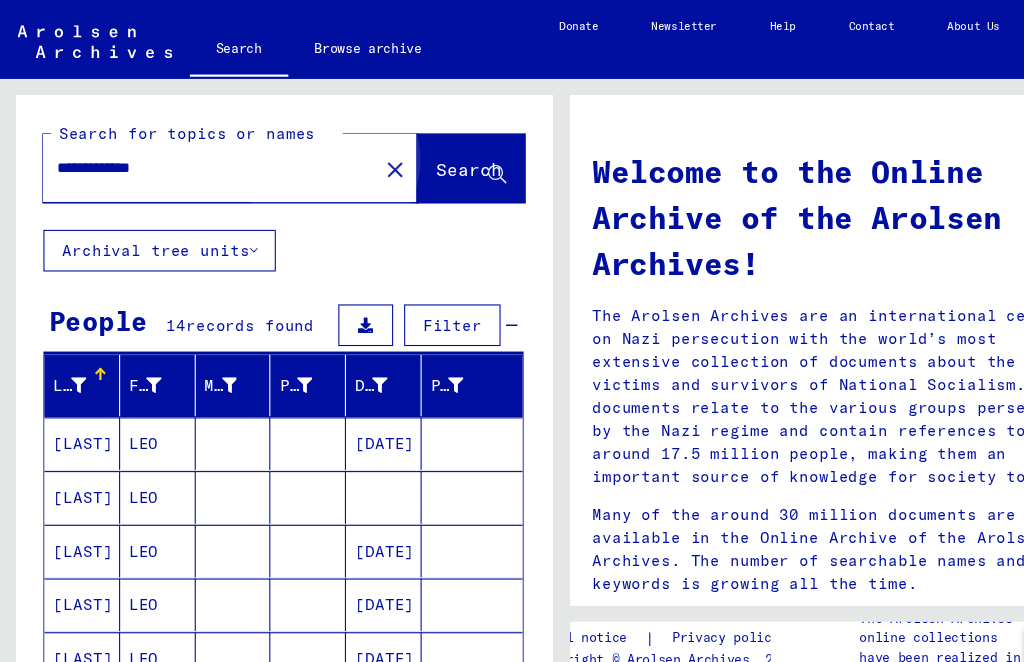 scroll, scrollTop: -81, scrollLeft: 0, axis: vertical 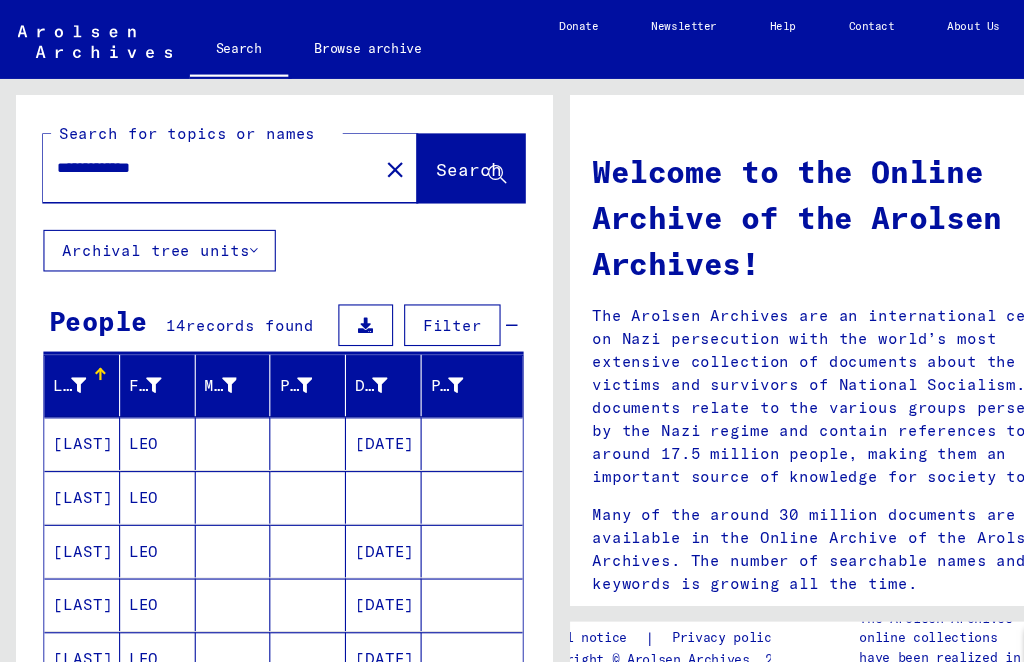 click on "**********" 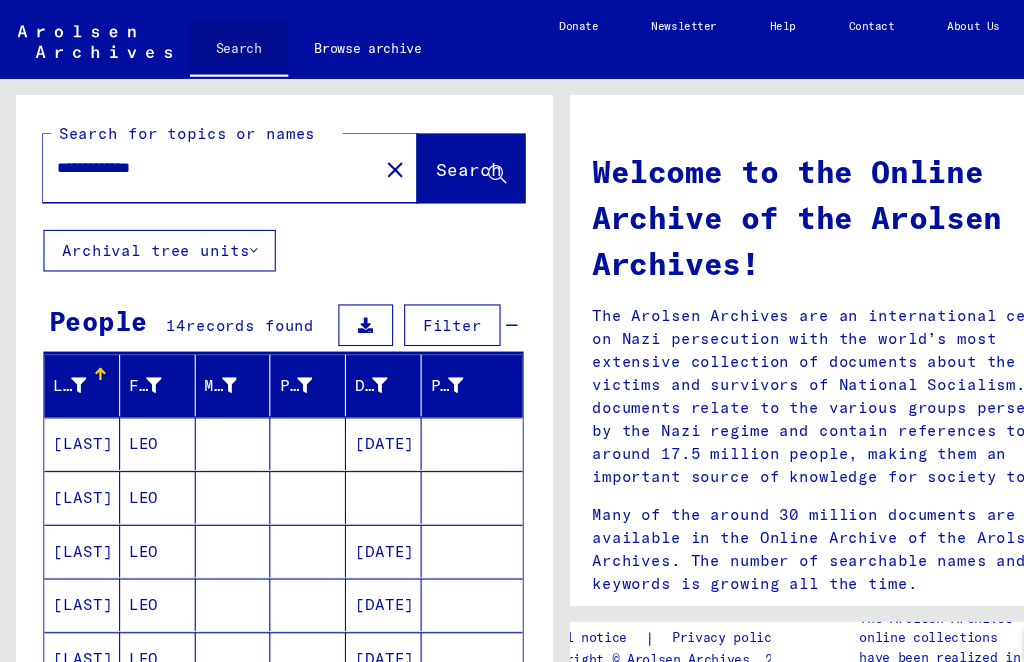 click on "Search" 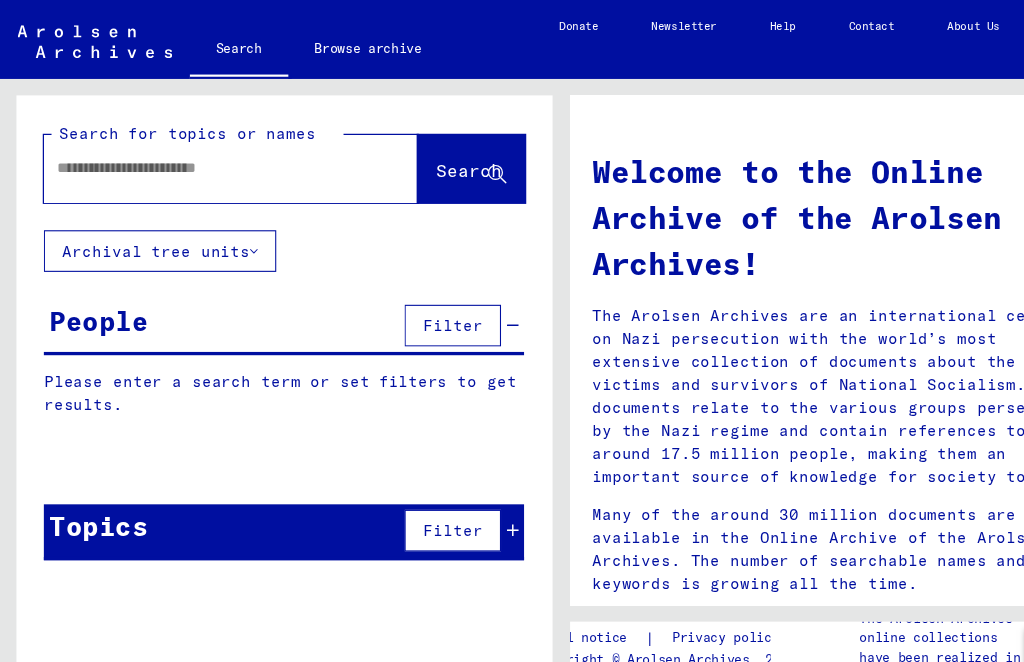 click at bounding box center [186, 153] 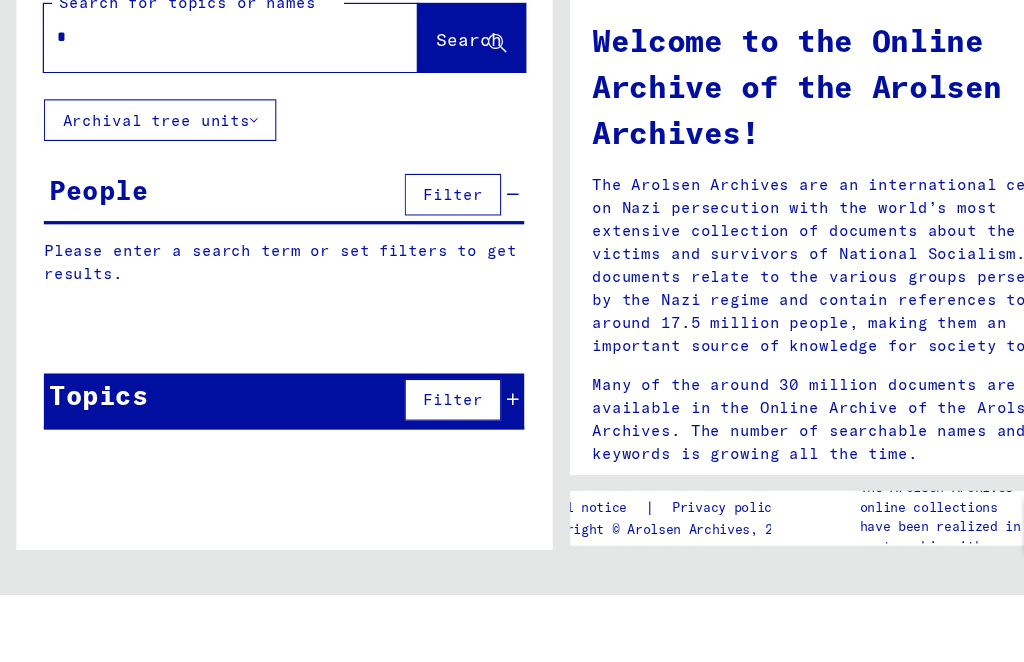 scroll, scrollTop: 0, scrollLeft: 0, axis: both 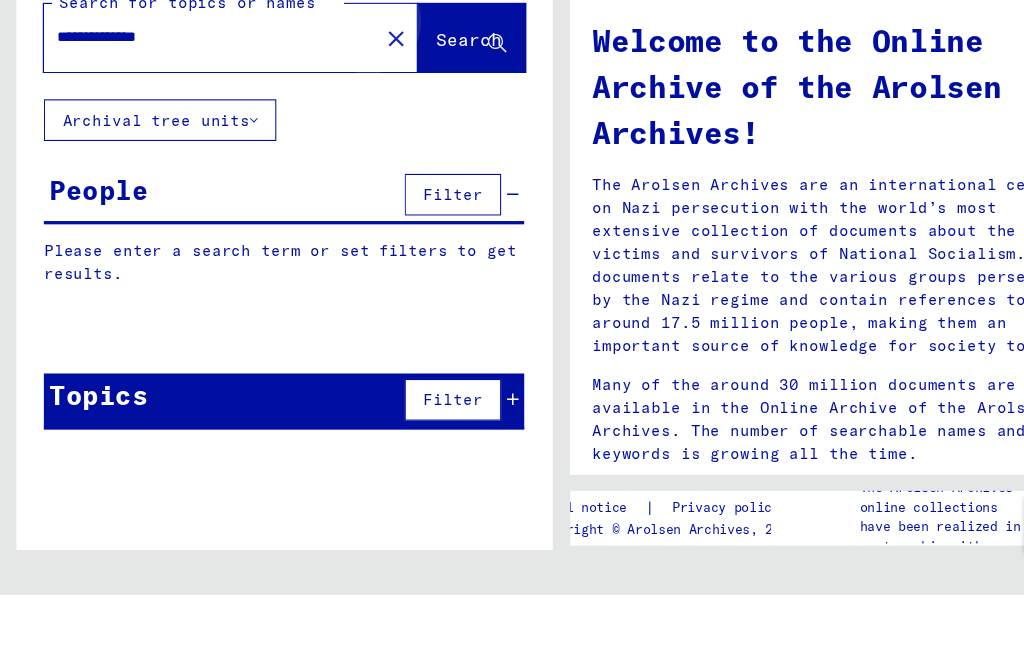 click on "Search" 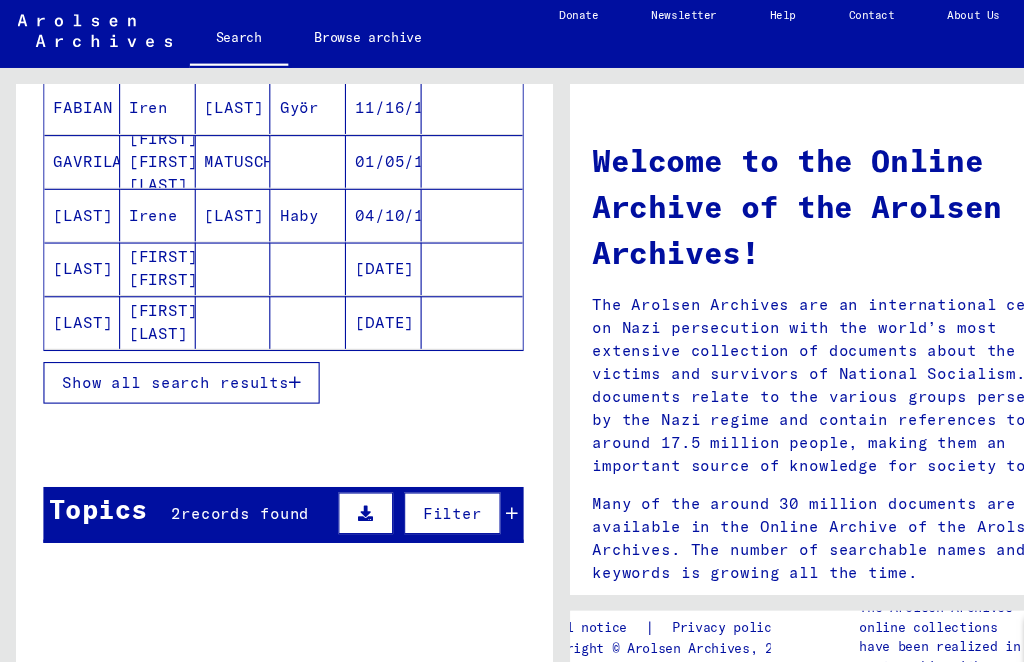 scroll, scrollTop: 290, scrollLeft: 0, axis: vertical 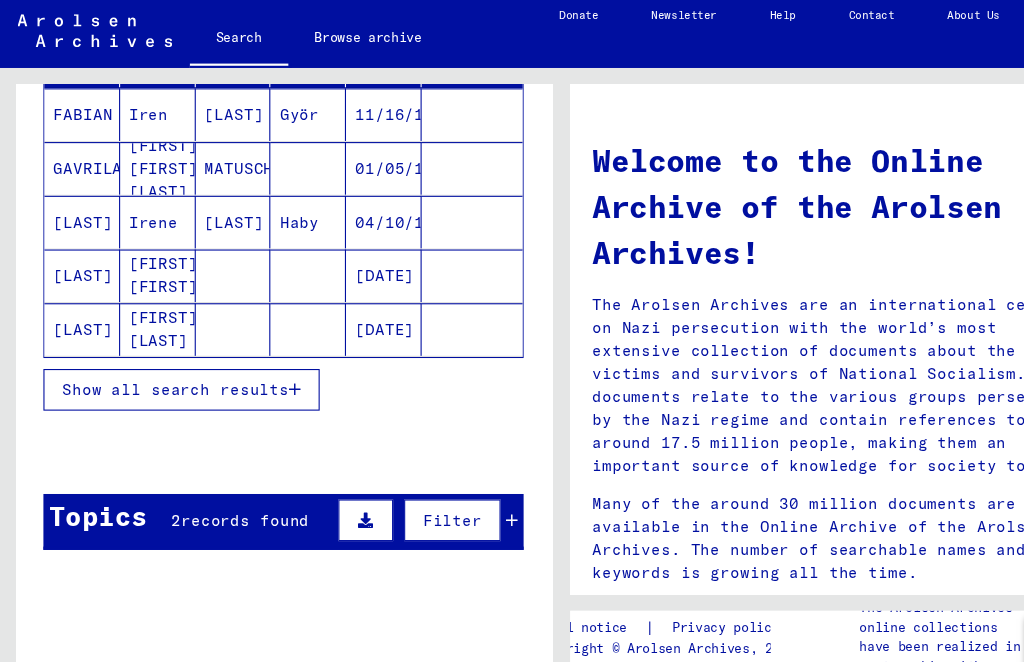 click on "Show all search results" at bounding box center [160, 366] 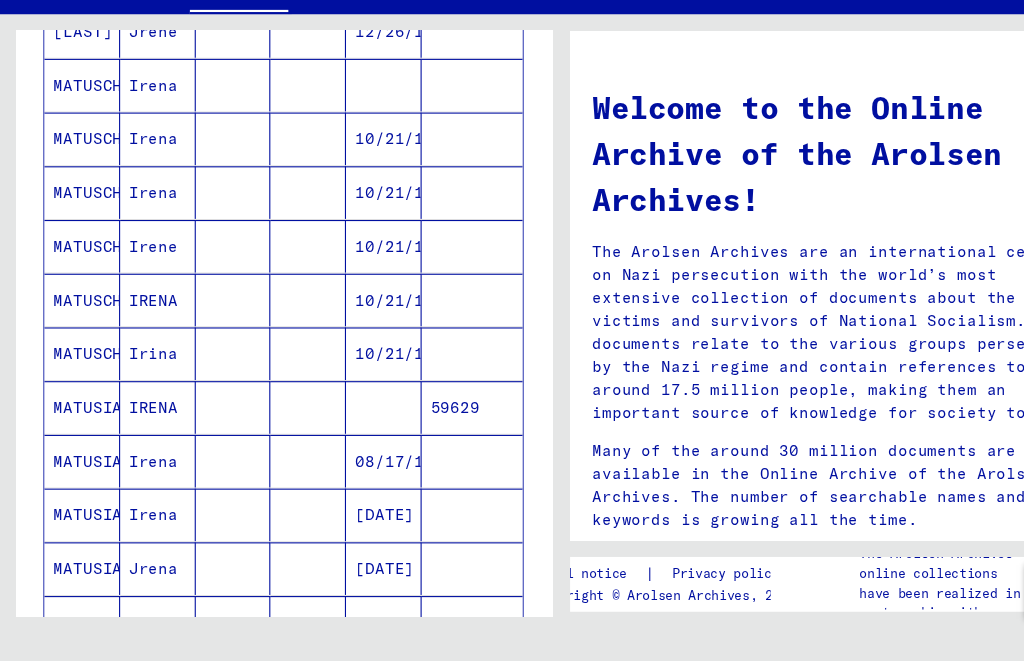 scroll, scrollTop: 723, scrollLeft: 0, axis: vertical 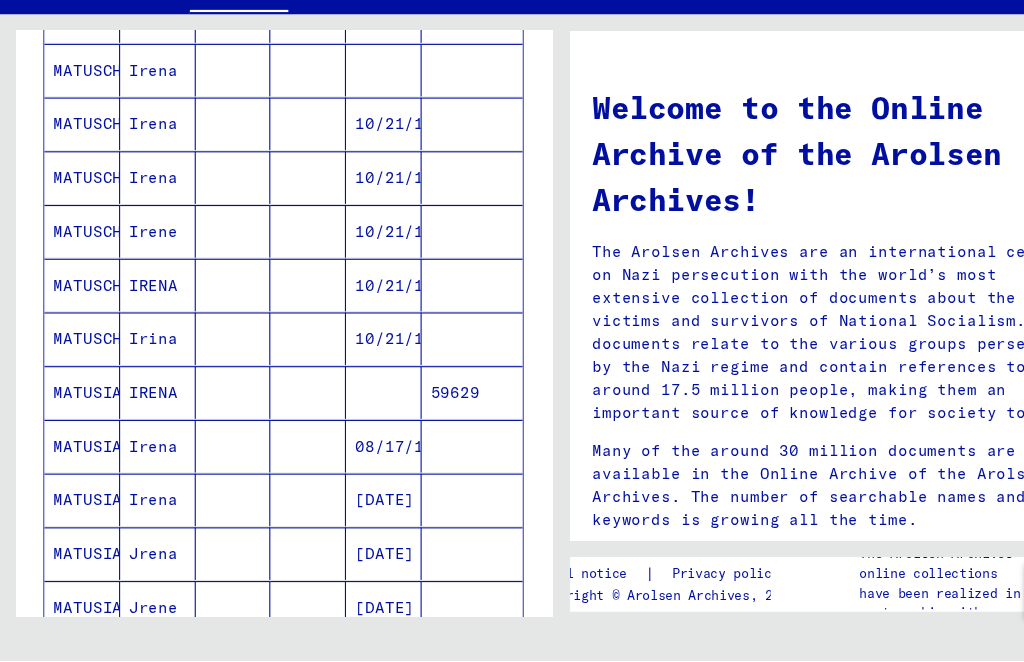 click on "MATUSCHEK" at bounding box center [75, 368] 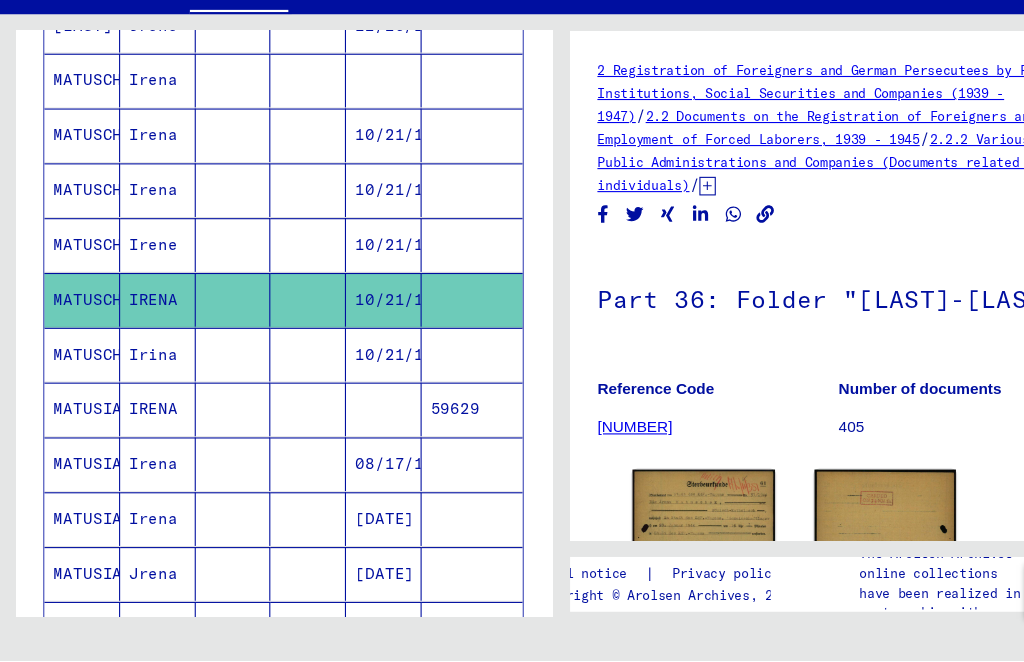 scroll, scrollTop: 0, scrollLeft: 0, axis: both 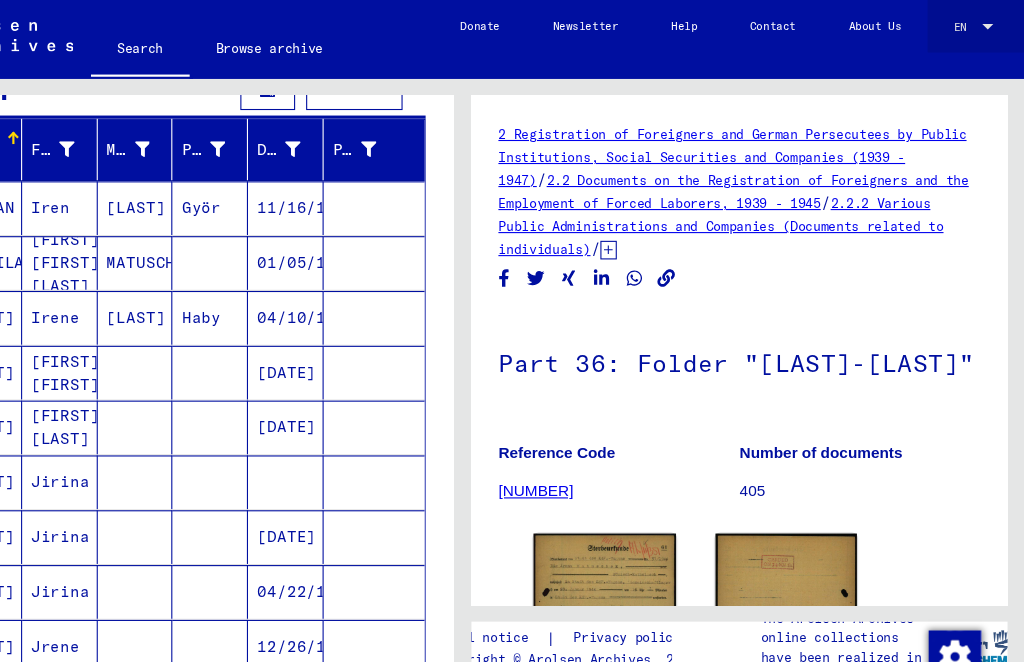 click at bounding box center [991, 24] 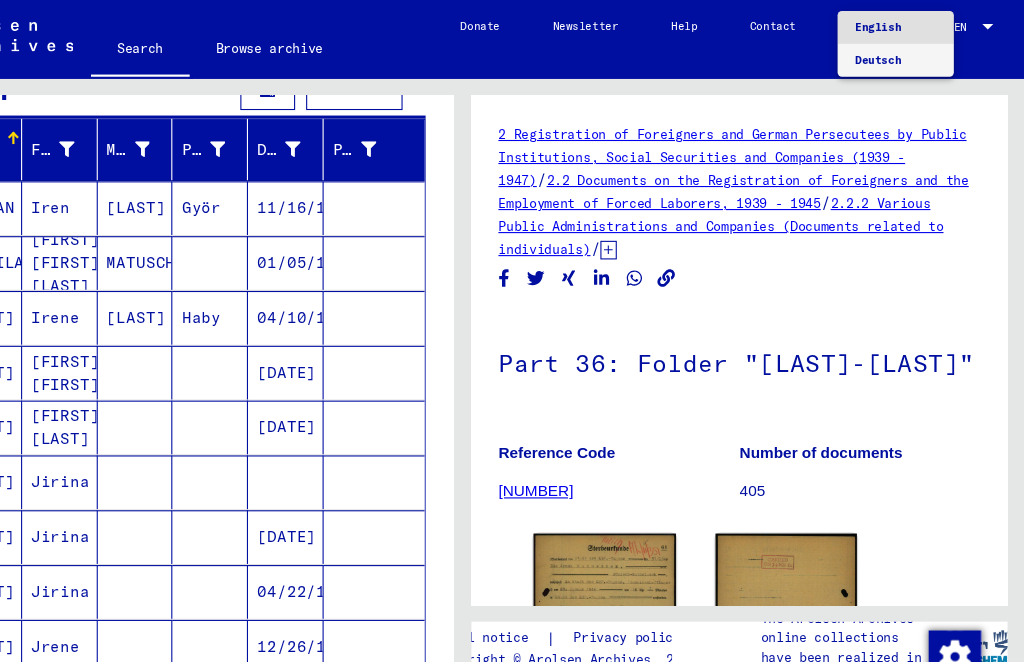 click on "Deutsch" at bounding box center (891, 54) 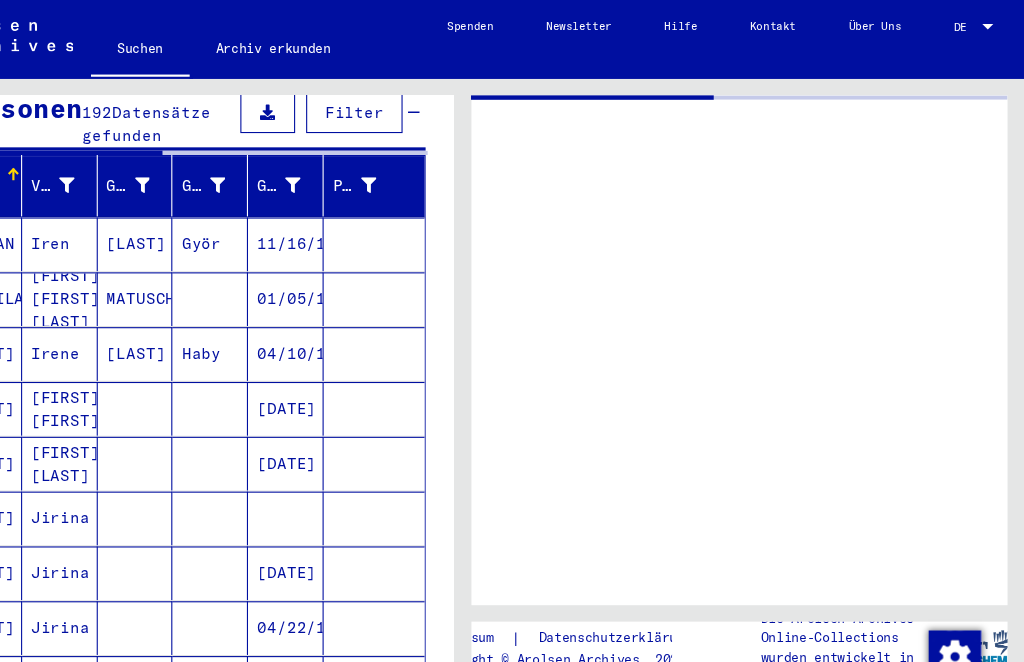 type on "********" 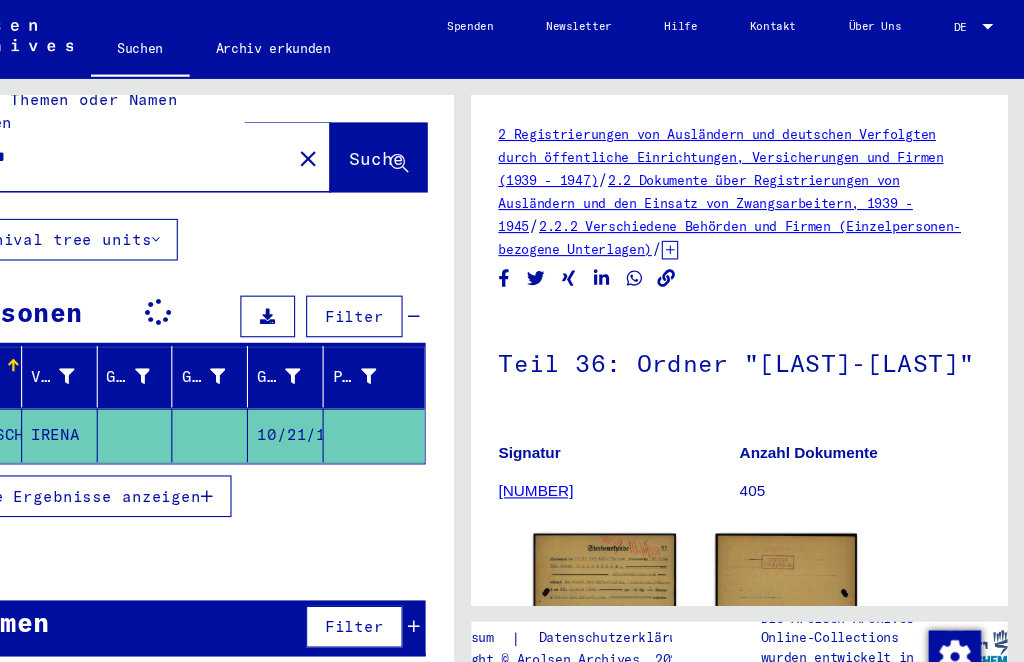 scroll, scrollTop: 0, scrollLeft: 0, axis: both 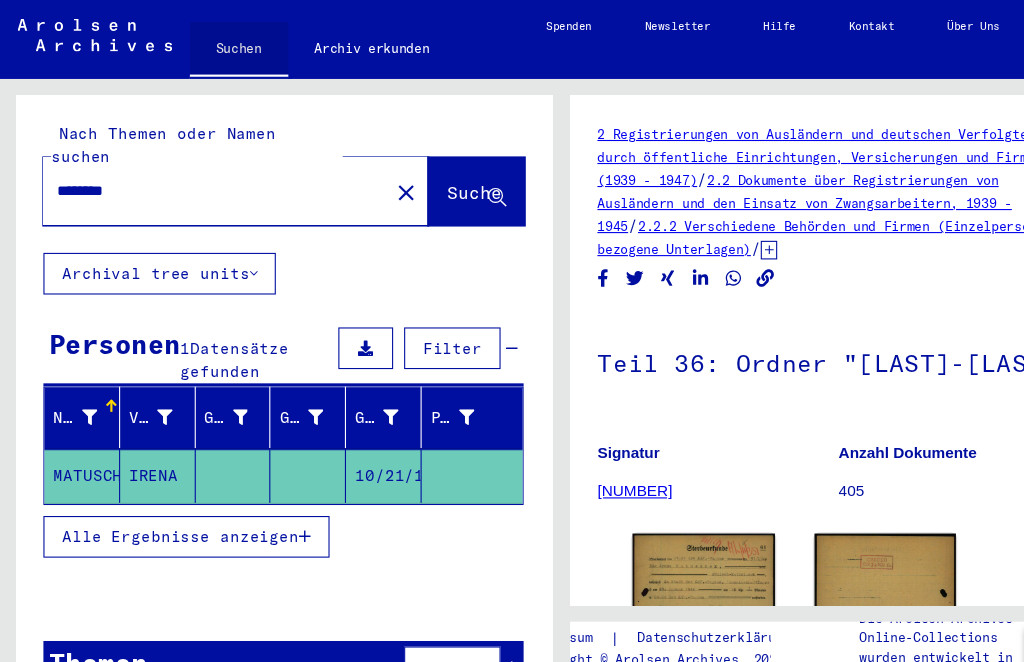 click on "Suchen" 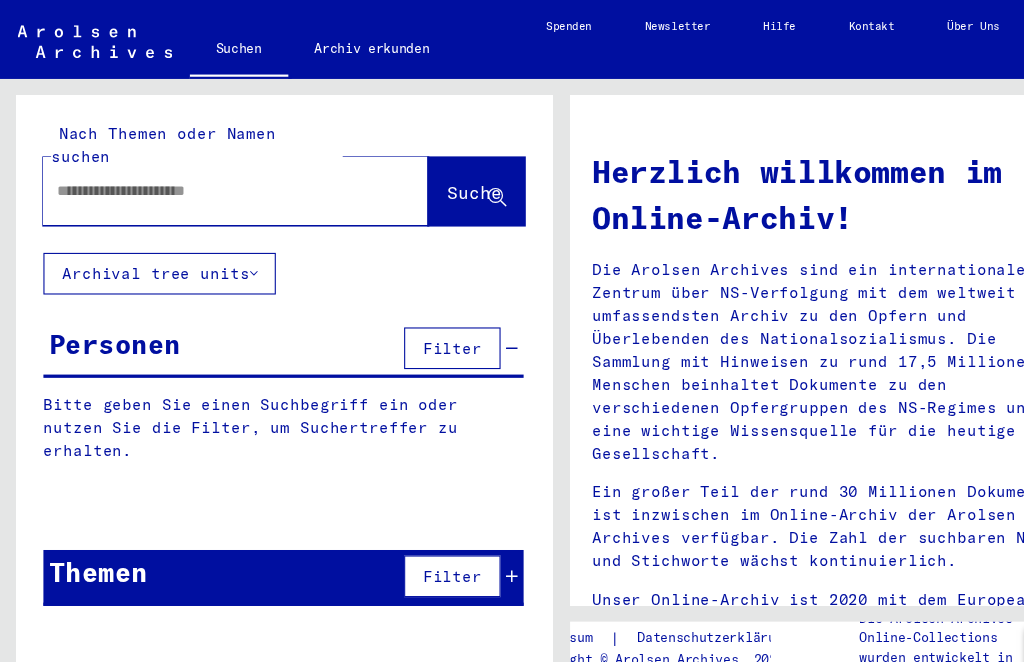 click at bounding box center [191, 174] 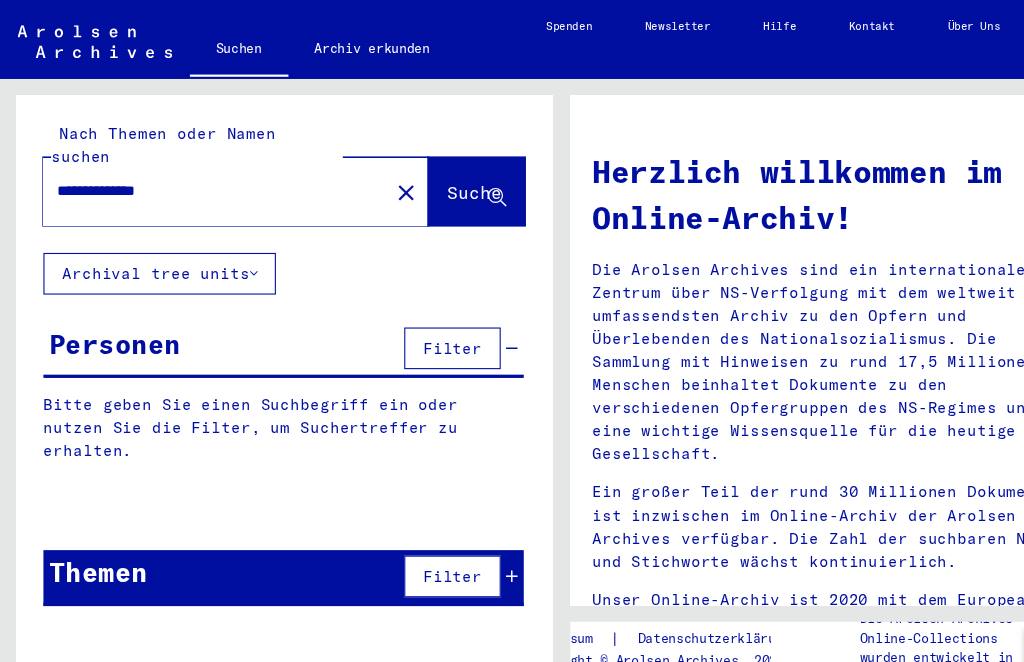 type on "**********" 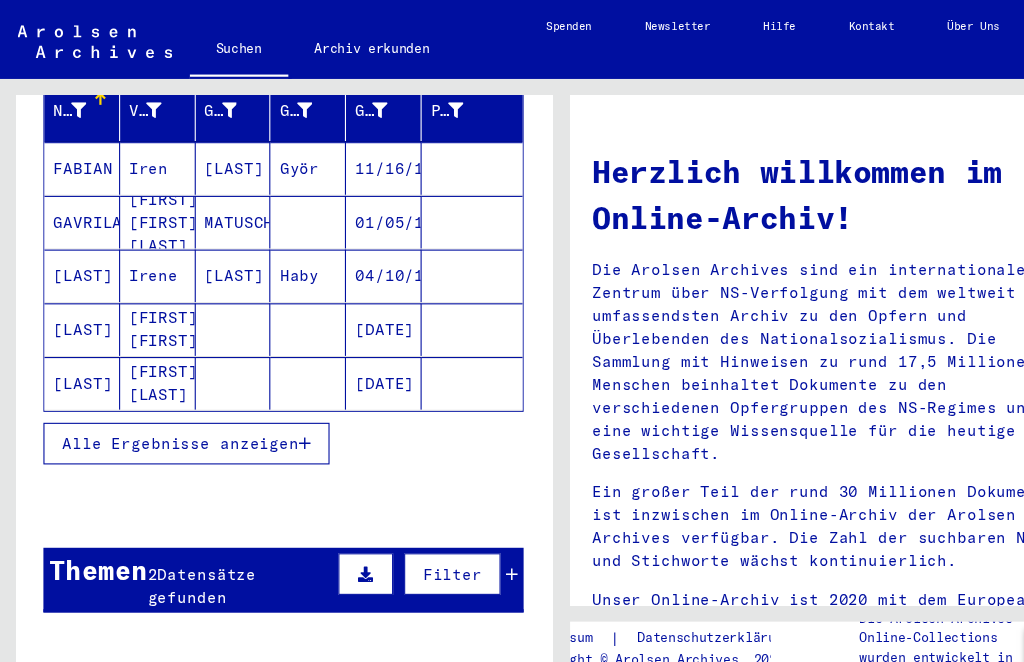 scroll, scrollTop: 281, scrollLeft: 0, axis: vertical 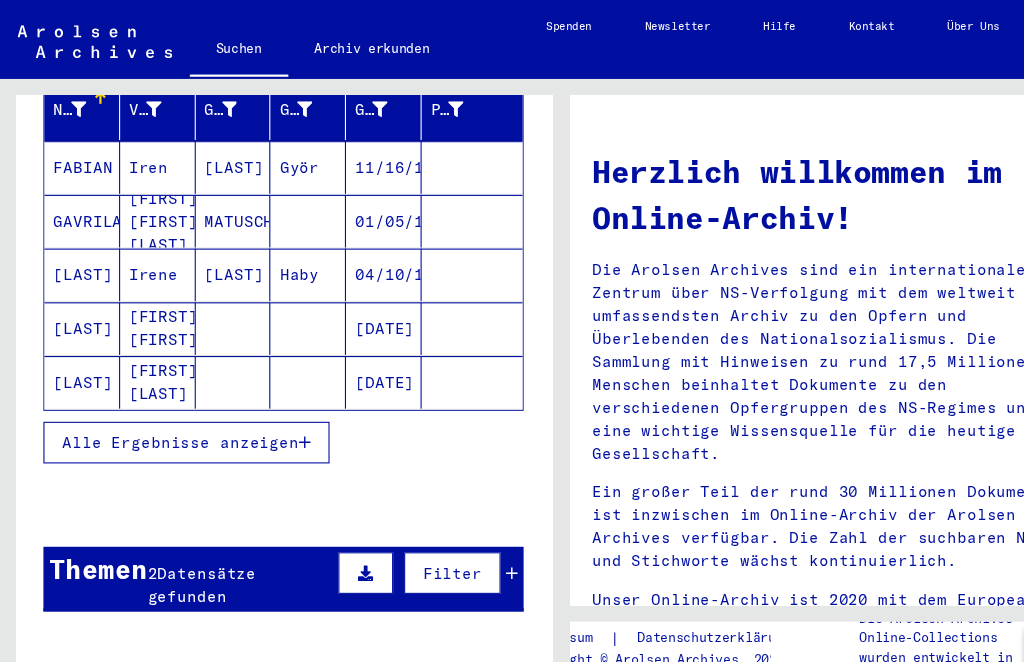 click on "Alle Ergebnisse anzeigen" at bounding box center [165, 404] 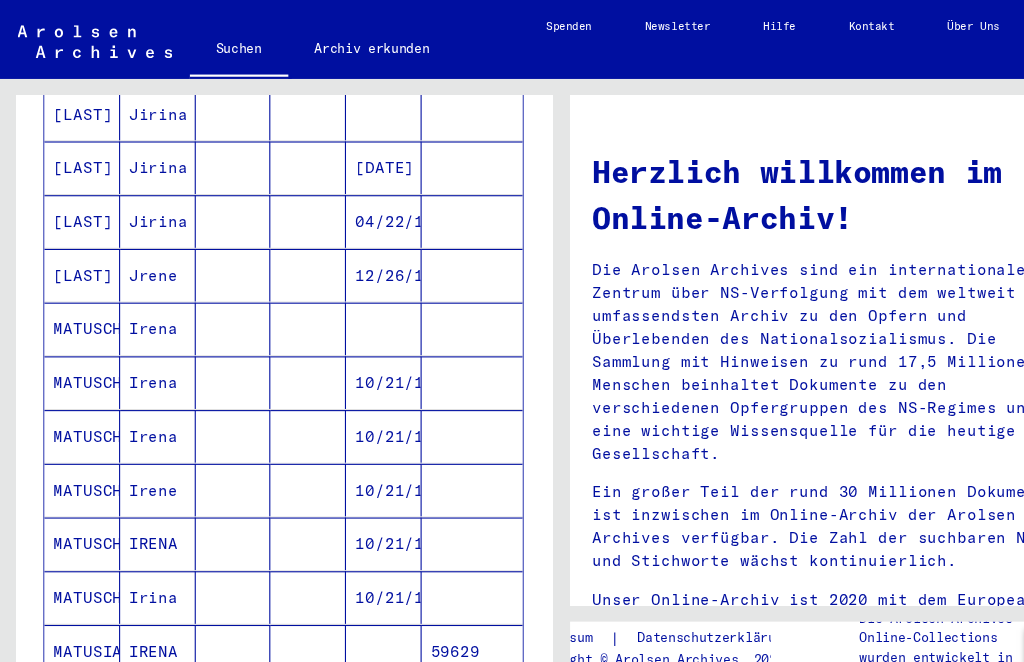 scroll, scrollTop: 577, scrollLeft: 0, axis: vertical 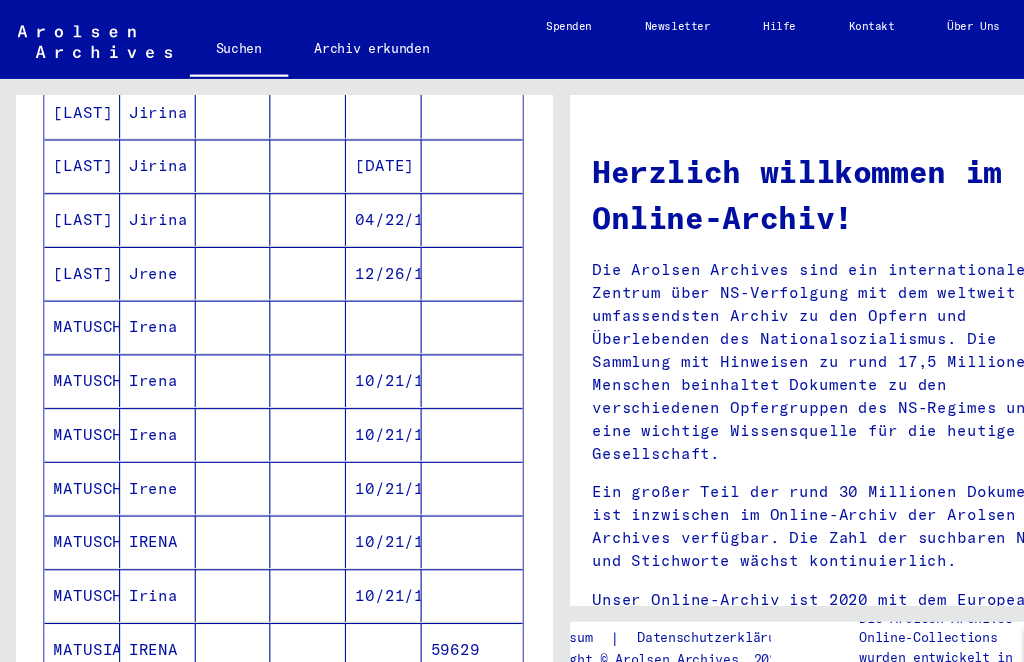 click on "MATUSCHEK" at bounding box center [75, 347] 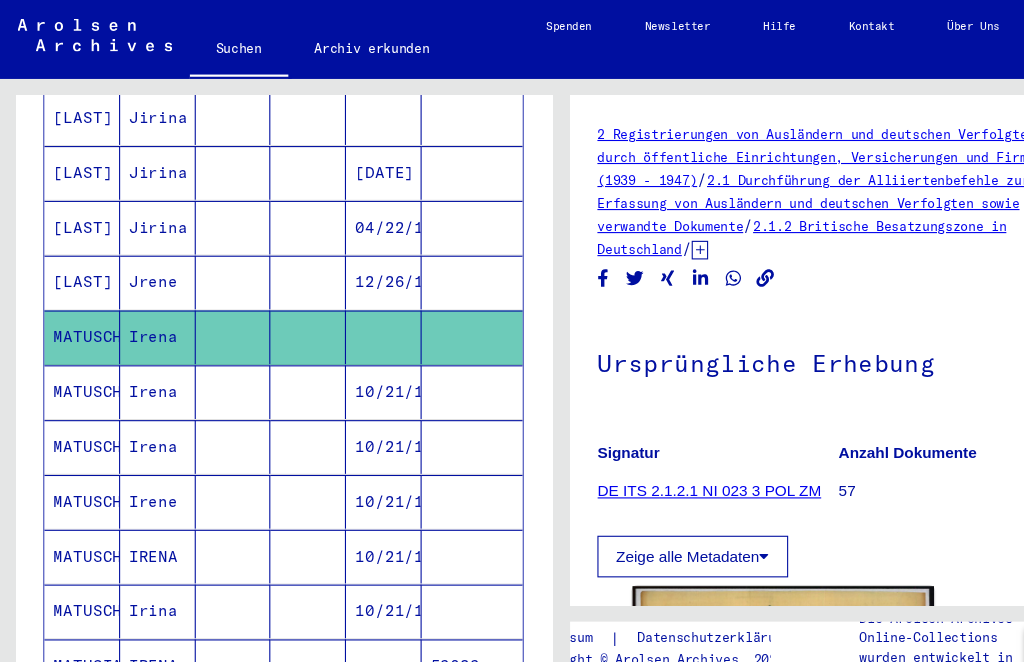 scroll, scrollTop: 0, scrollLeft: 0, axis: both 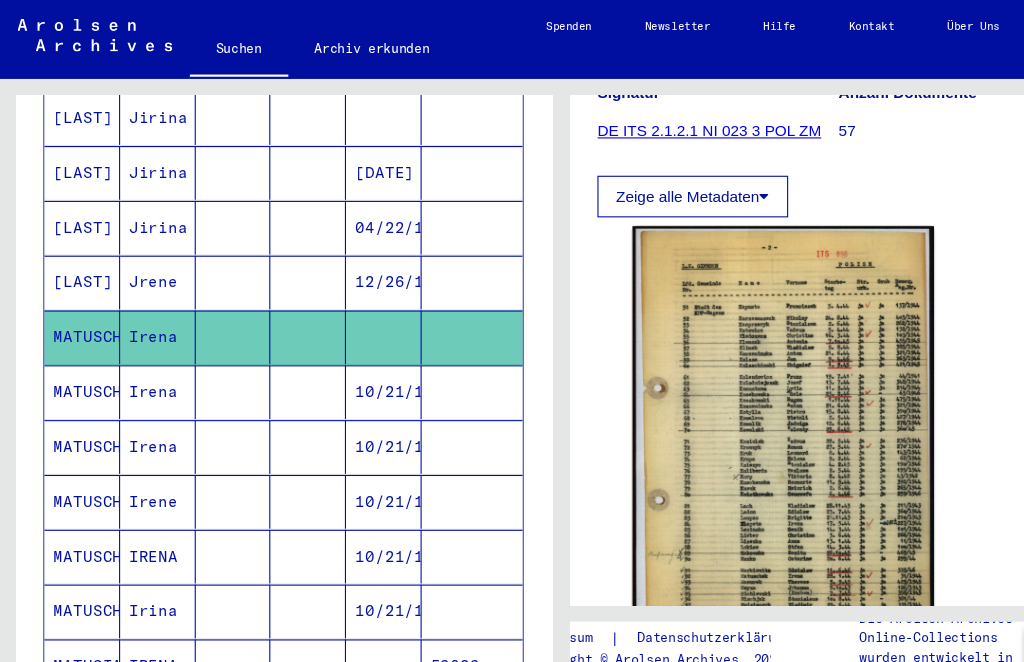 click 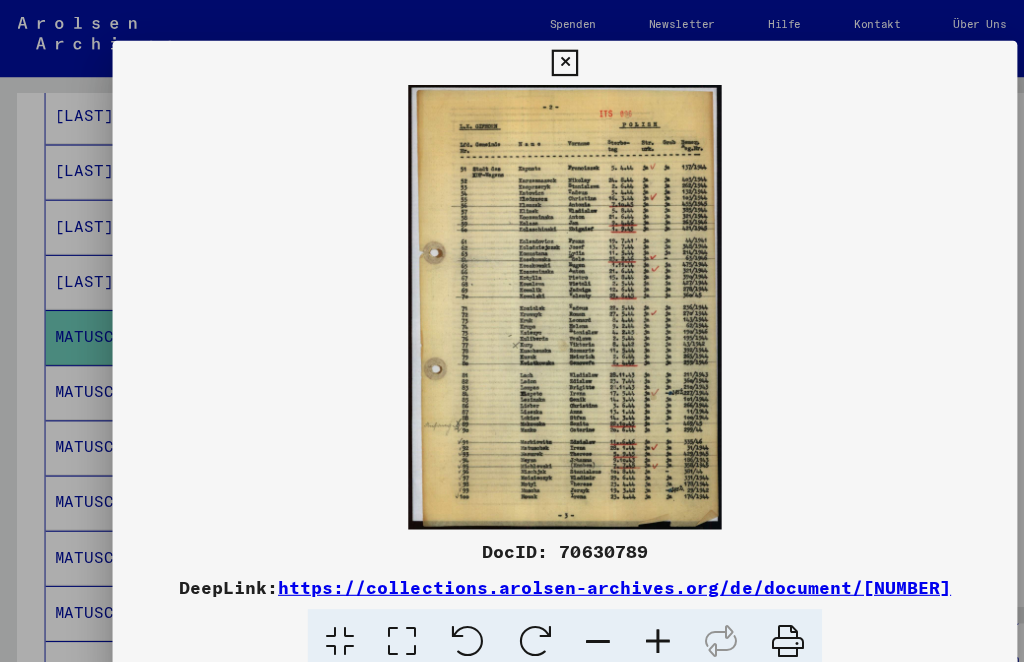 click at bounding box center (511, 59) 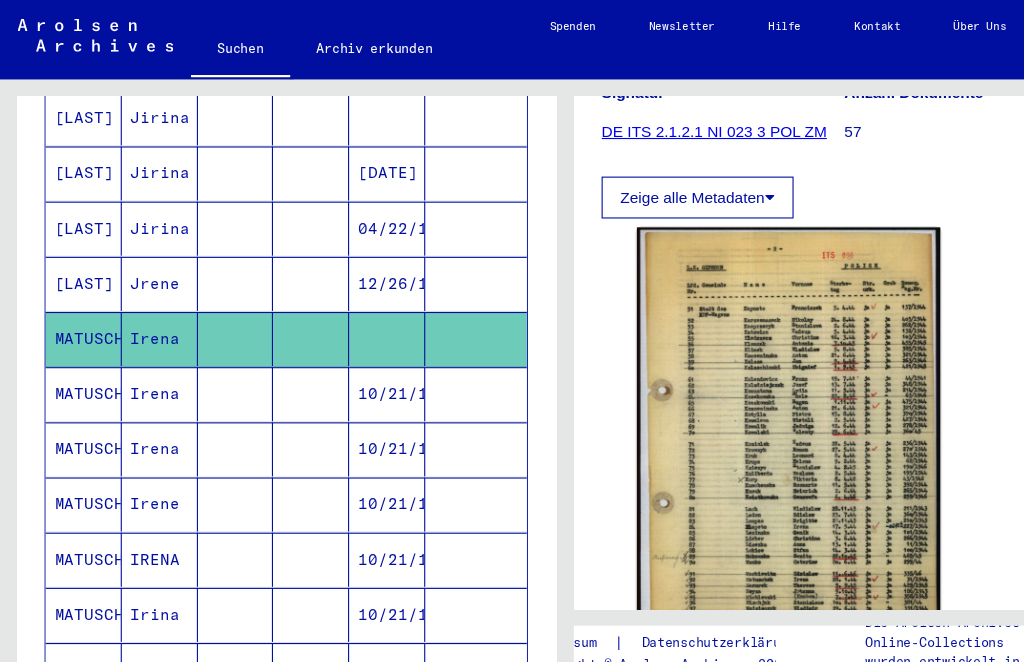 click on "MATUSCHEK" at bounding box center (75, 407) 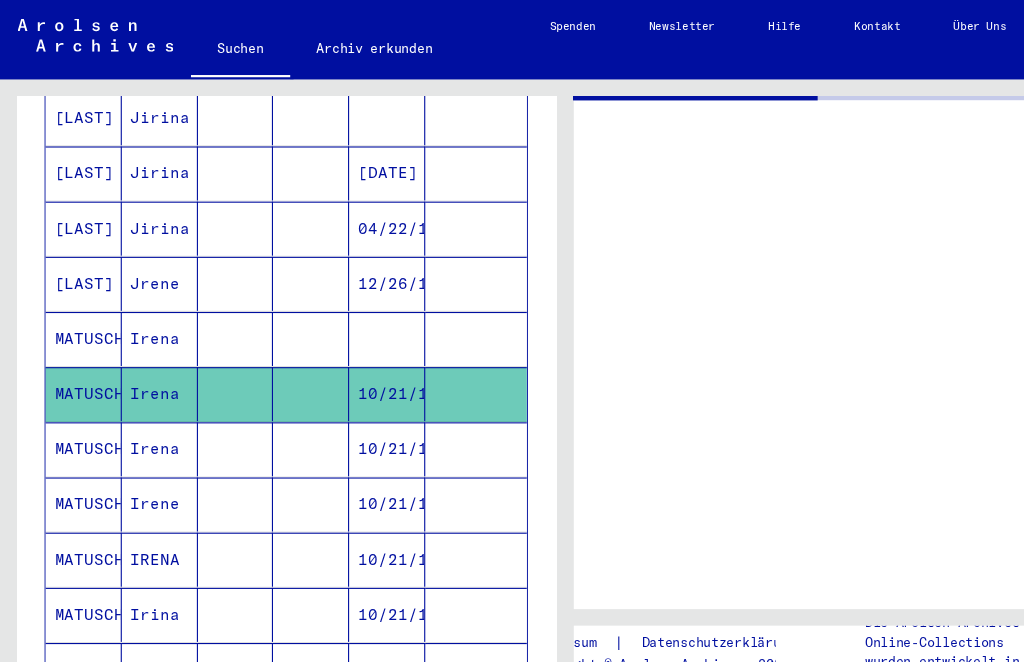 scroll, scrollTop: 0, scrollLeft: 0, axis: both 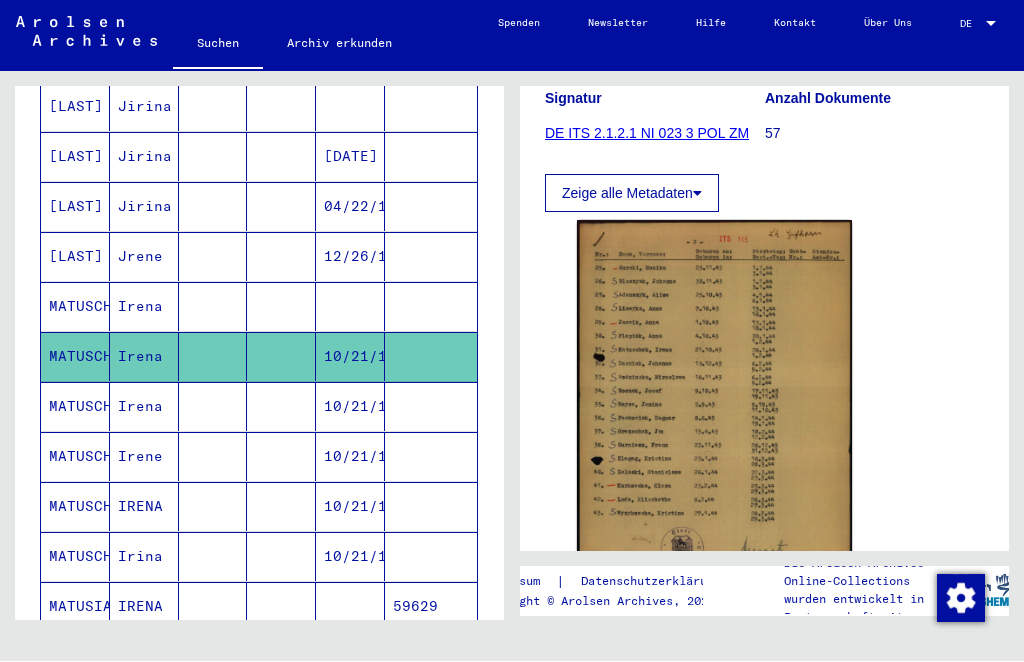 click on "MATUSCHEK" at bounding box center [75, 457] 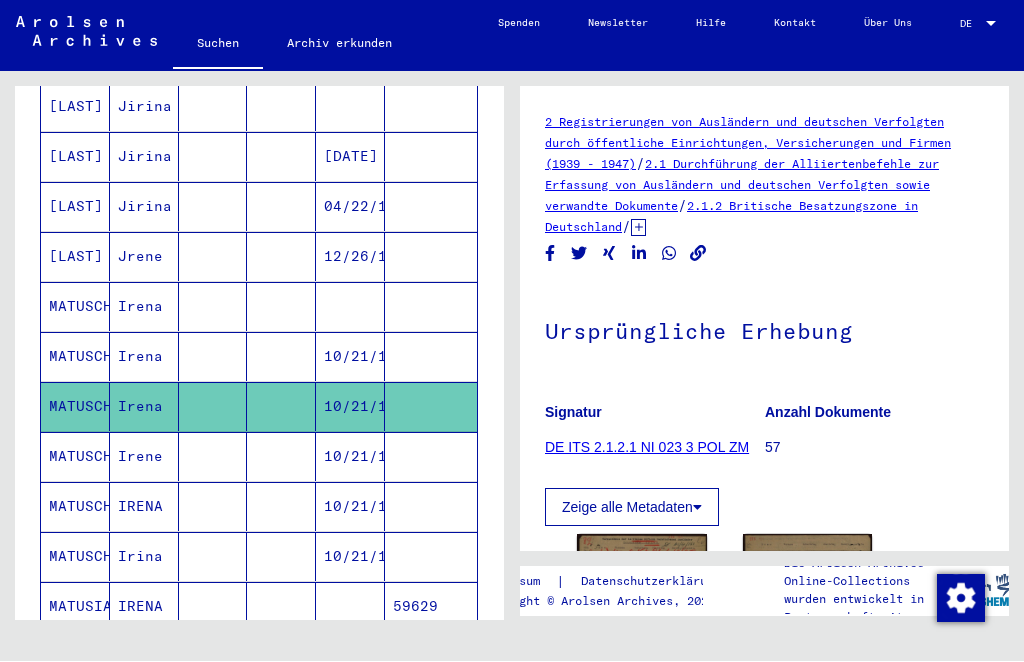 scroll, scrollTop: 283, scrollLeft: 0, axis: vertical 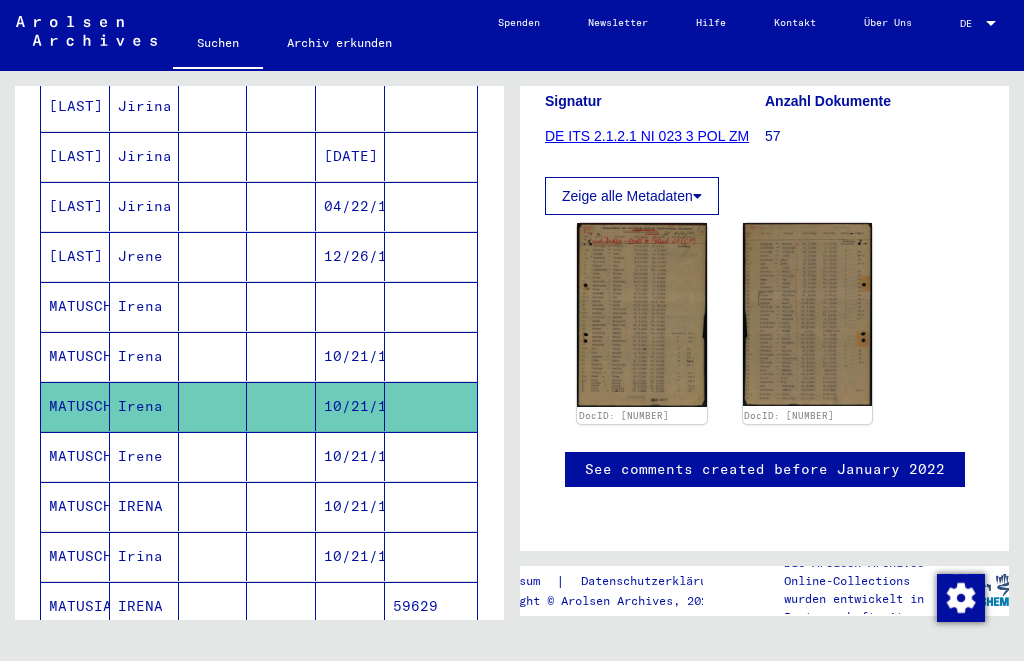 click 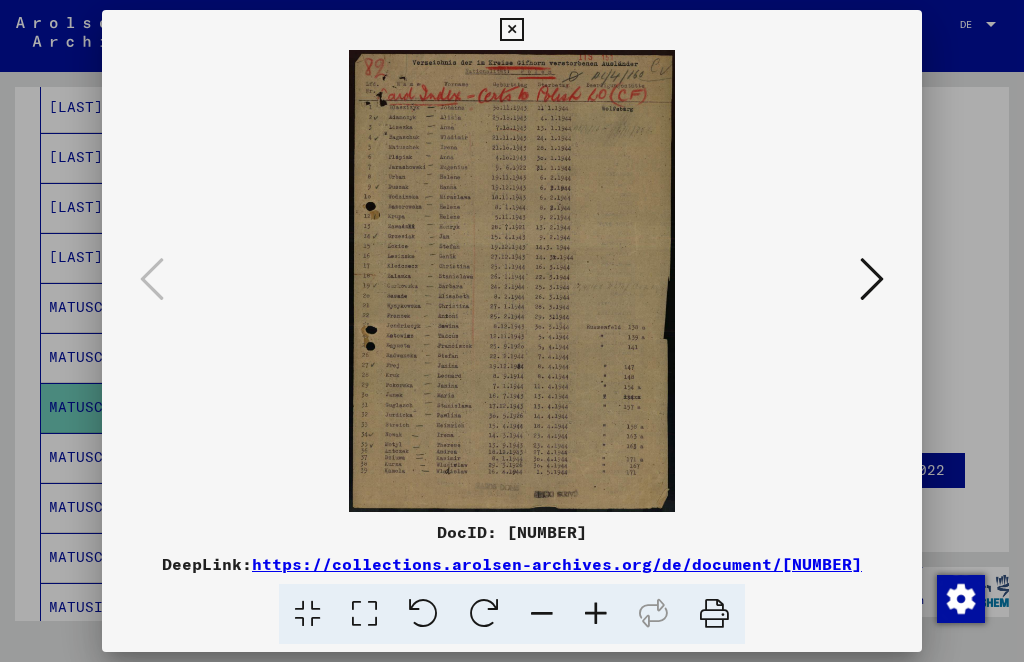 click at bounding box center [511, 30] 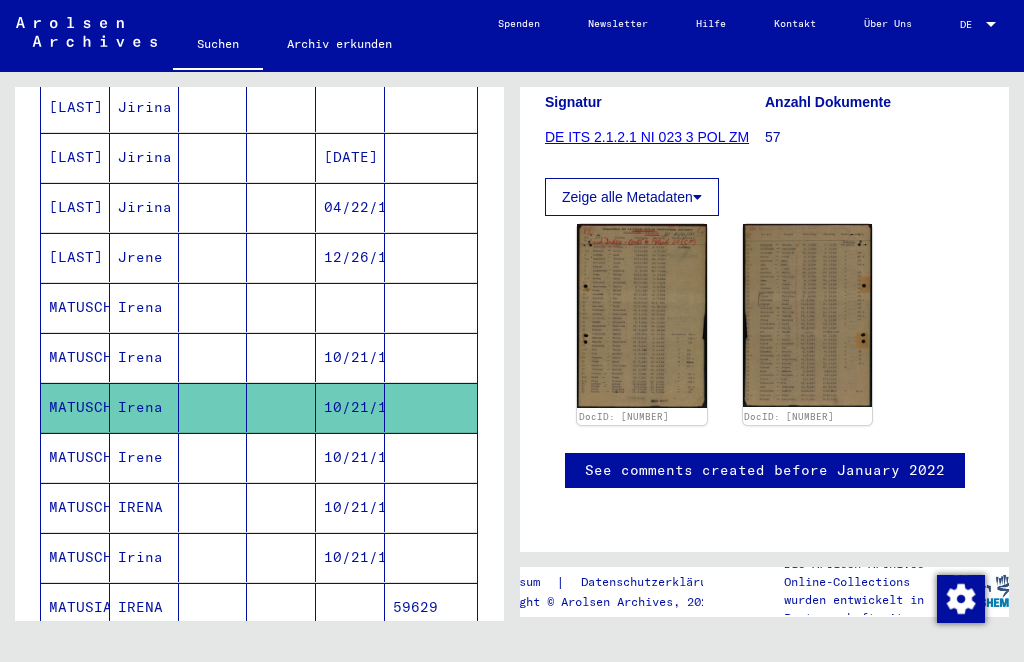click 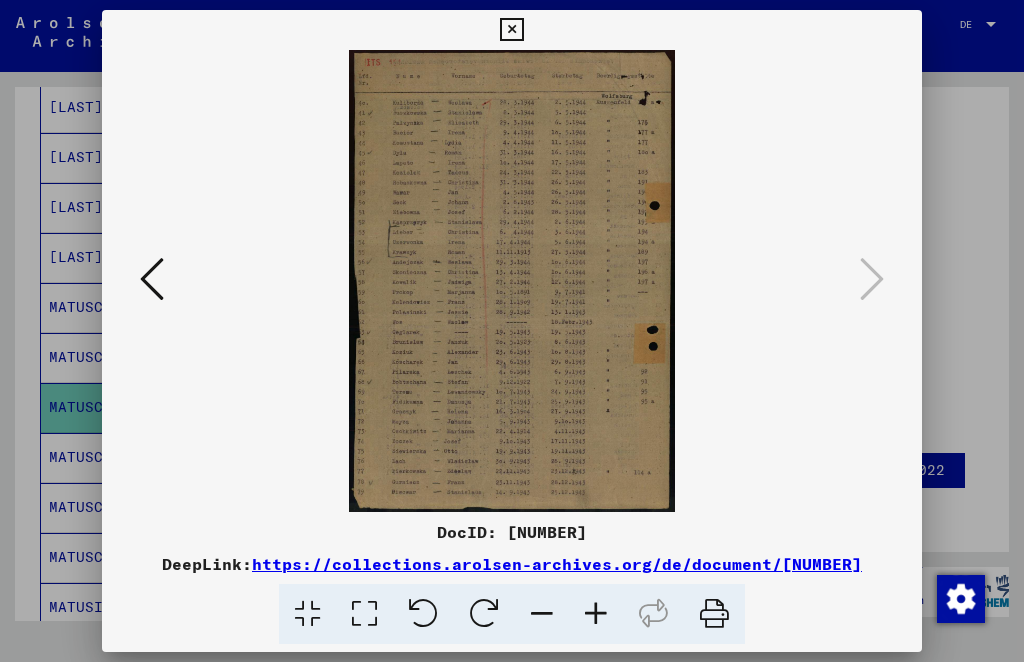 click at bounding box center [511, 30] 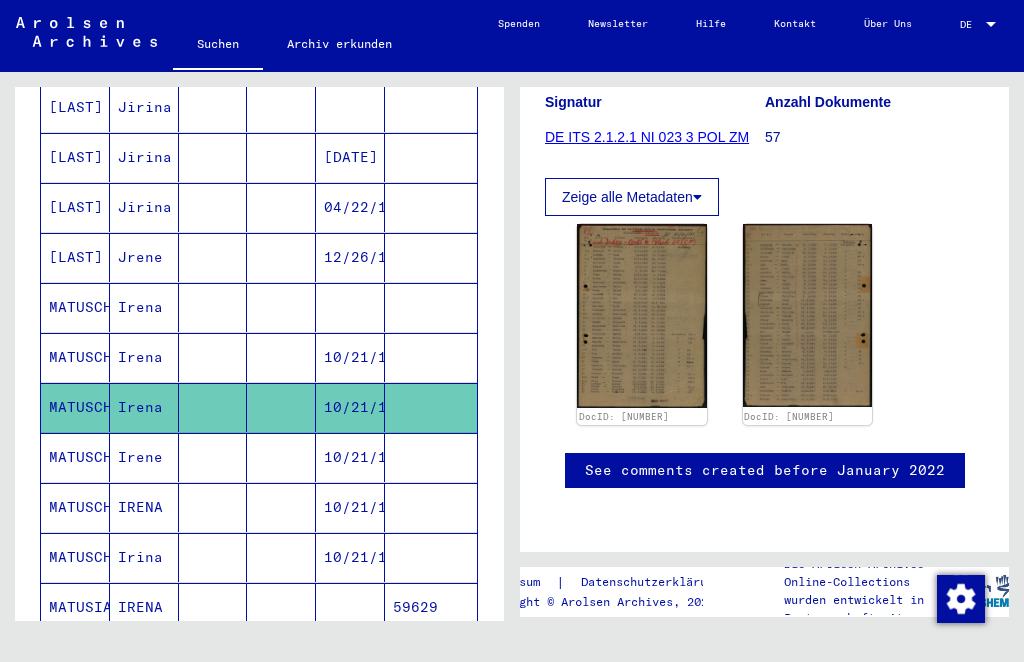 click on "MATUSCHEK" at bounding box center (75, 507) 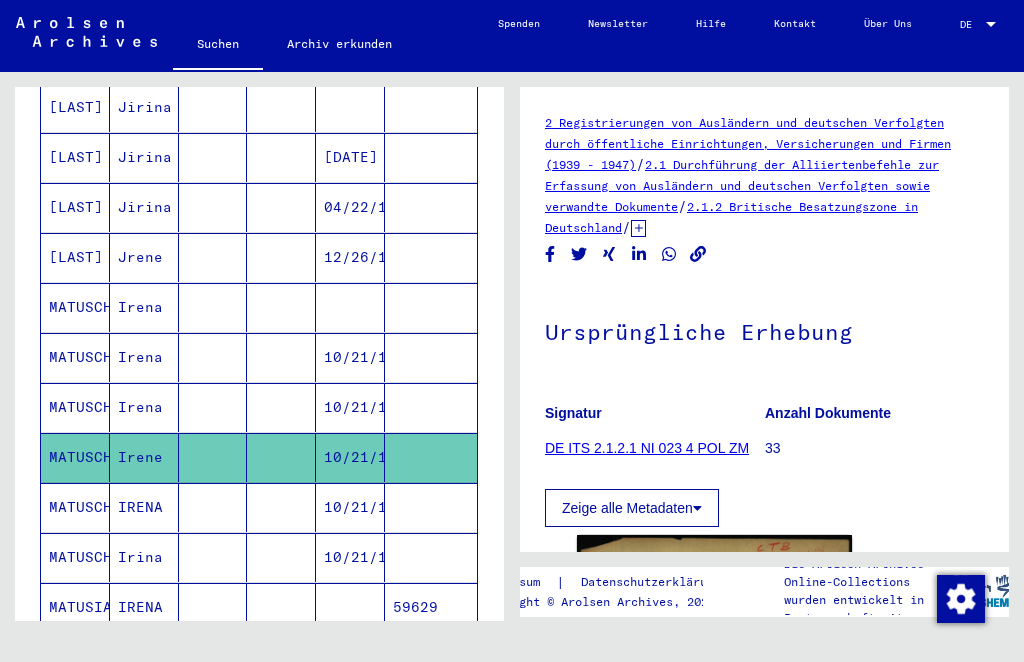 scroll, scrollTop: 152, scrollLeft: 0, axis: vertical 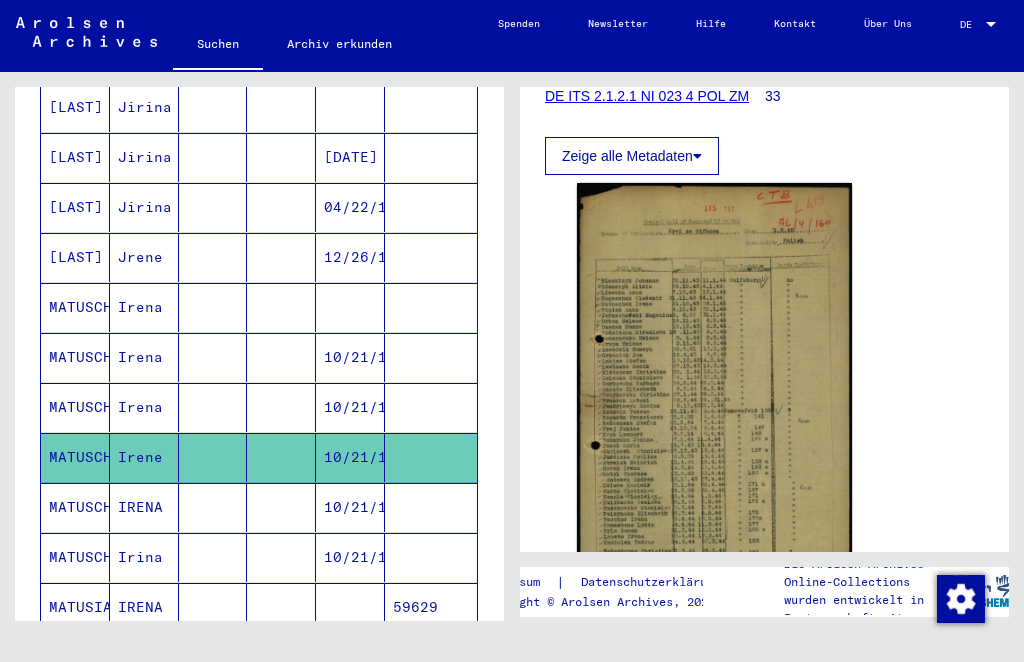 click 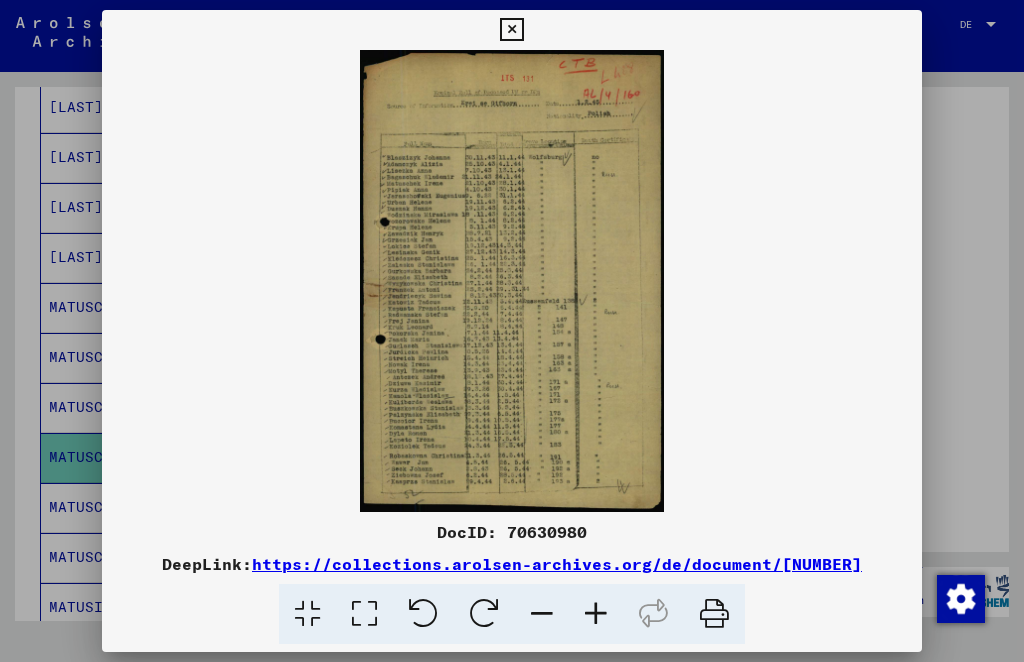 click at bounding box center (511, 30) 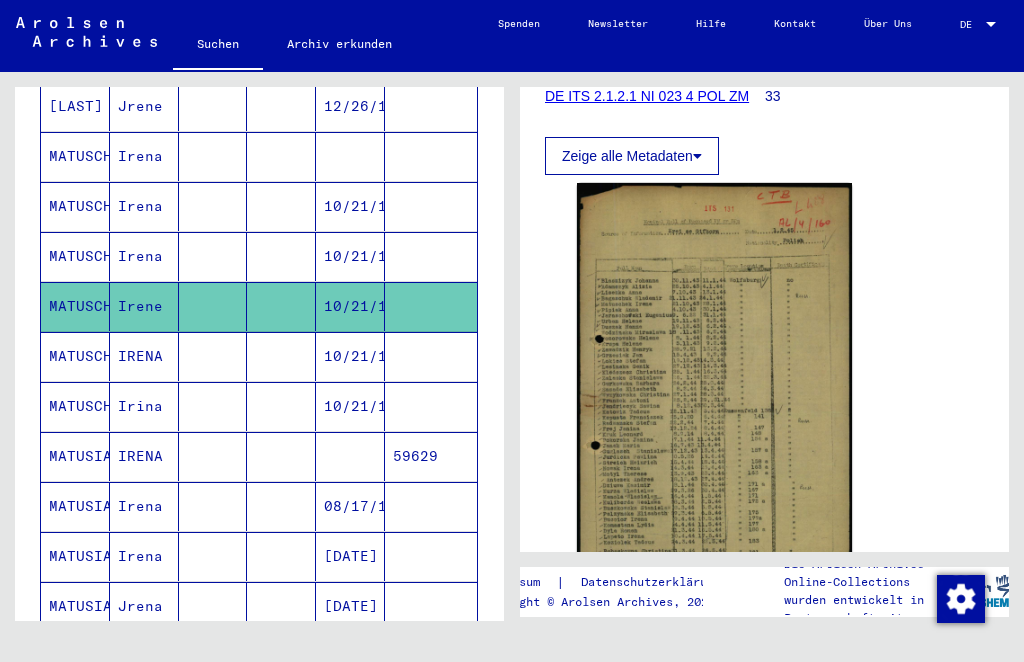 scroll, scrollTop: 728, scrollLeft: 0, axis: vertical 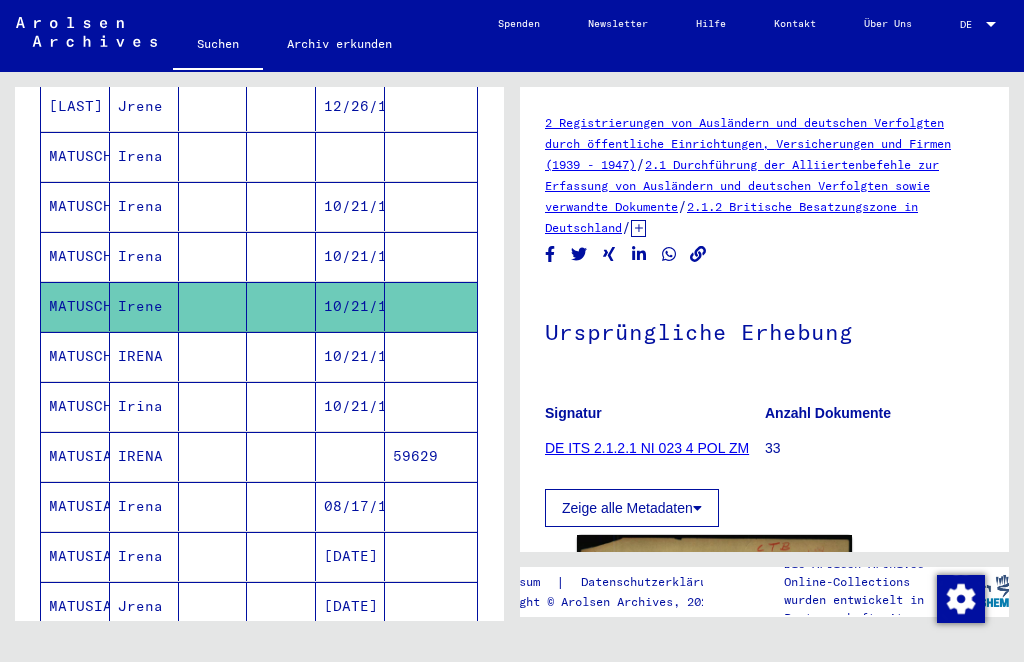 click on "MATUSCHEK" at bounding box center (75, 406) 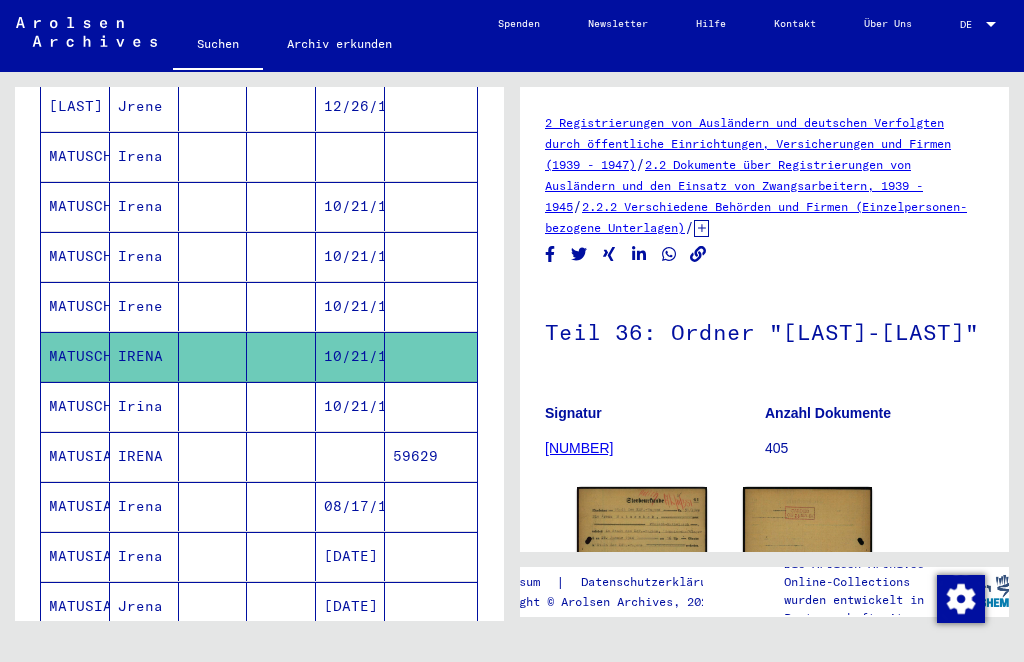 scroll, scrollTop: 0, scrollLeft: 0, axis: both 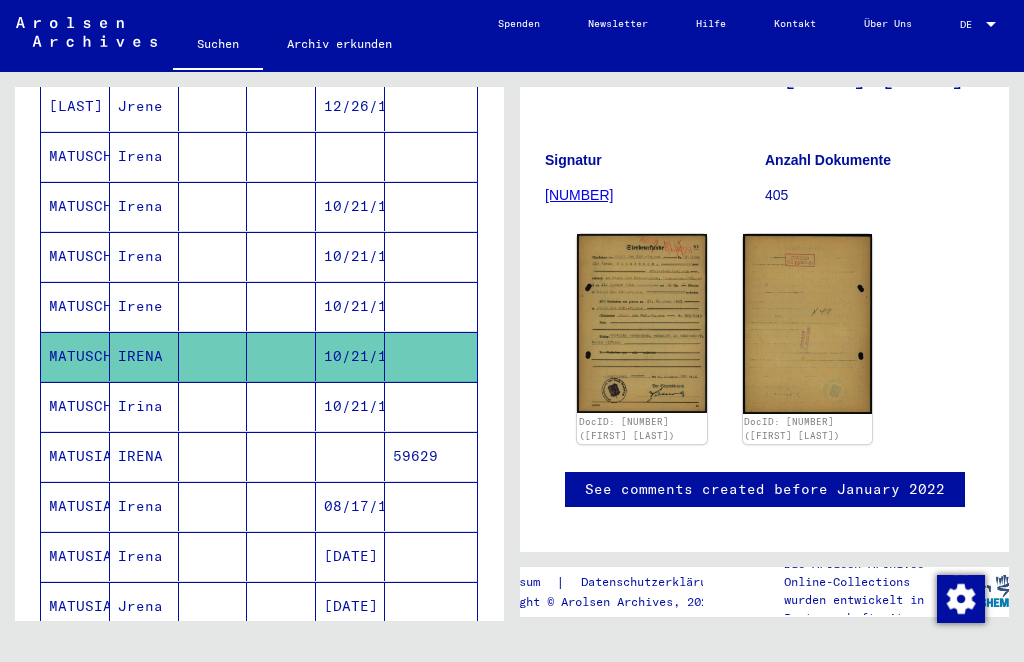 click 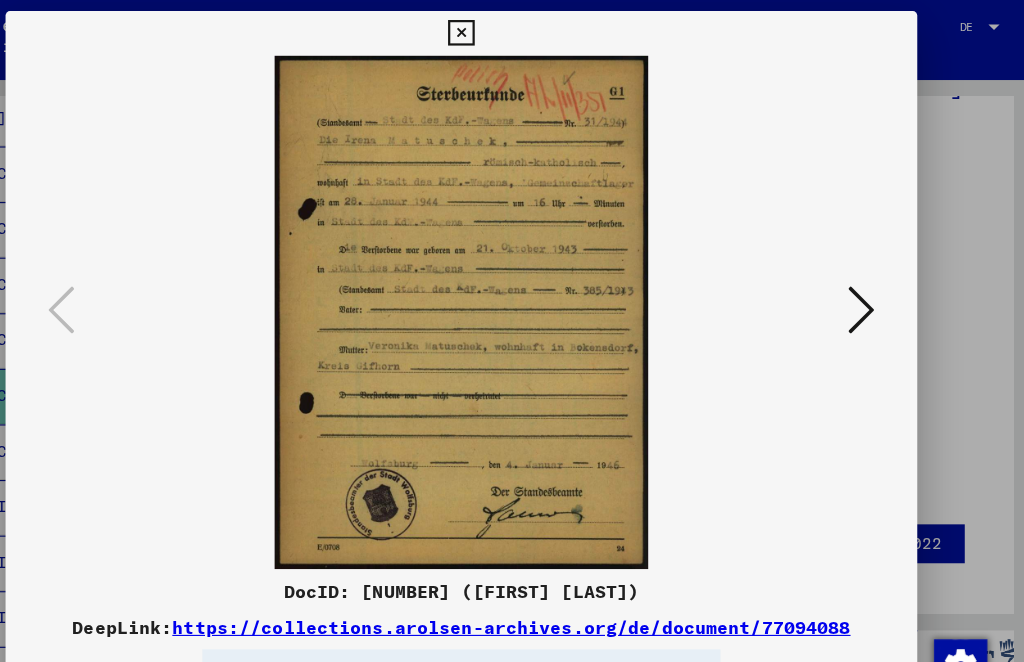 click at bounding box center (511, 30) 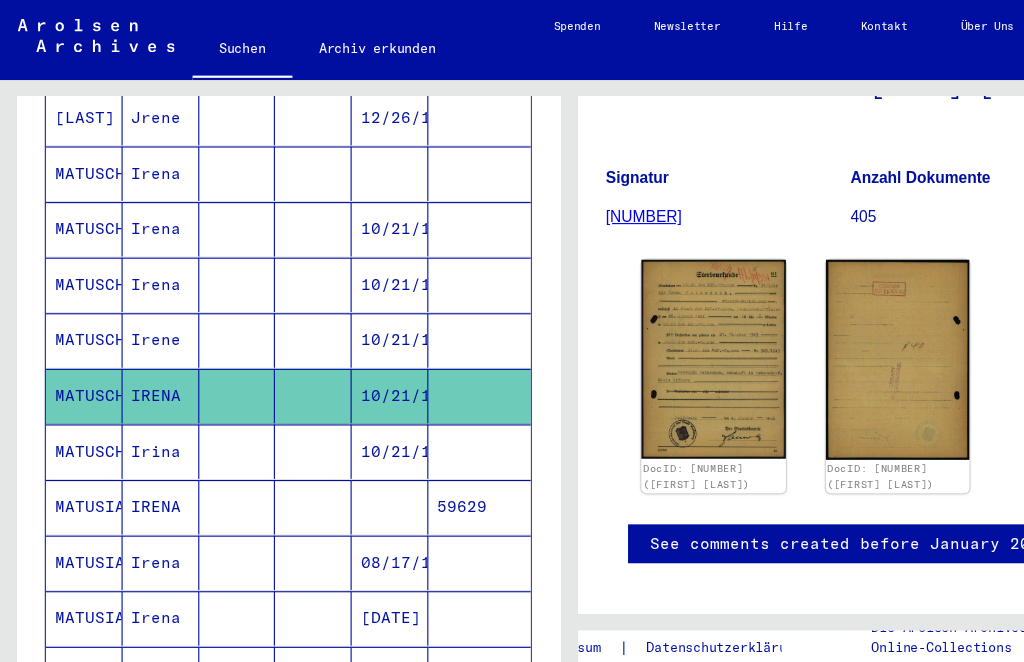 click on "MATUSIAK" at bounding box center [75, 506] 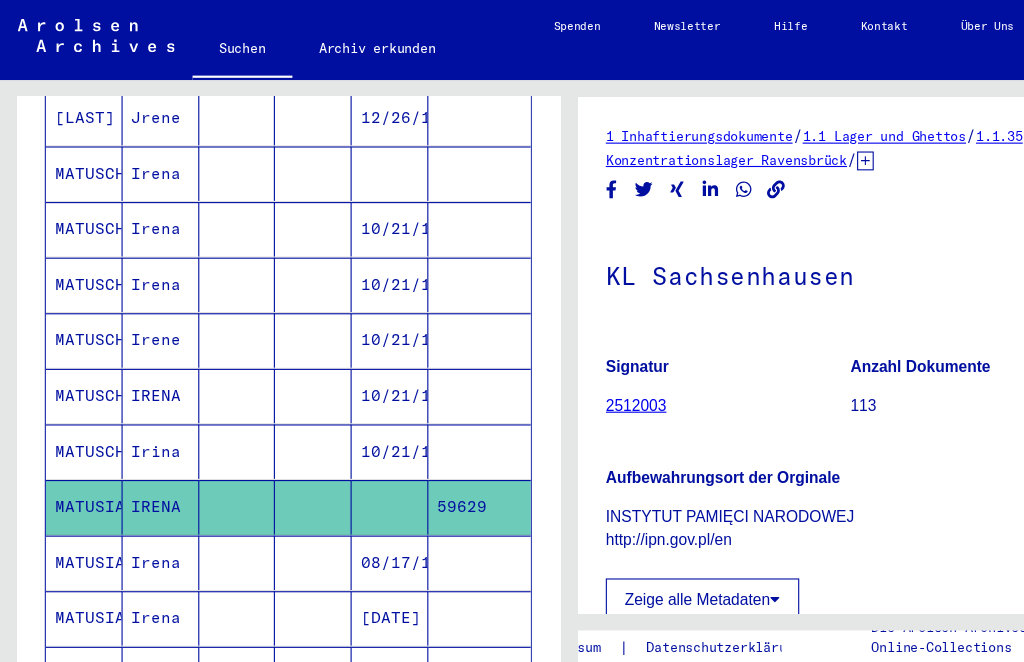 scroll, scrollTop: 336, scrollLeft: 0, axis: vertical 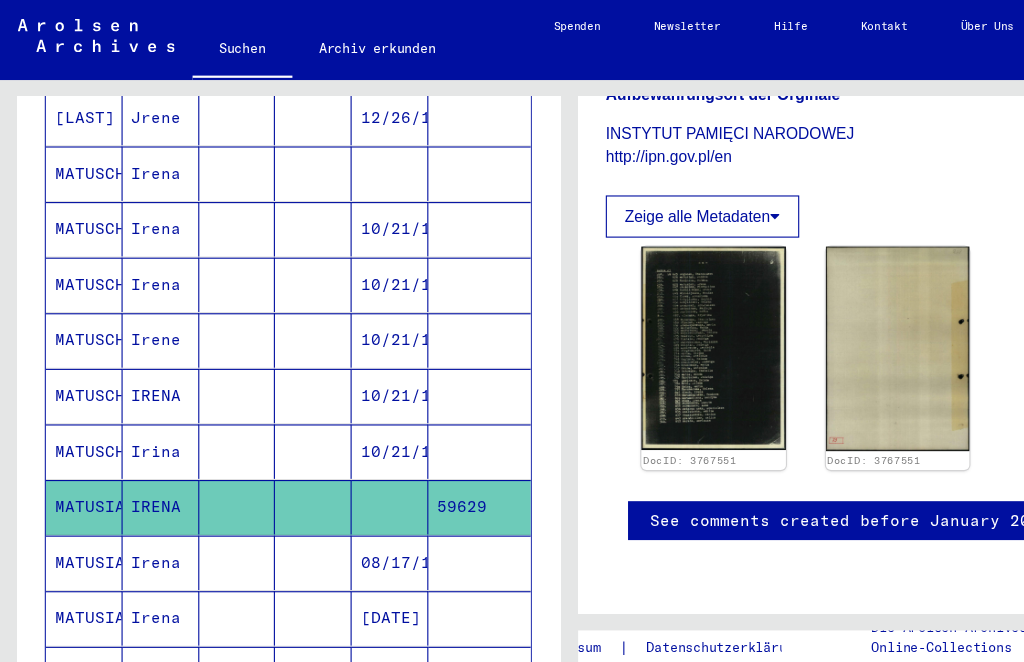 click 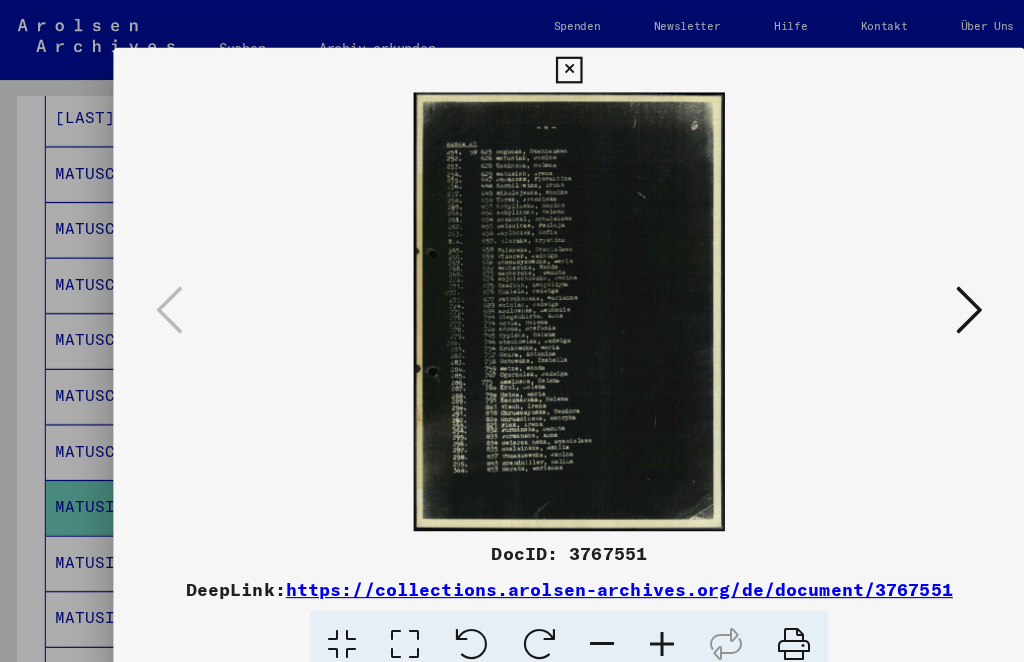 click at bounding box center (872, 279) 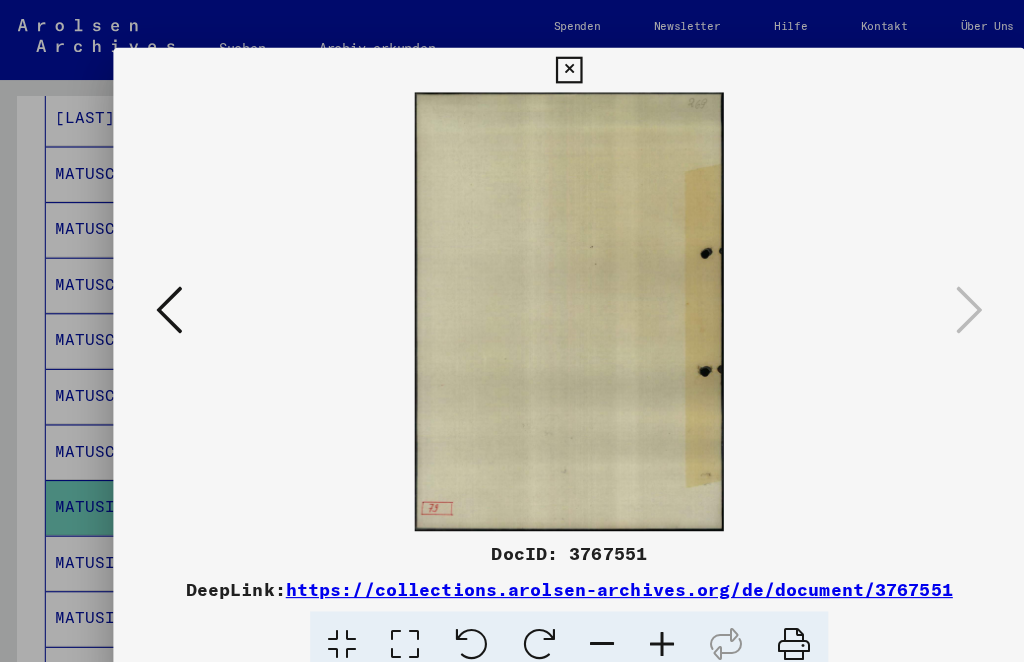 click at bounding box center [511, 63] 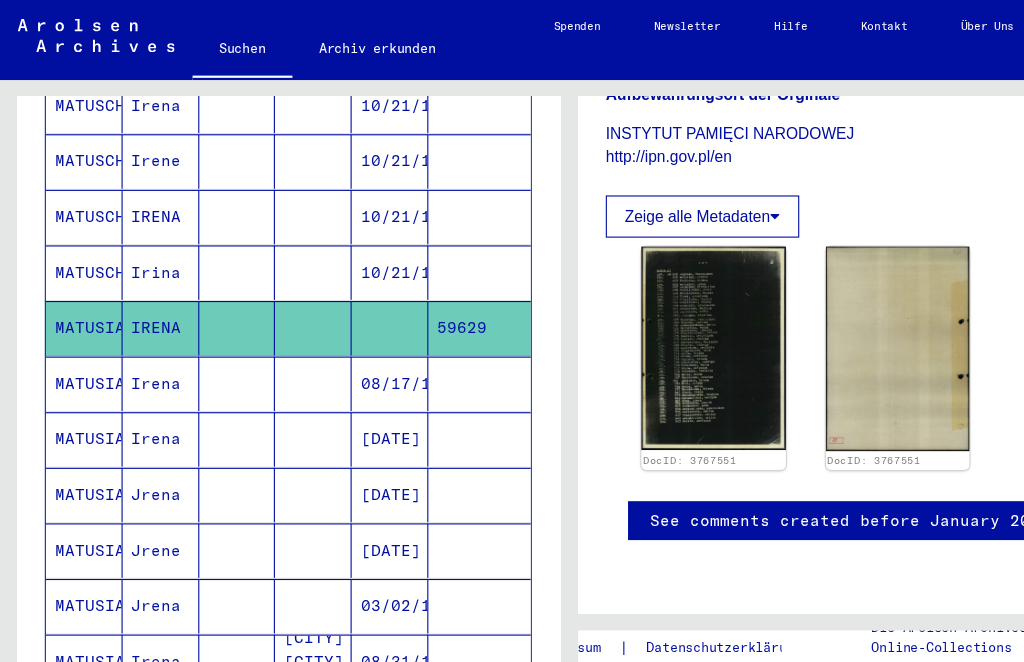scroll, scrollTop: 890, scrollLeft: 0, axis: vertical 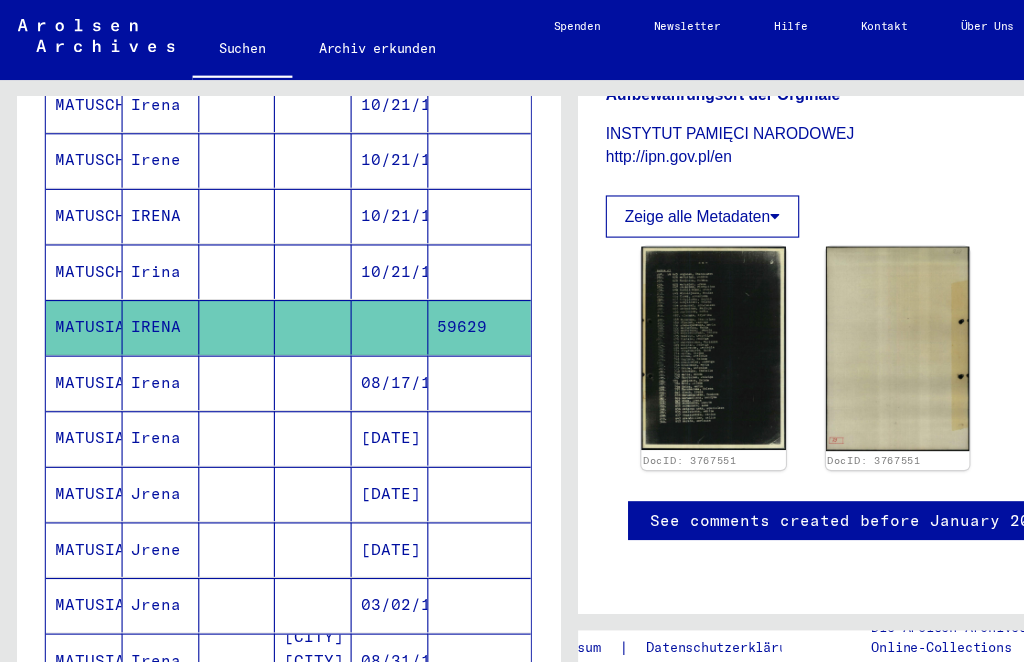click on "MATUSIAK" at bounding box center [75, 394] 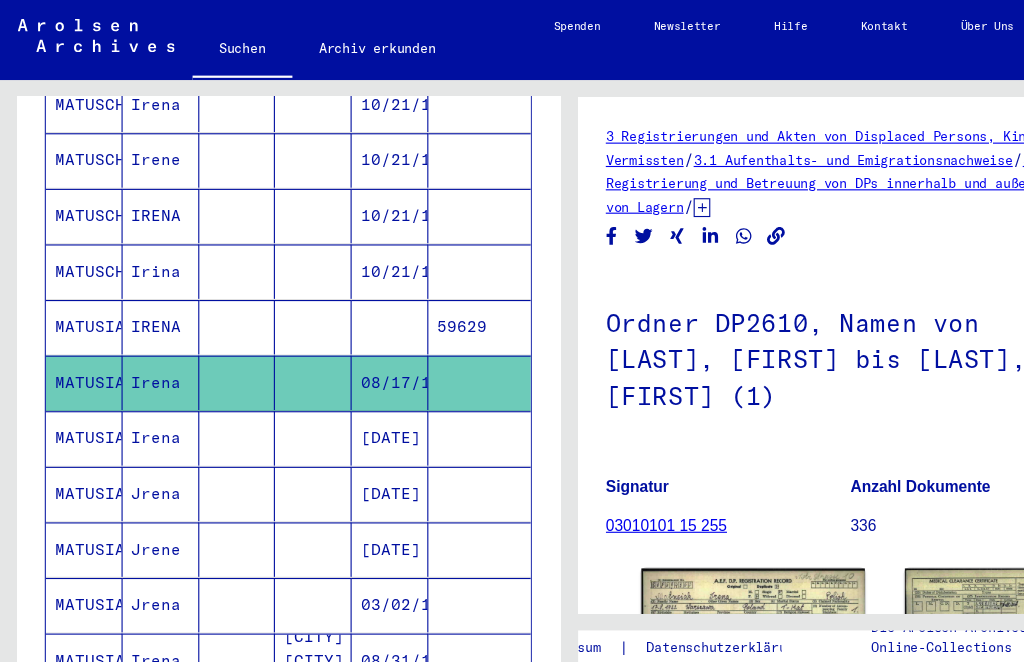 scroll, scrollTop: 68, scrollLeft: 0, axis: vertical 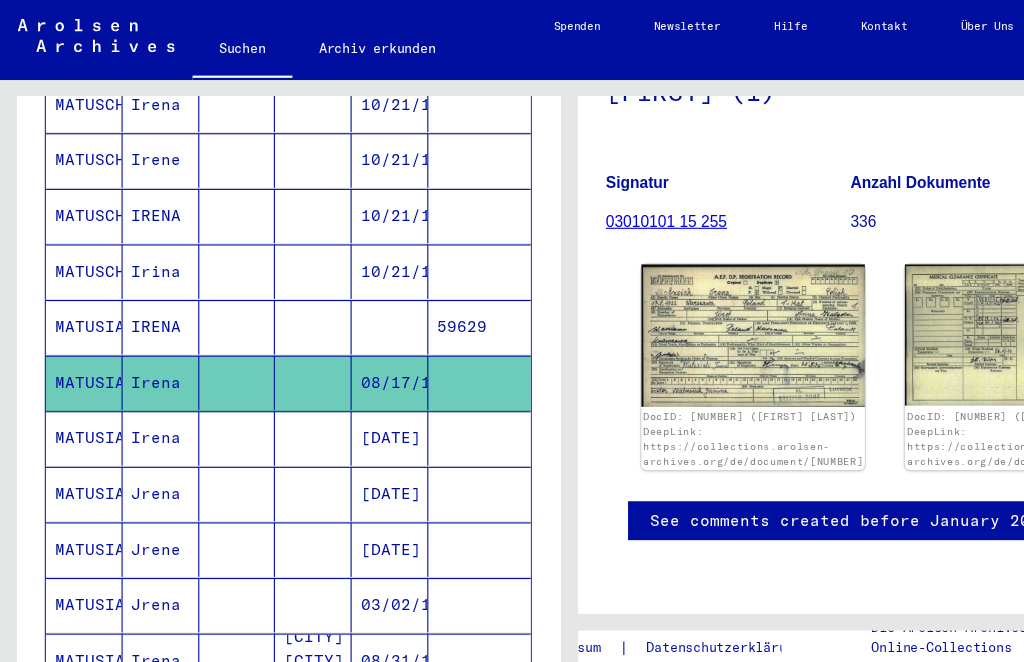click 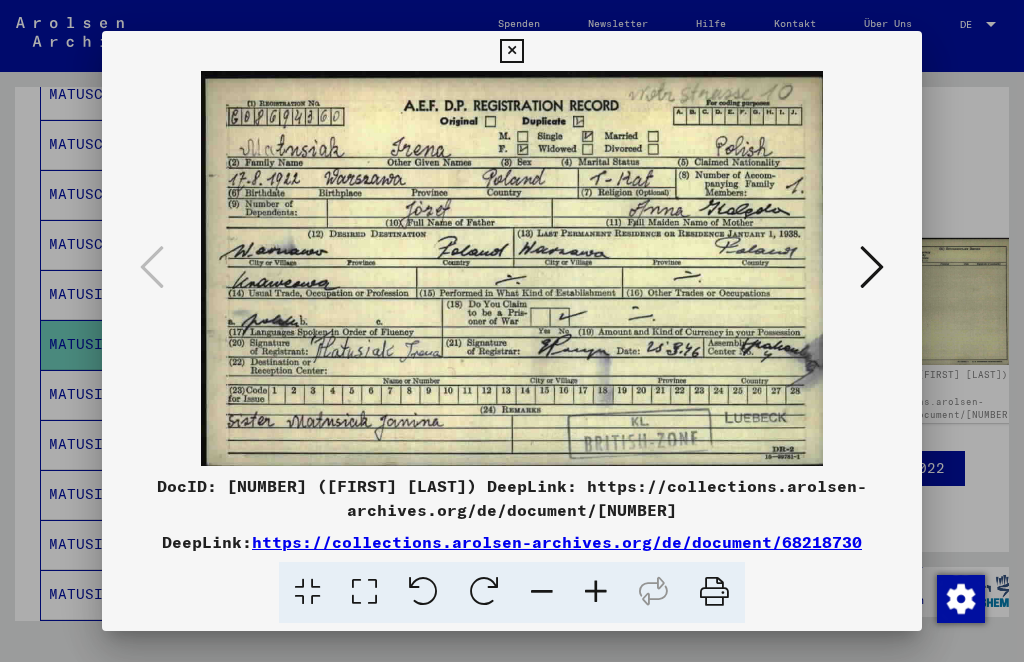 click at bounding box center (511, 51) 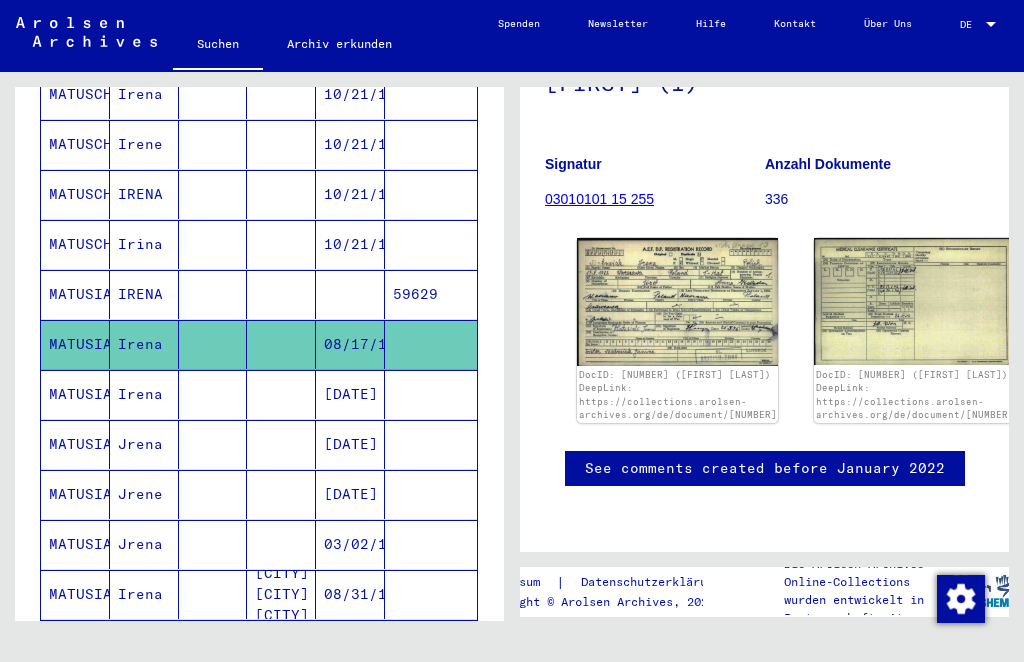 click on "MATUSIAK" at bounding box center [75, 444] 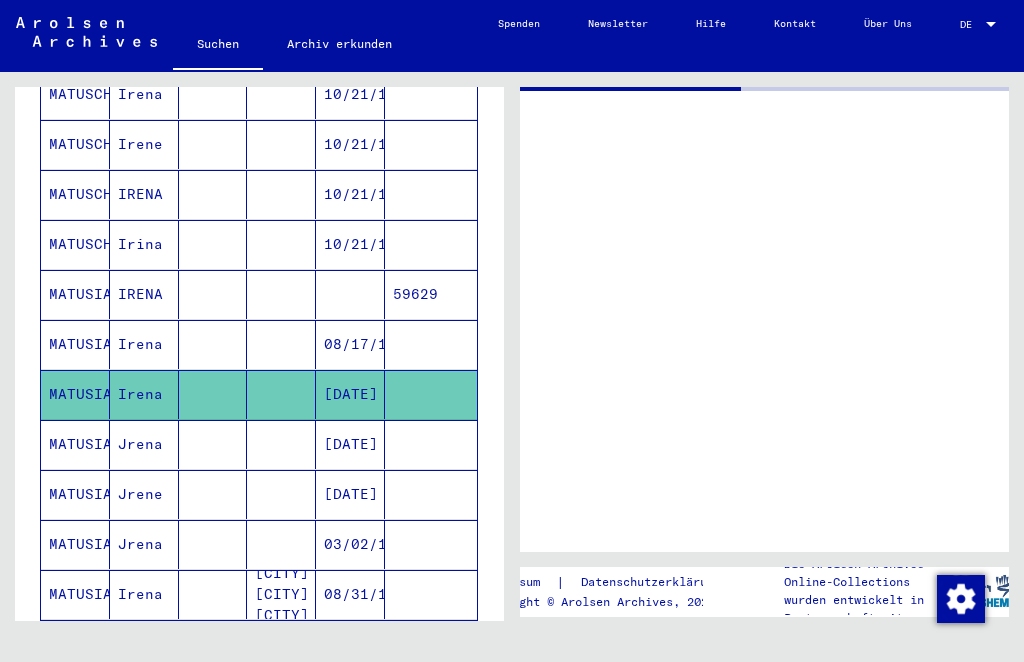 scroll, scrollTop: 0, scrollLeft: 0, axis: both 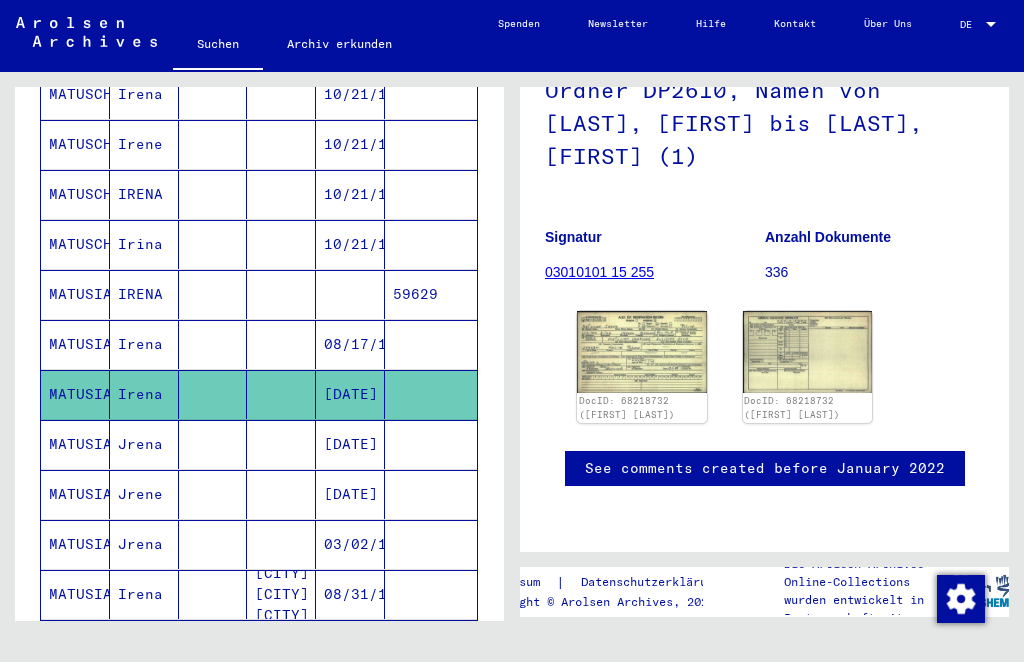 click 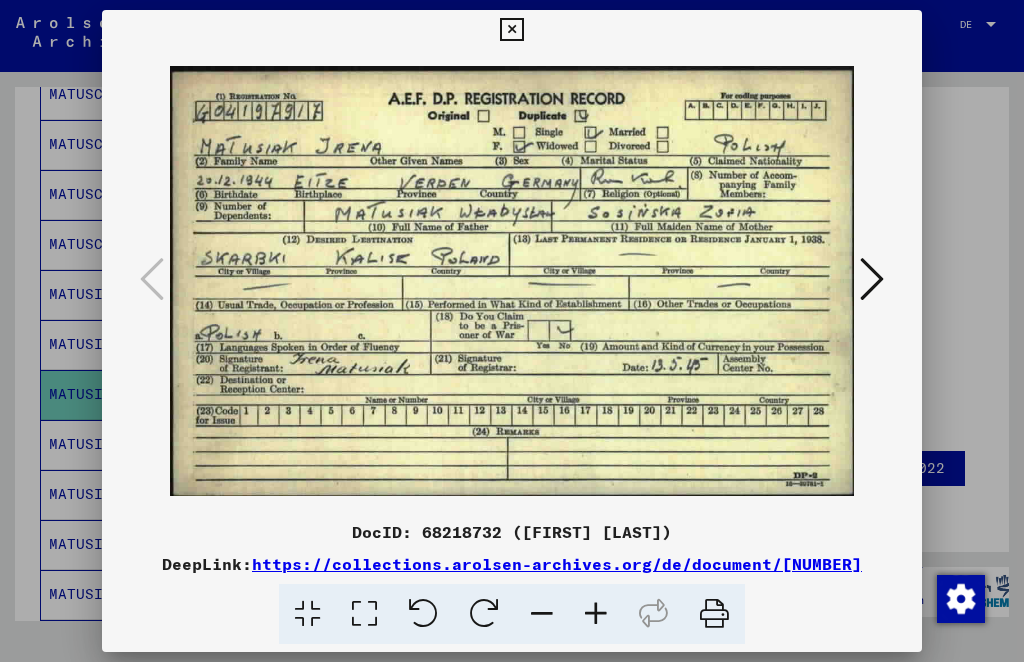 click at bounding box center [511, 30] 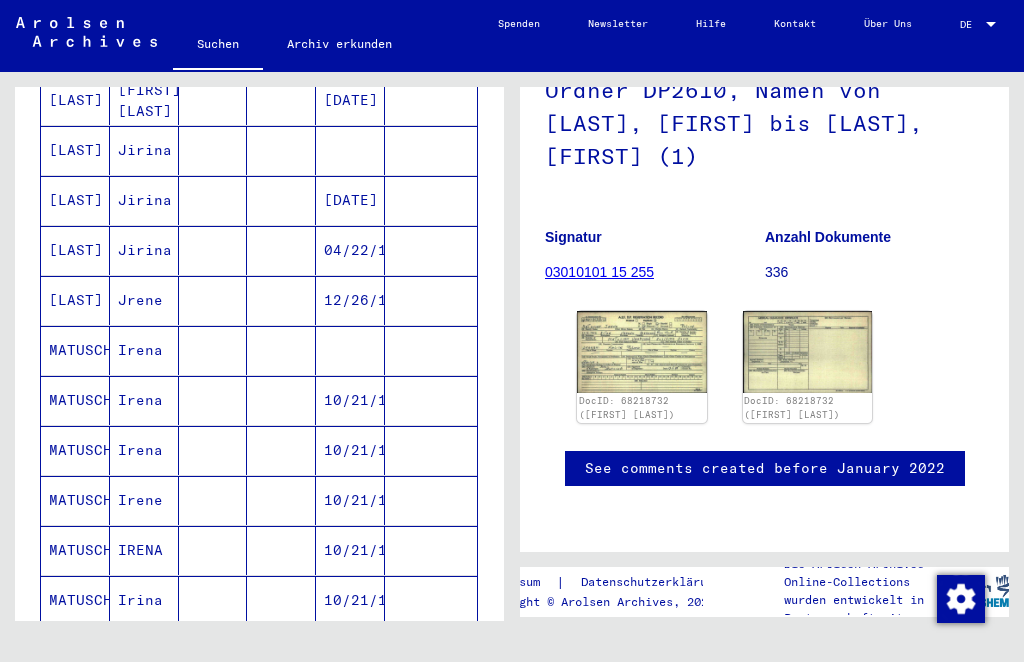 scroll, scrollTop: 537, scrollLeft: 0, axis: vertical 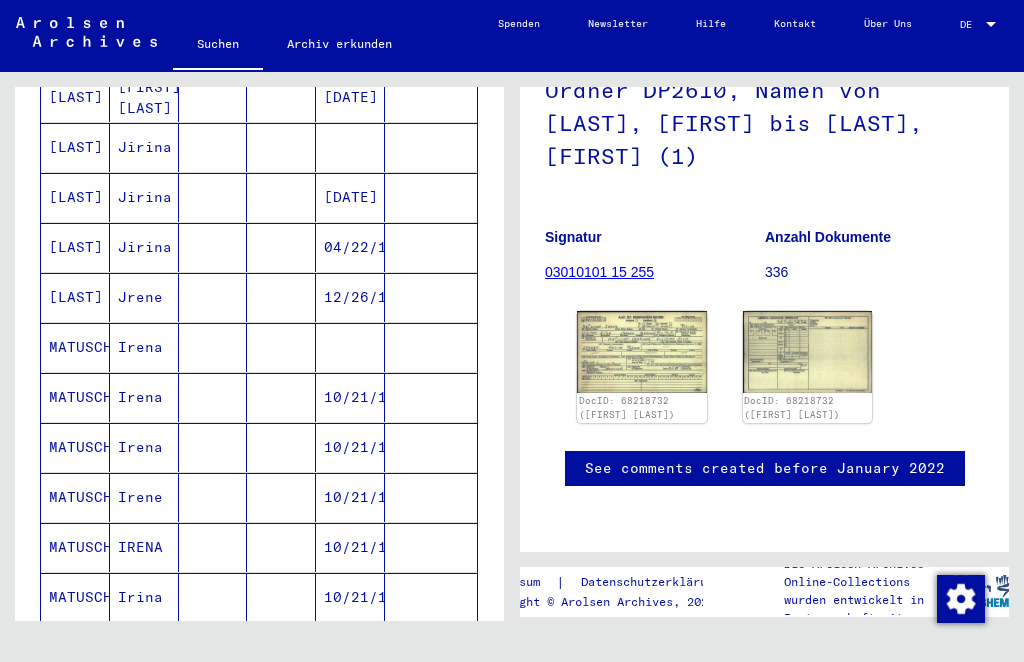 click on "MATUSCHEK" at bounding box center [75, 397] 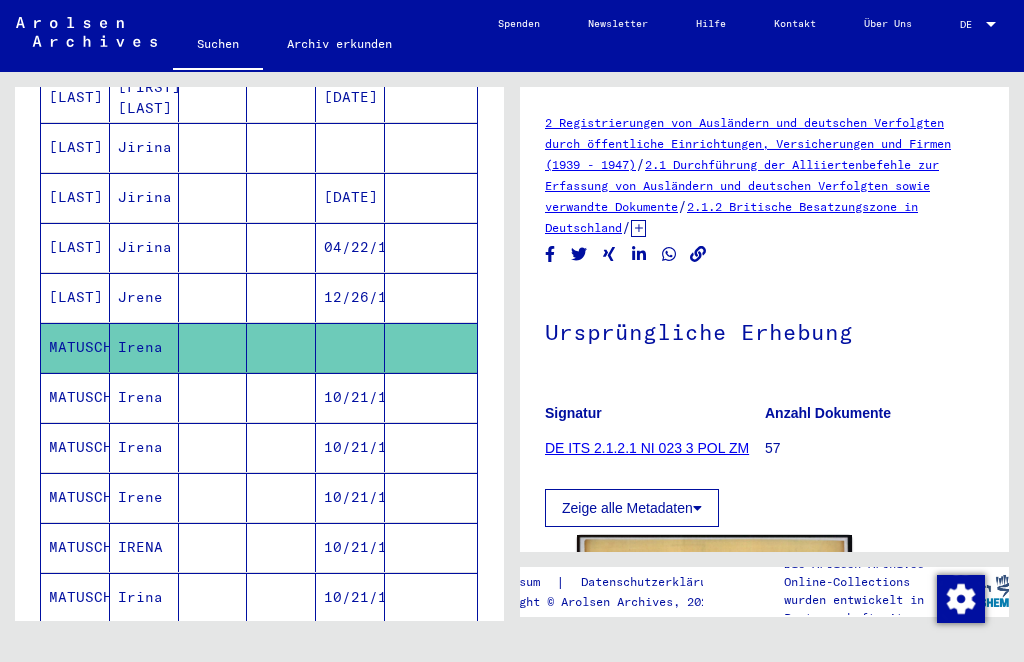 scroll, scrollTop: 246, scrollLeft: 0, axis: vertical 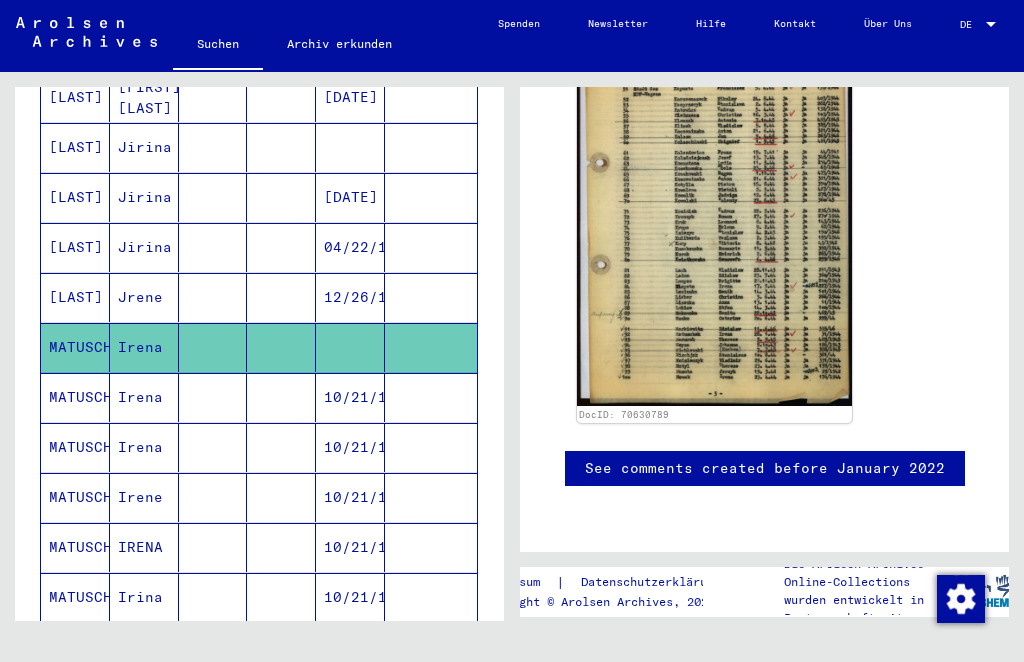 click on "MATUSCHEK" at bounding box center [75, 447] 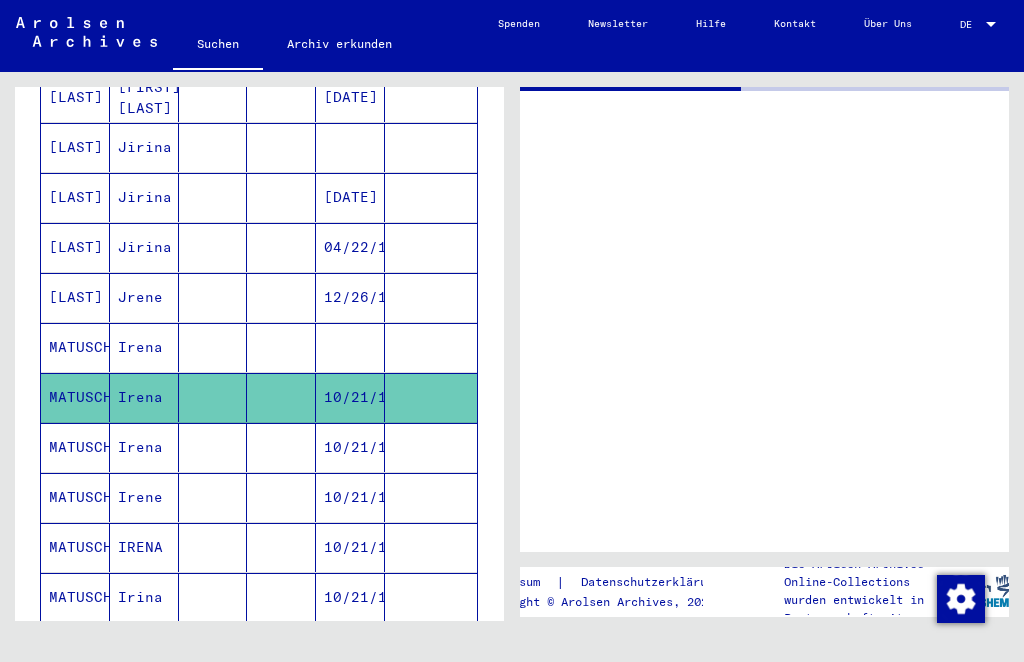 scroll, scrollTop: 0, scrollLeft: 0, axis: both 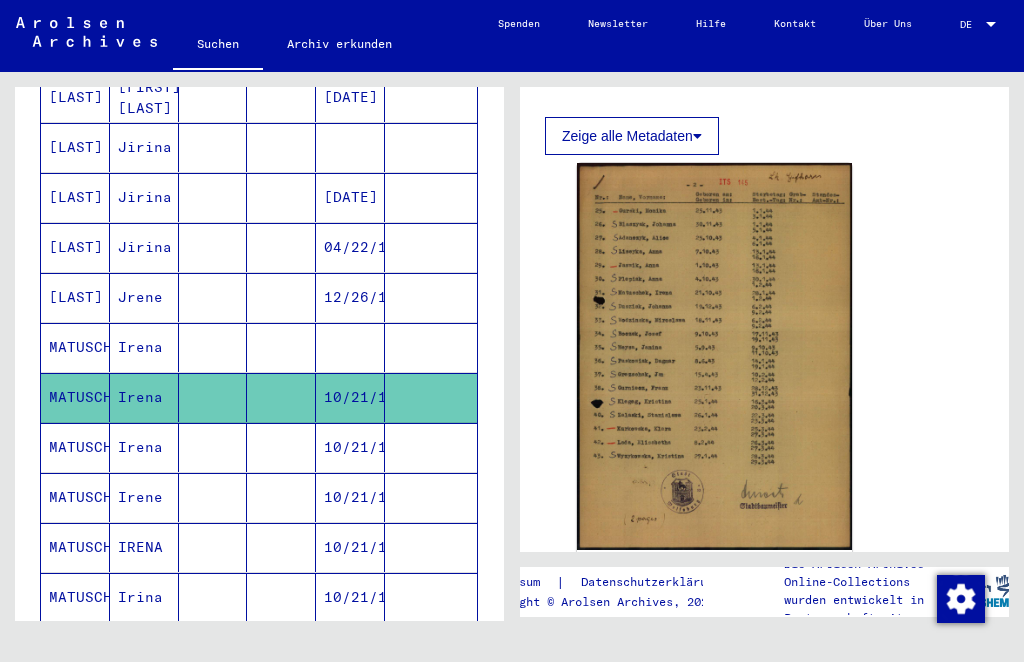 click on "MATUSCHEK" at bounding box center [75, 497] 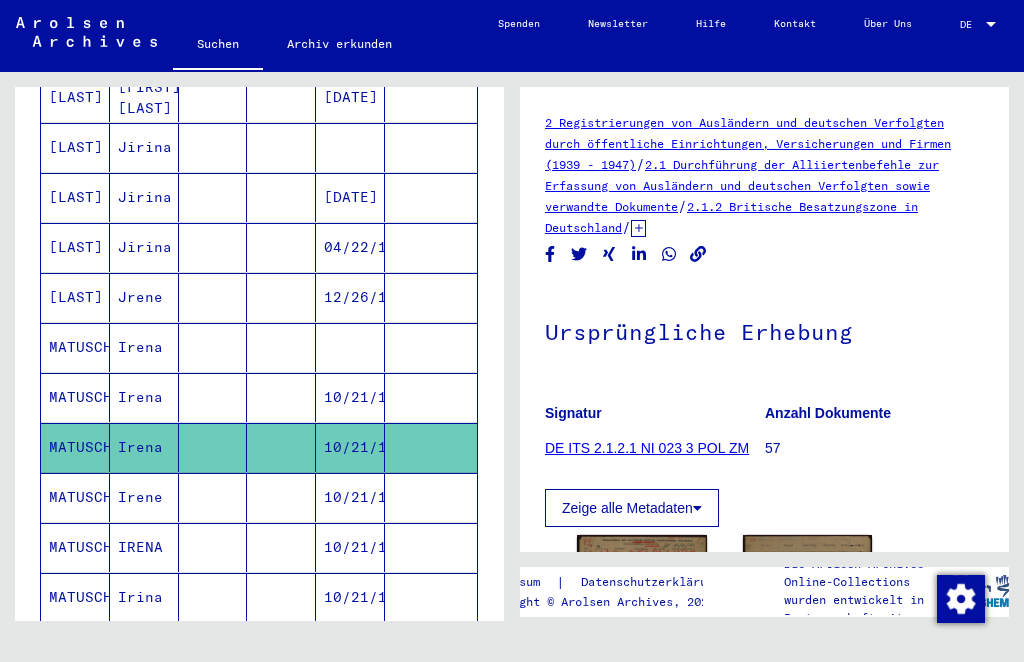 scroll, scrollTop: 141, scrollLeft: 0, axis: vertical 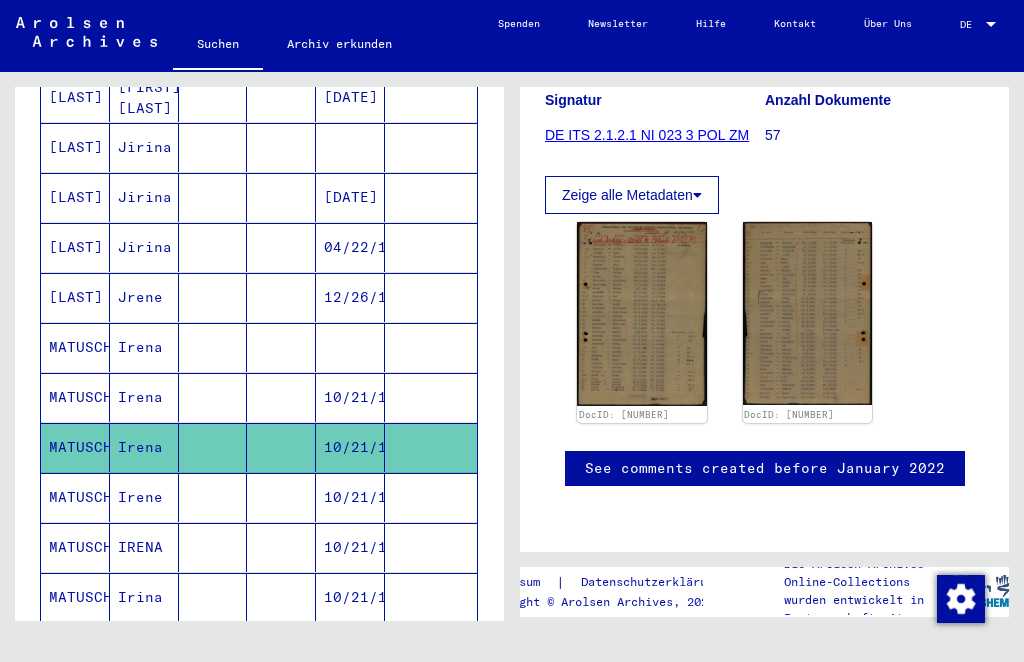 click on "MATUSCHEK" at bounding box center (75, 547) 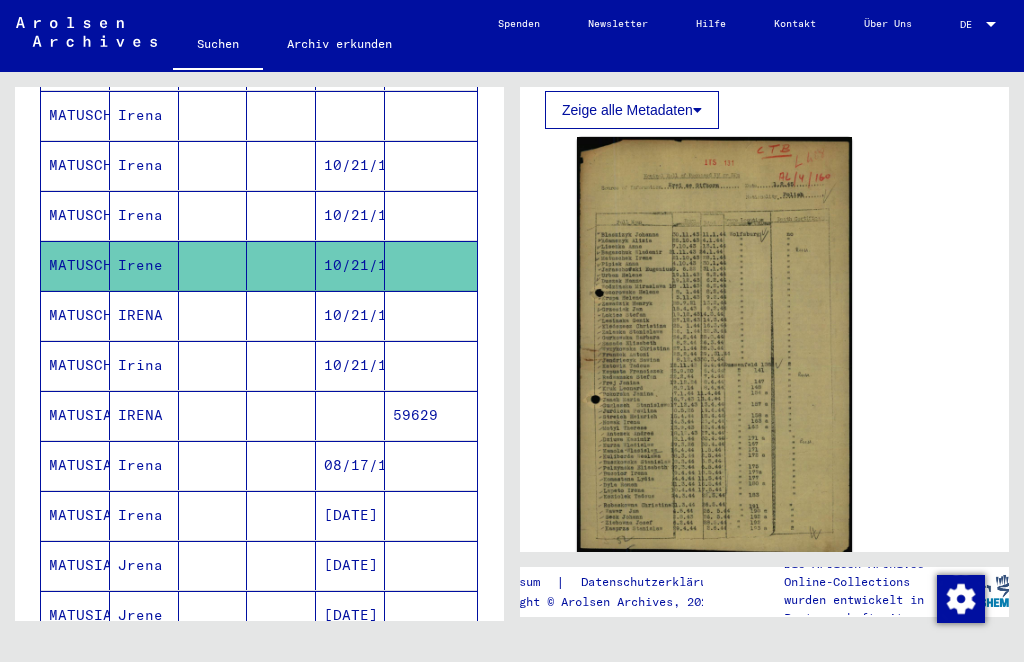 click on "MATUSCHEK" at bounding box center [75, 365] 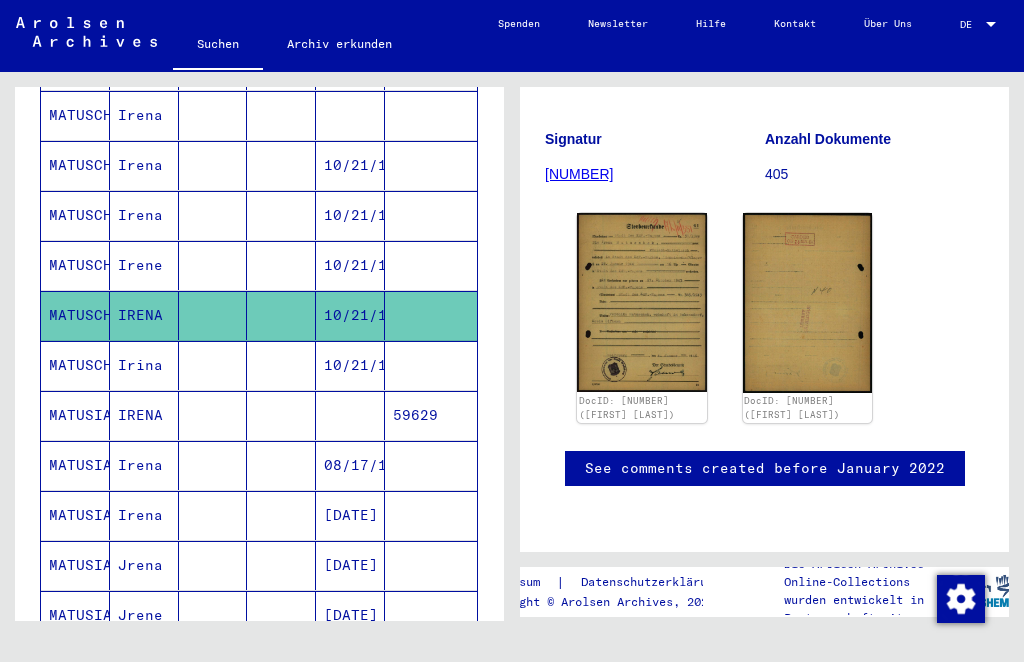 click on "MATUSCHEK" at bounding box center [75, 415] 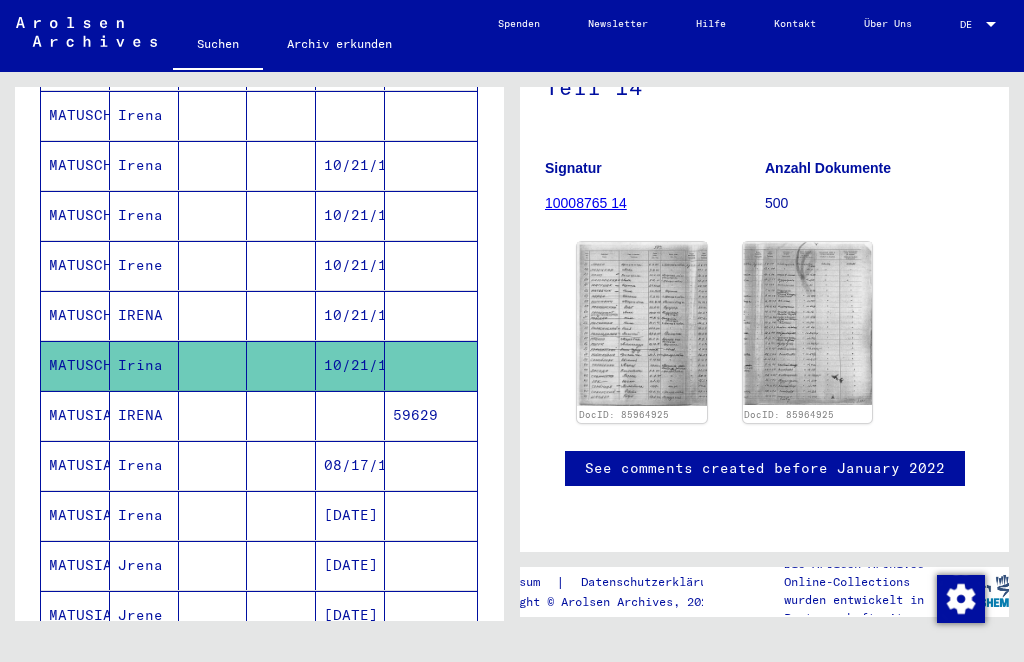 click on "MATUSIAK" at bounding box center [75, 465] 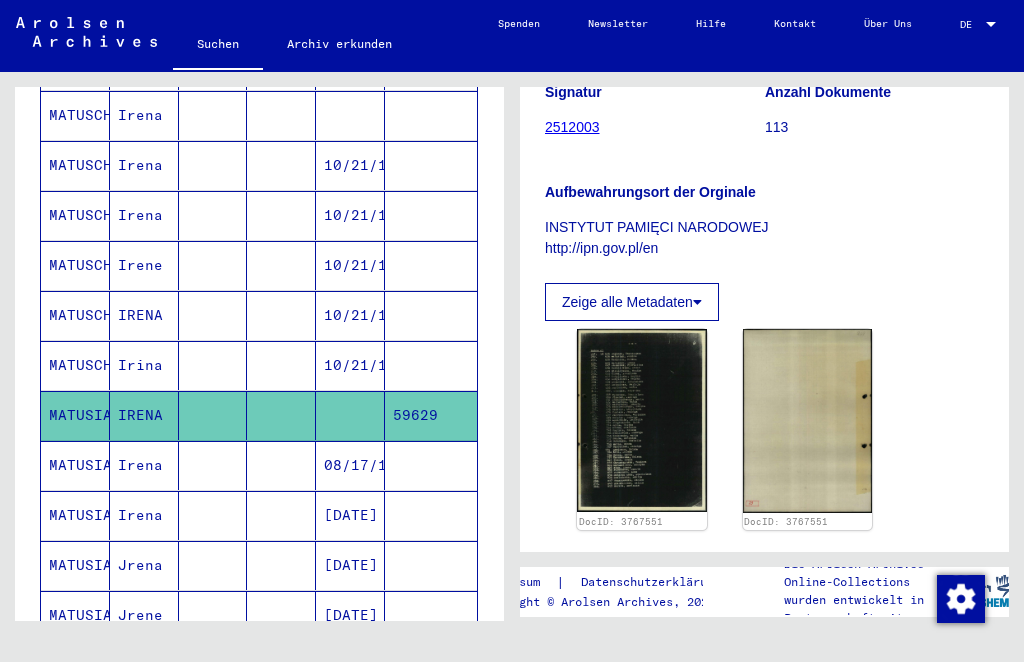 click on "MATUSIAK" at bounding box center [75, 515] 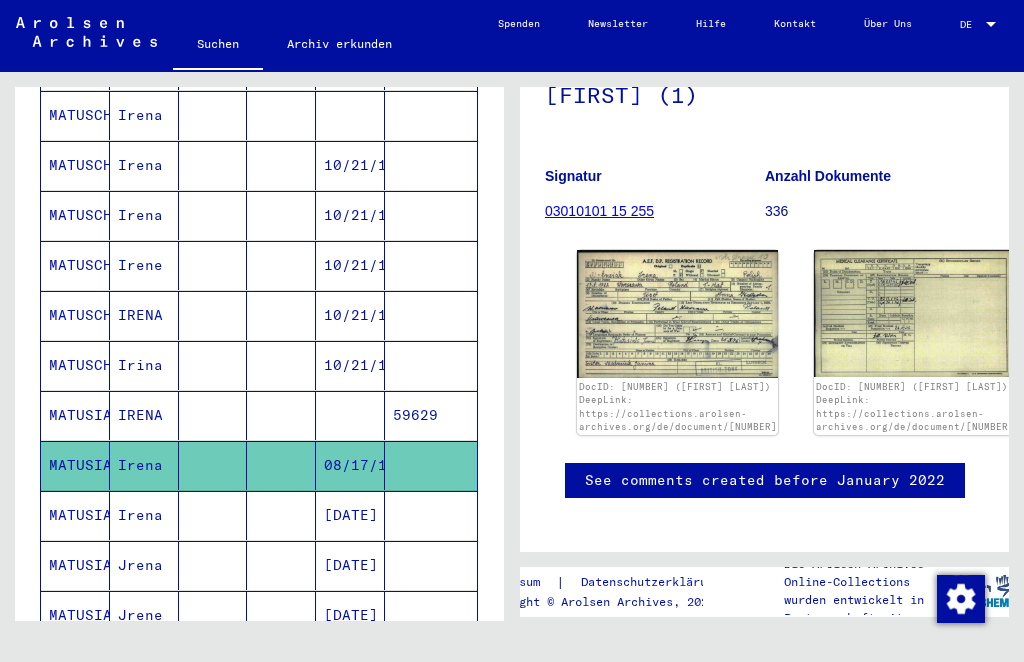 click 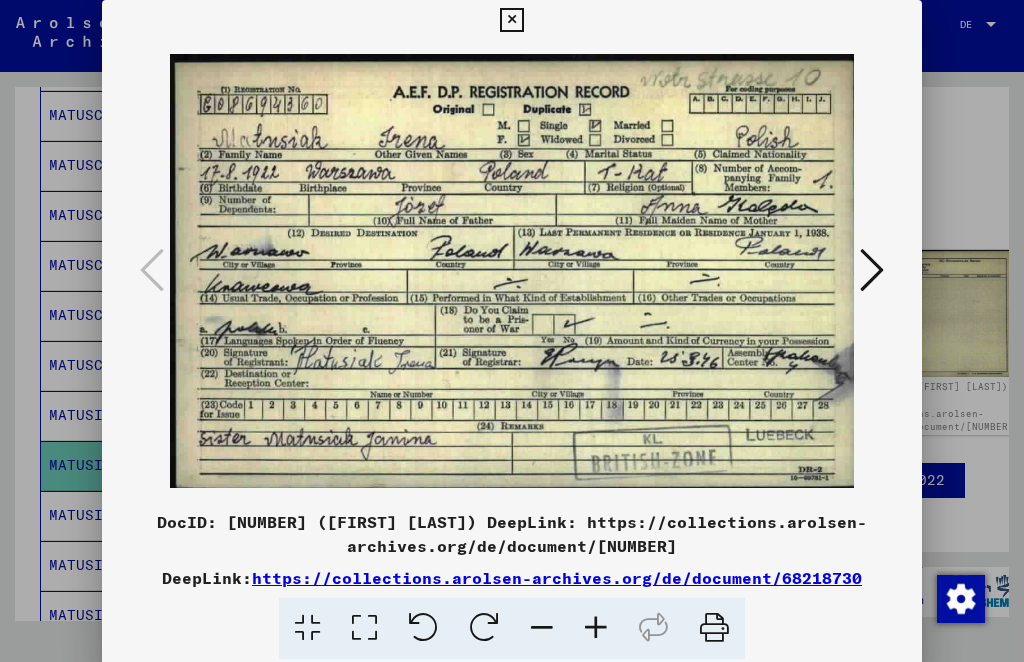 click at bounding box center (511, 20) 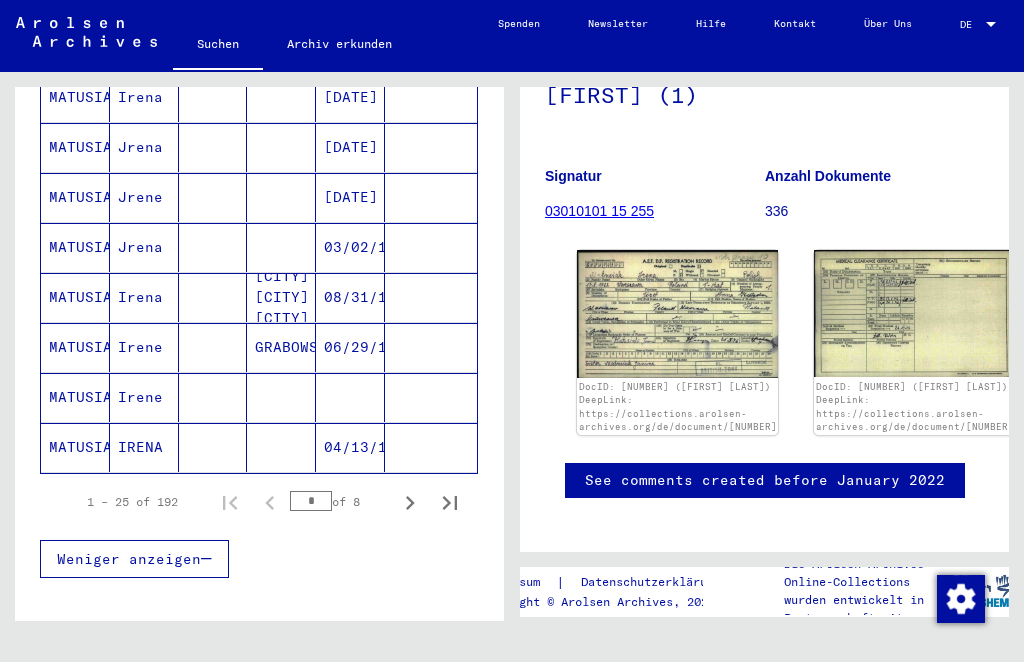 click 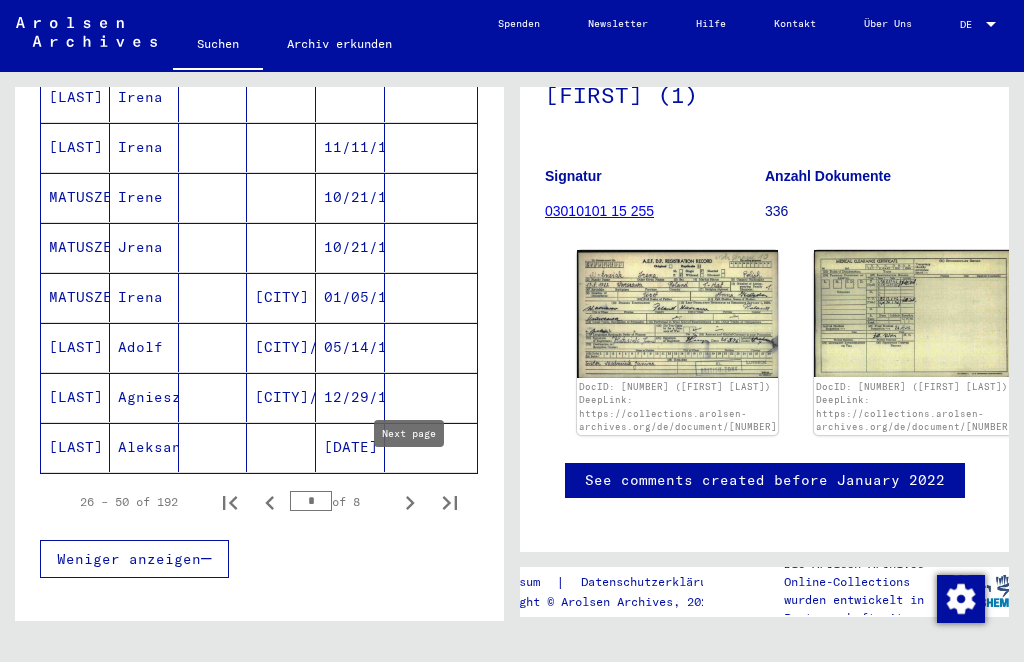 click 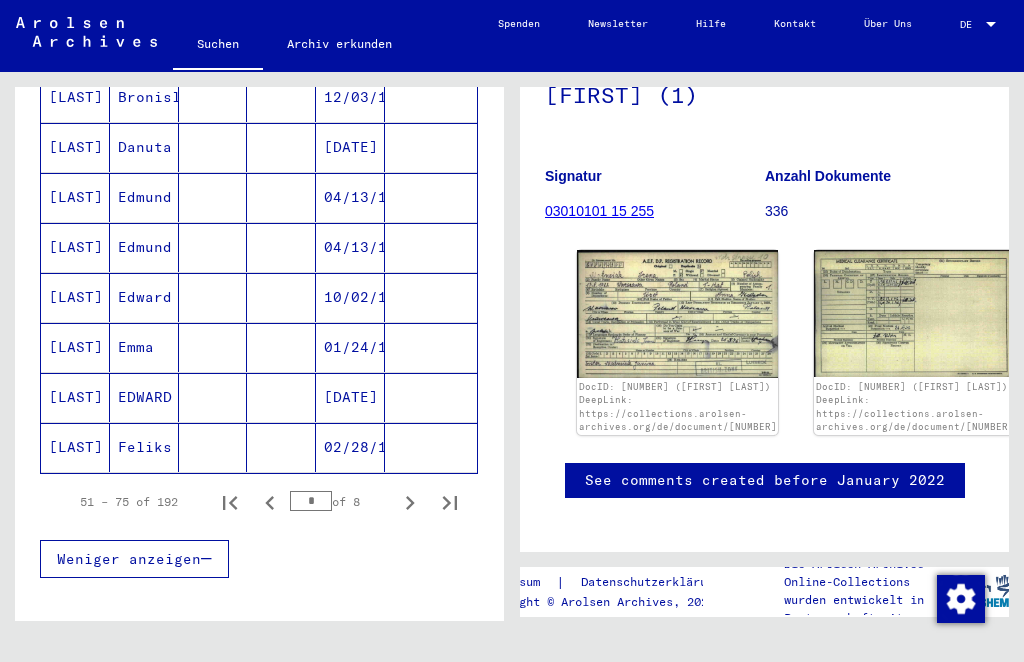 click 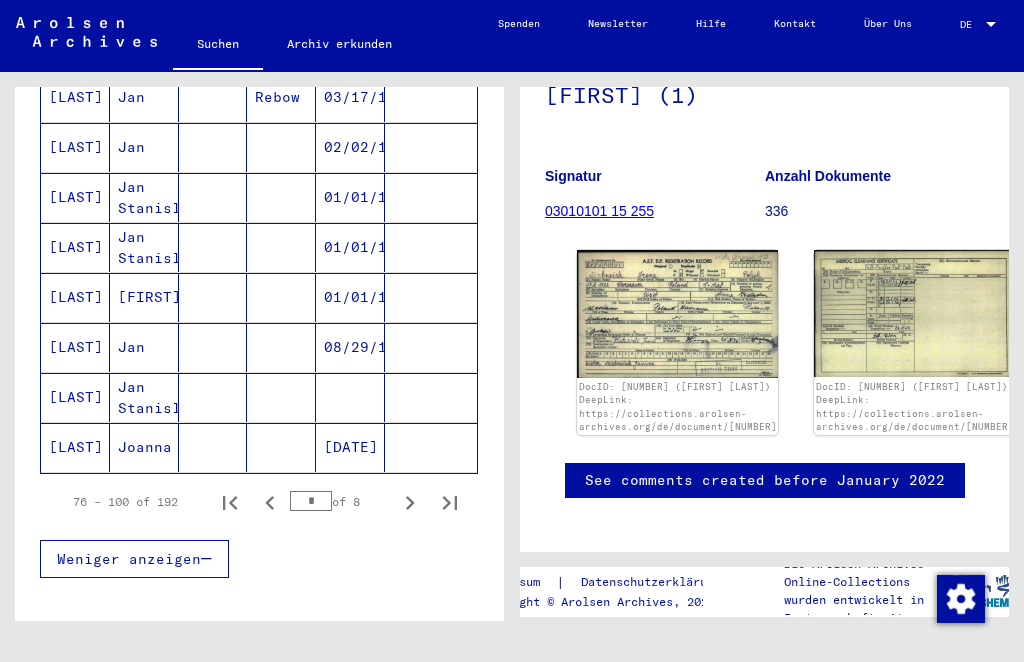 click 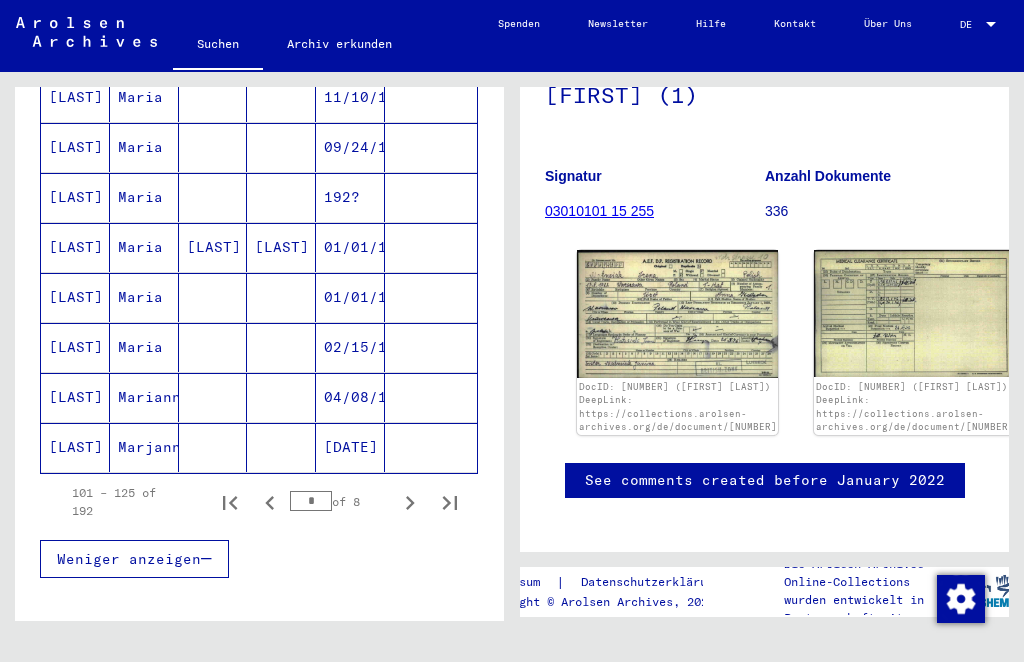 click at bounding box center [410, 502] 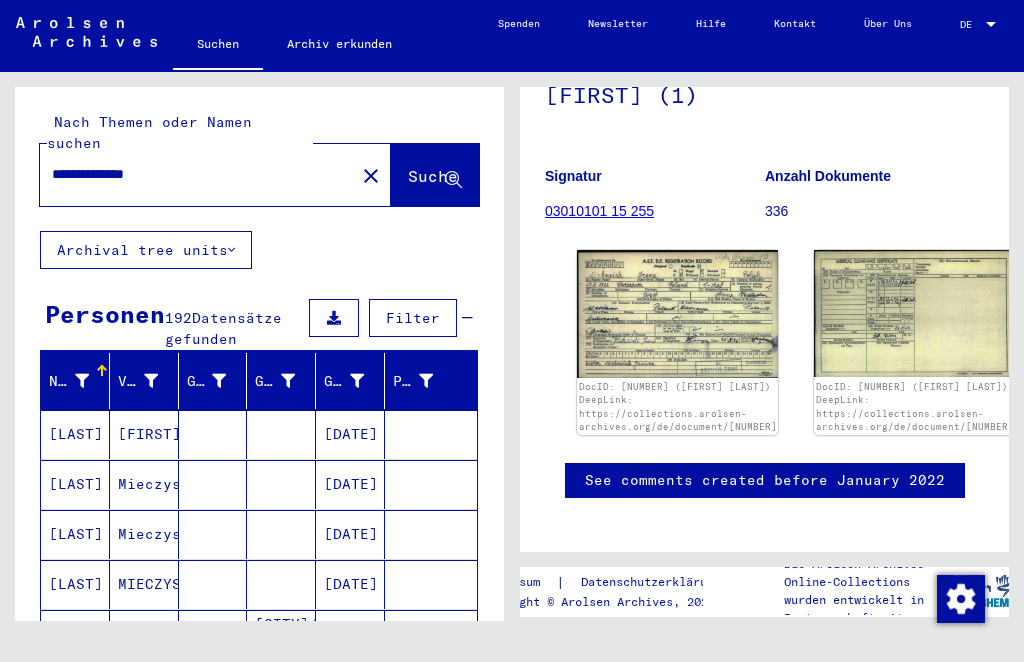 click on "**********" at bounding box center (197, 174) 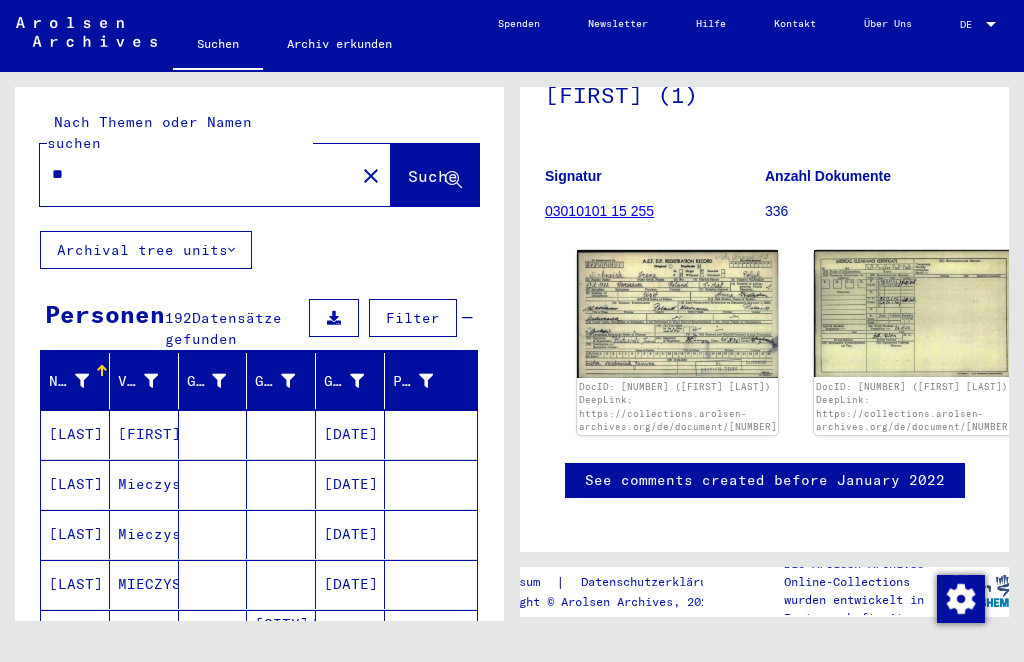 type on "*" 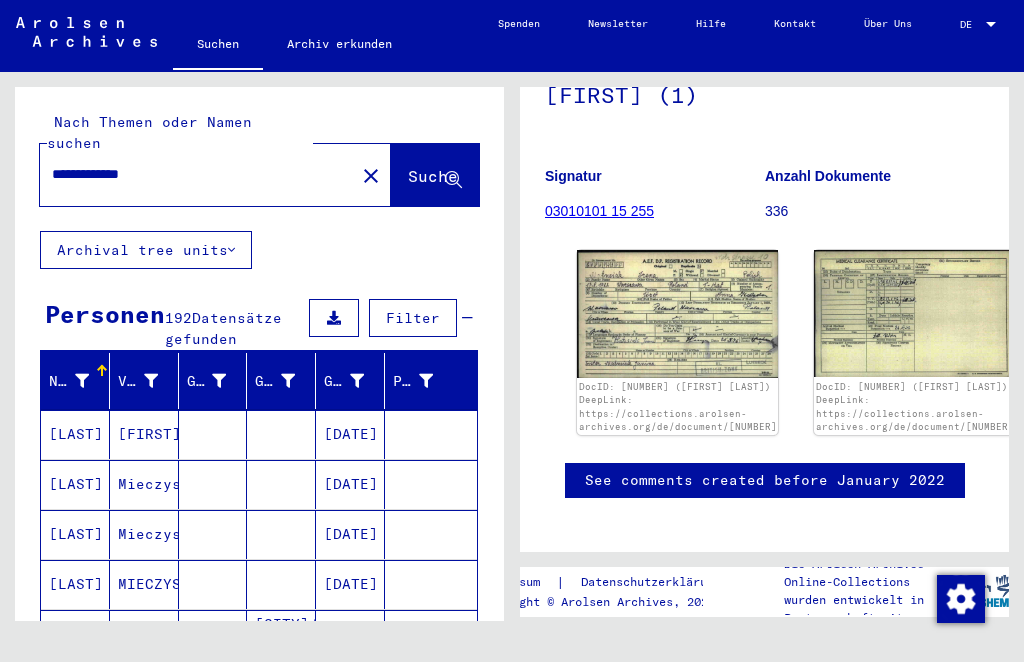 type on "**********" 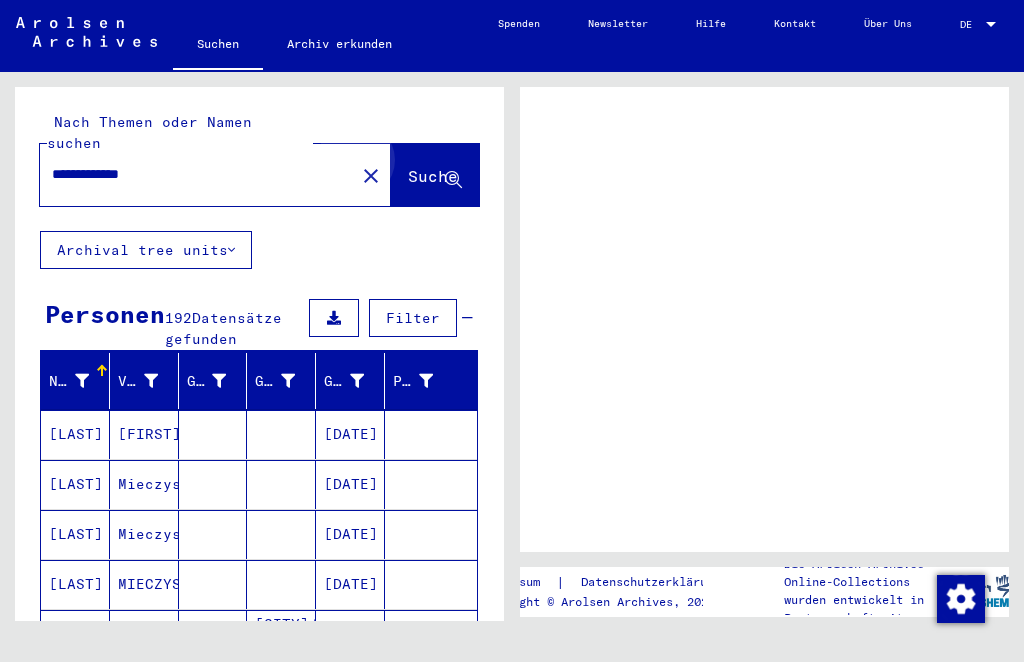 scroll, scrollTop: 0, scrollLeft: 0, axis: both 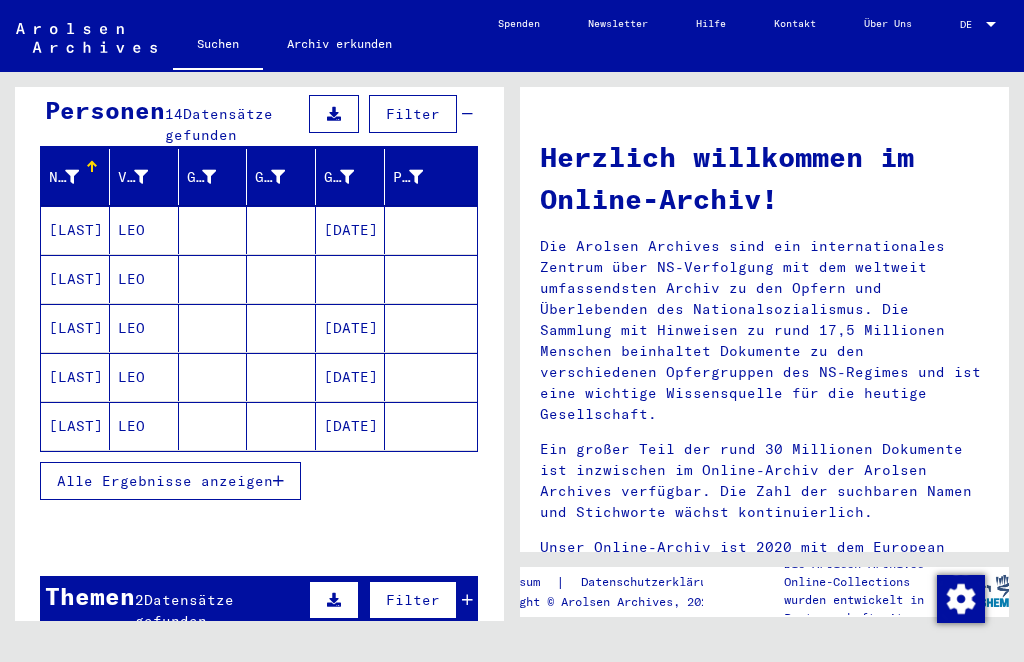 click on "Alle Ergebnisse anzeigen" at bounding box center (165, 481) 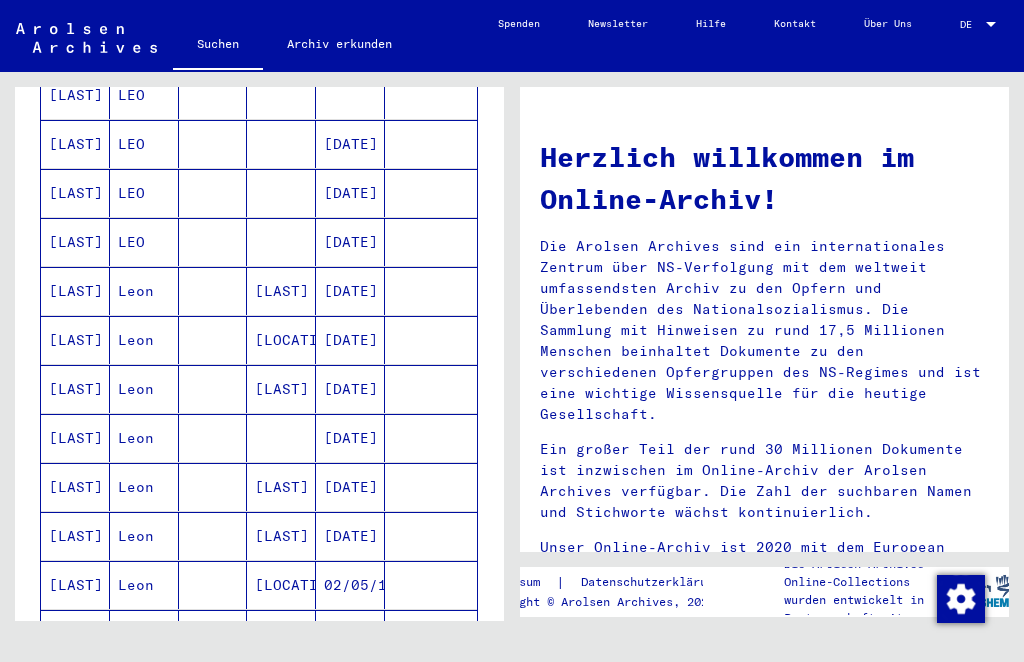 scroll, scrollTop: 389, scrollLeft: 0, axis: vertical 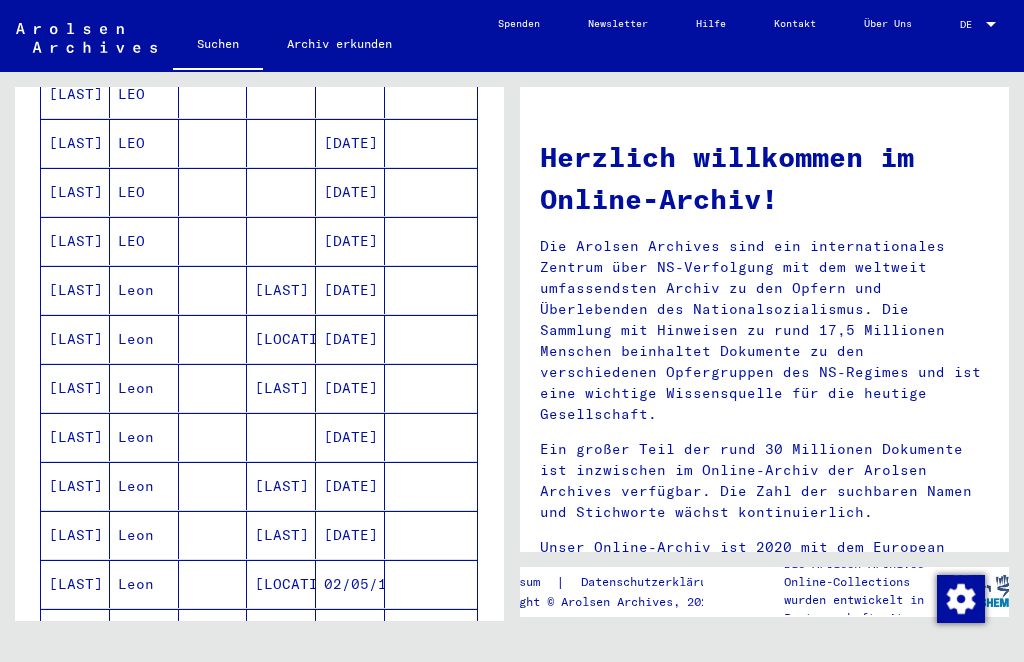 click on "[LAST]" at bounding box center [75, 339] 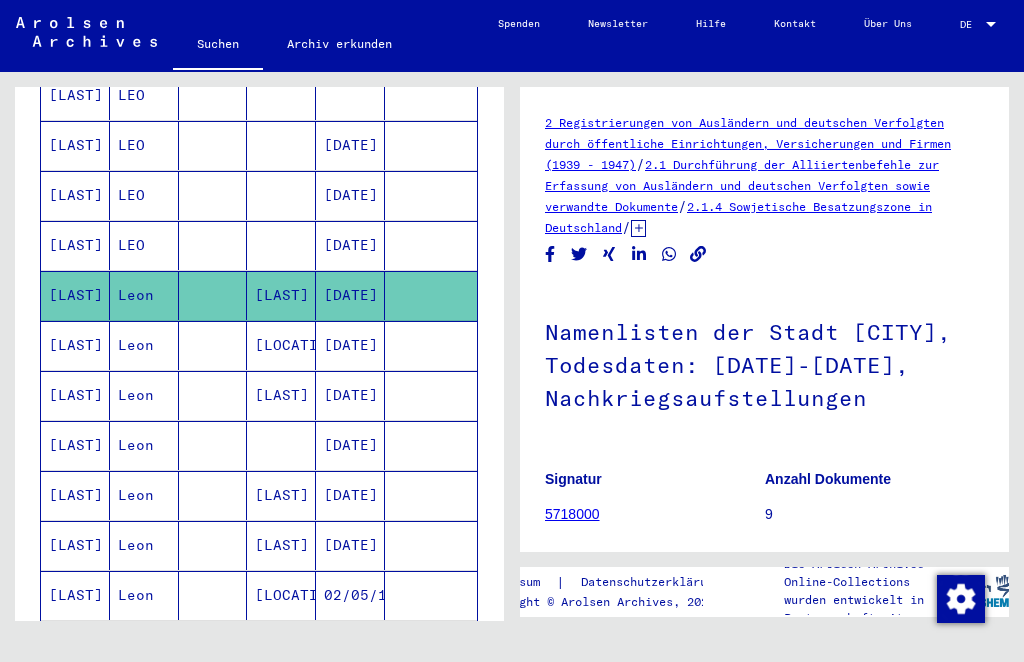 scroll, scrollTop: 0, scrollLeft: 0, axis: both 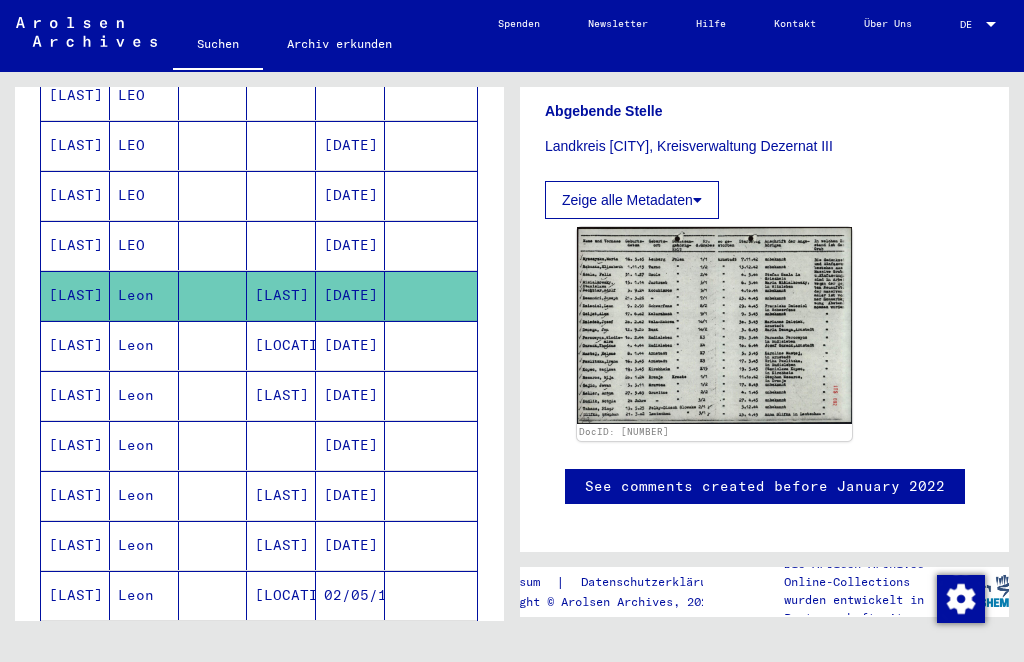 click on "[LAST]" at bounding box center (75, 395) 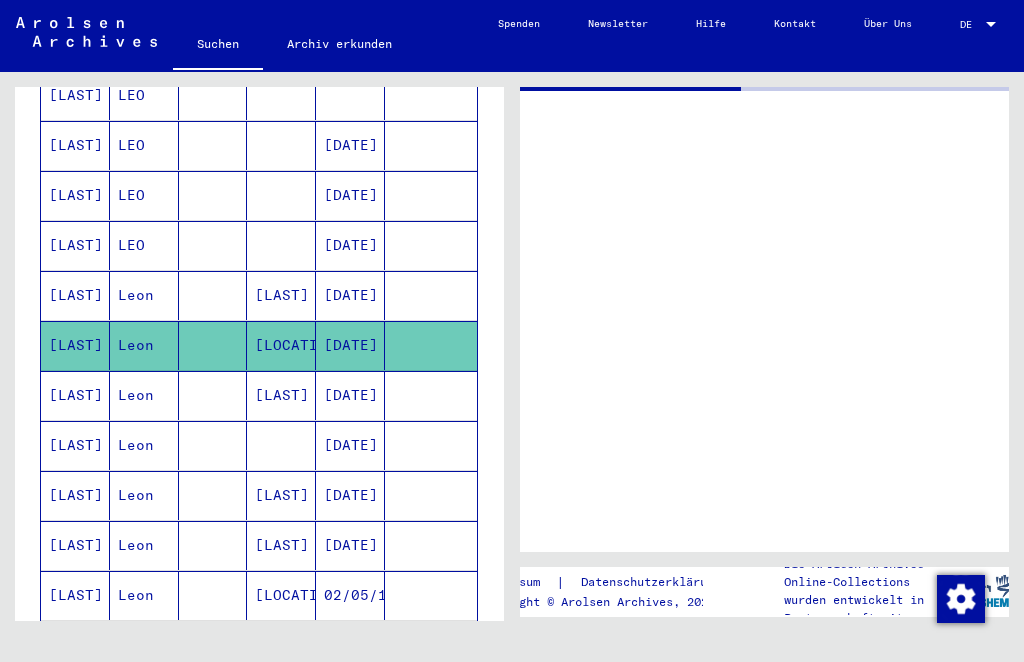 scroll, scrollTop: 0, scrollLeft: 0, axis: both 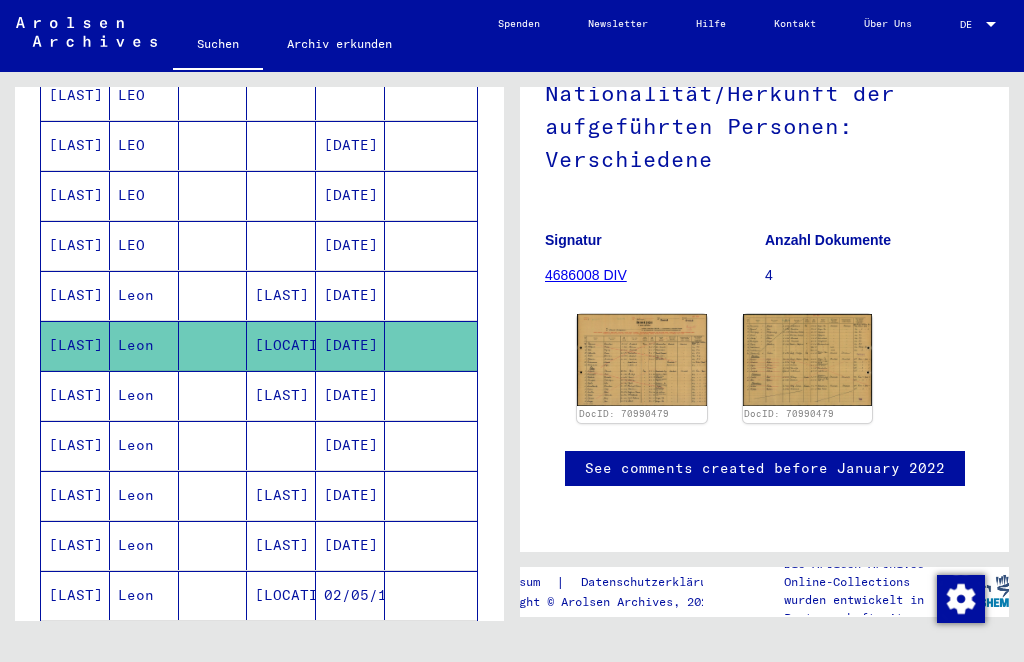 click on "[LAST]" at bounding box center [75, 445] 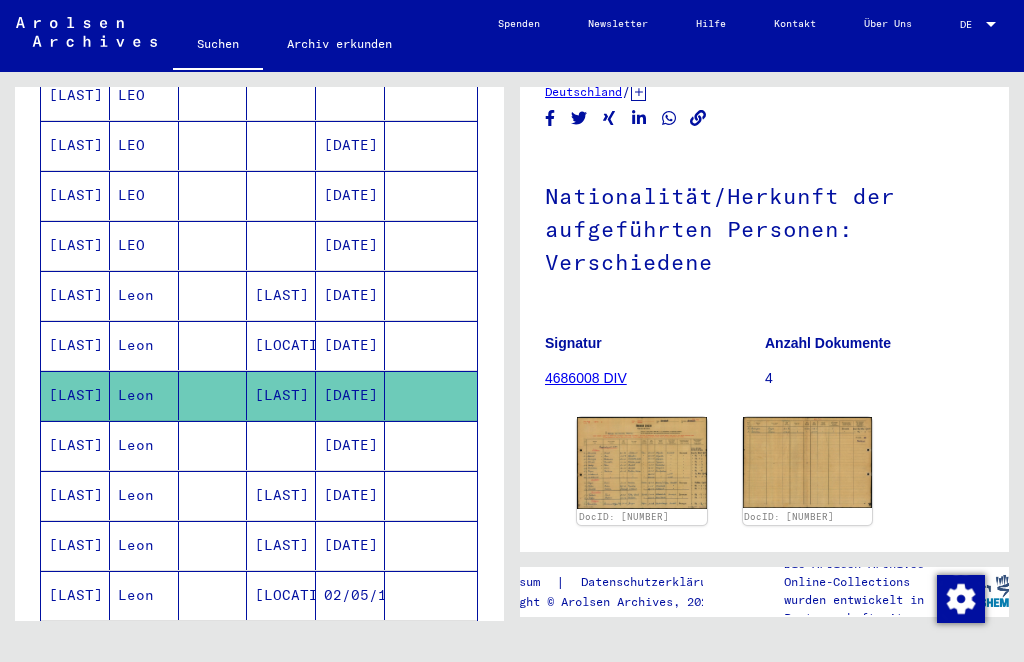 scroll, scrollTop: 0, scrollLeft: 0, axis: both 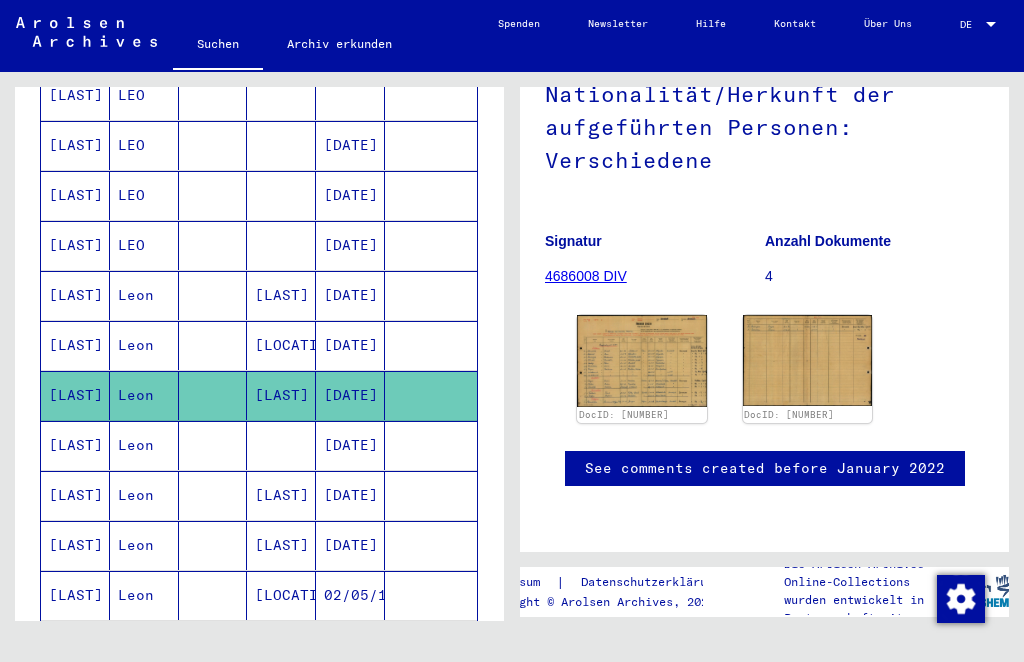 click on "[LAST]" at bounding box center [75, 495] 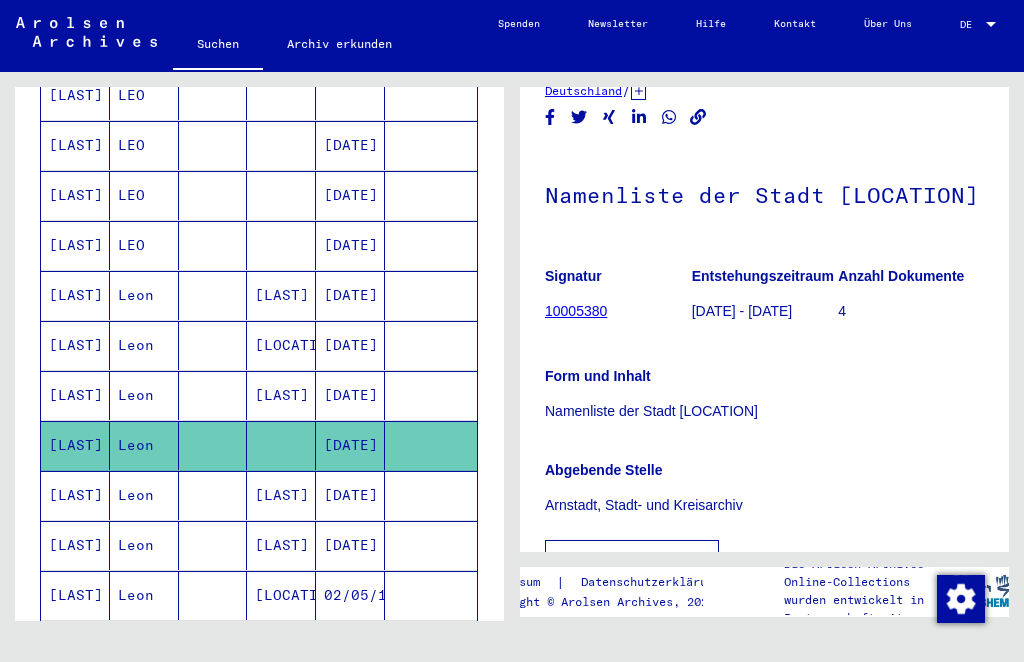 scroll, scrollTop: 0, scrollLeft: 0, axis: both 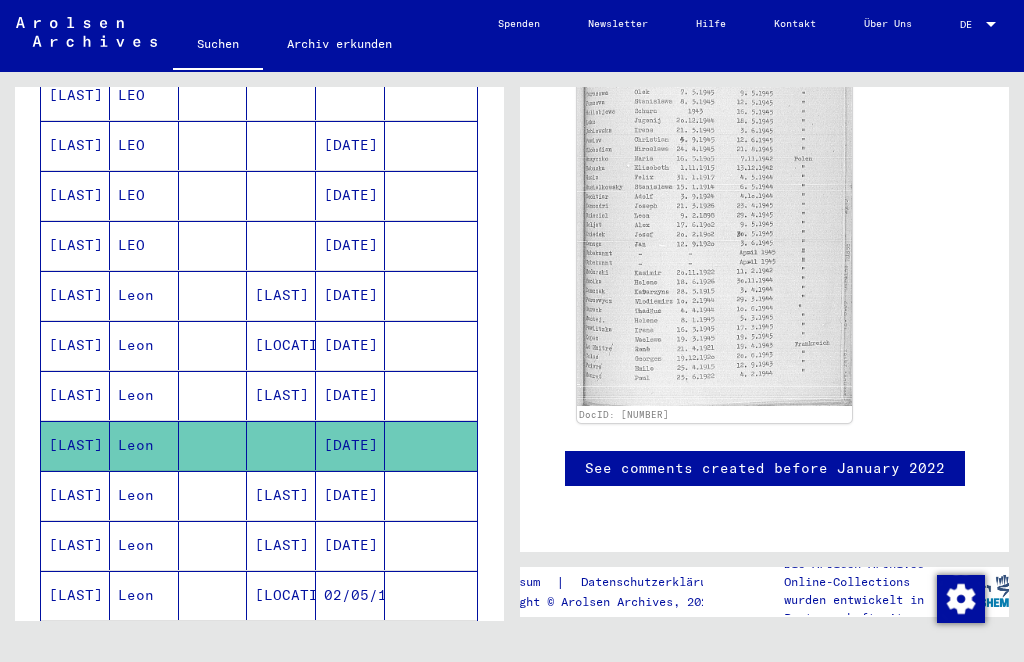 click on "[LAST]" at bounding box center (75, 545) 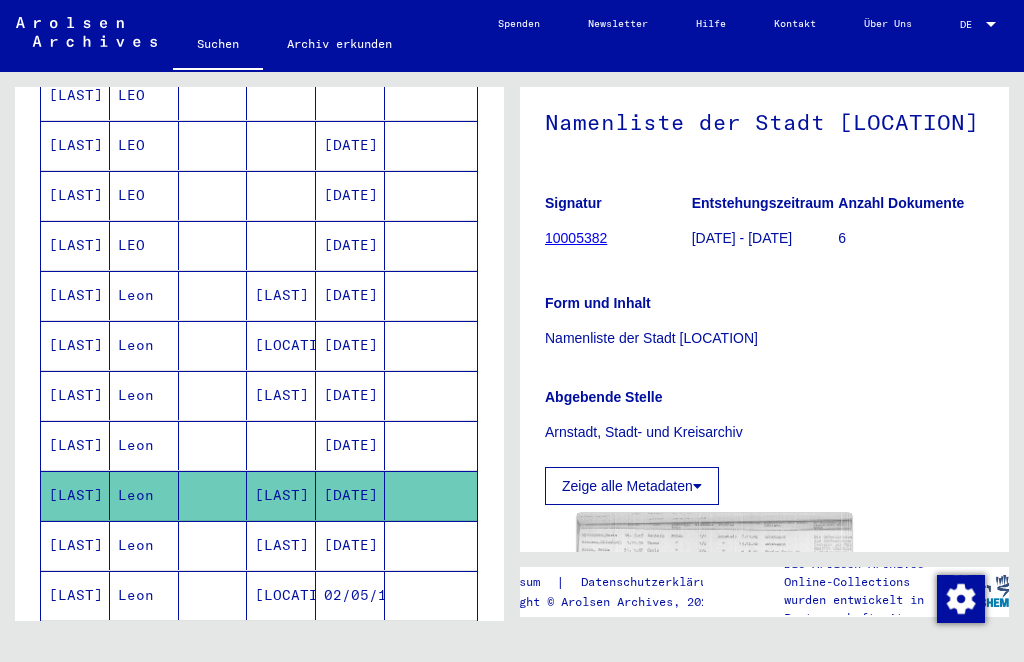 scroll, scrollTop: 404, scrollLeft: 0, axis: vertical 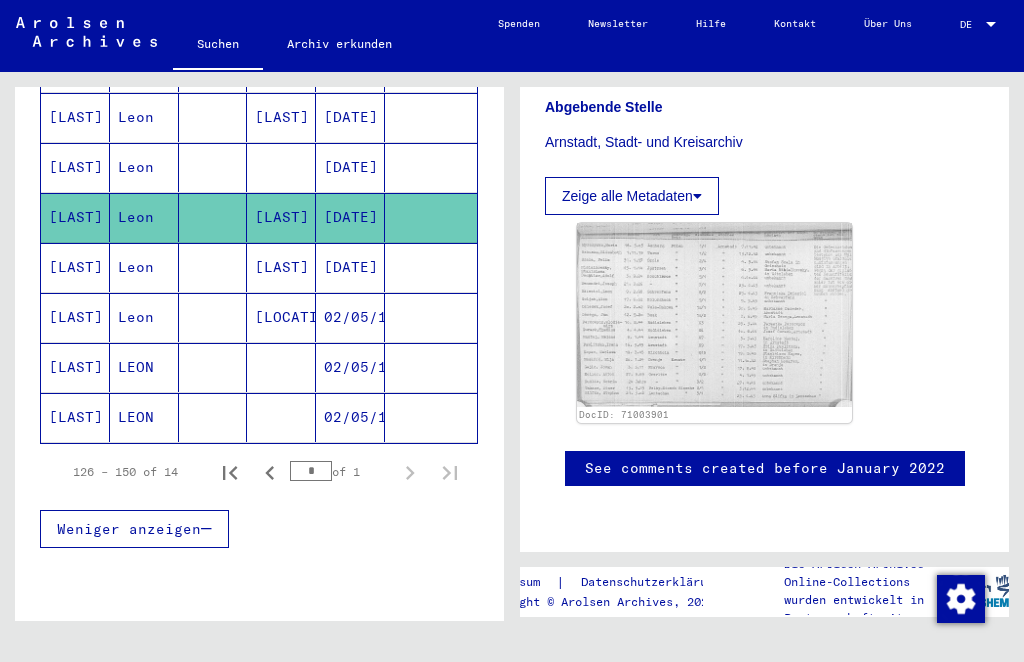 click on "[LAST]" at bounding box center (75, 317) 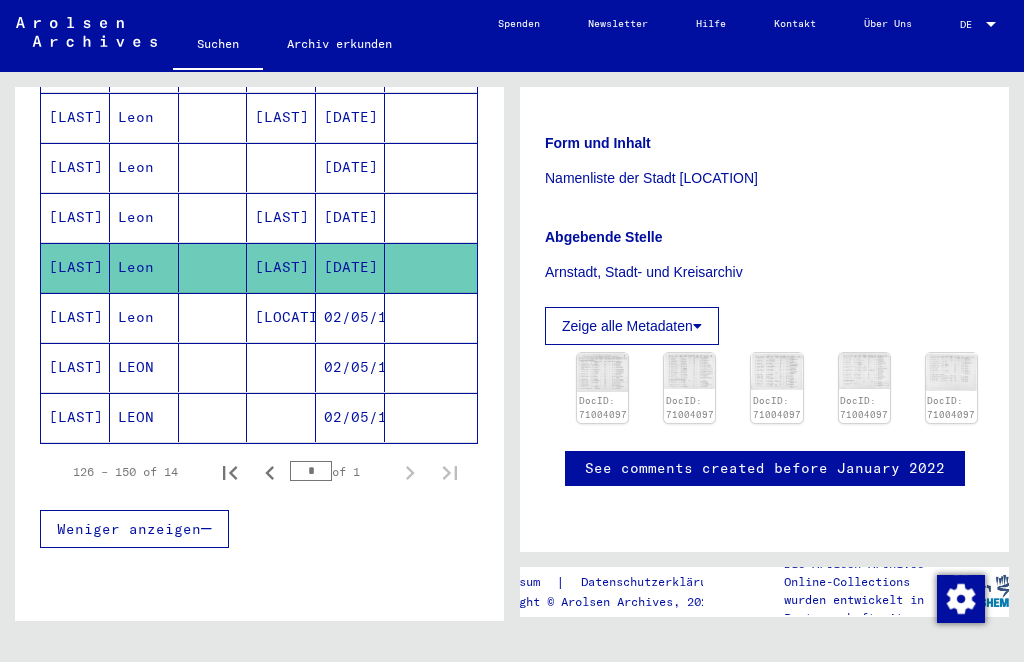 click on "[LAST]" at bounding box center [75, 367] 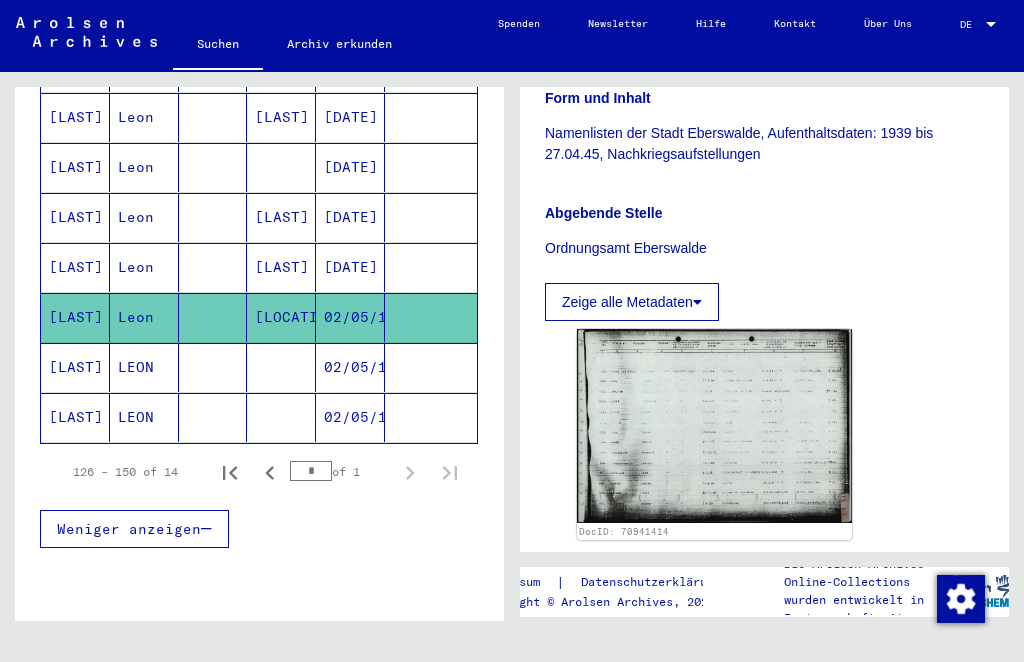 click on "[LAST]" at bounding box center [75, 417] 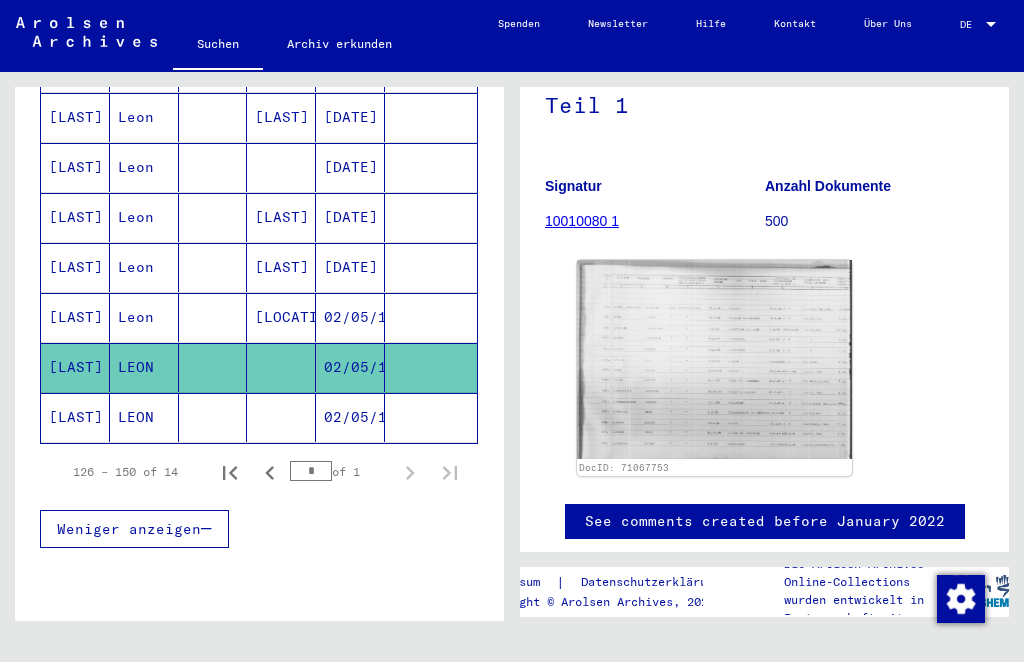 click on "[LAST]" 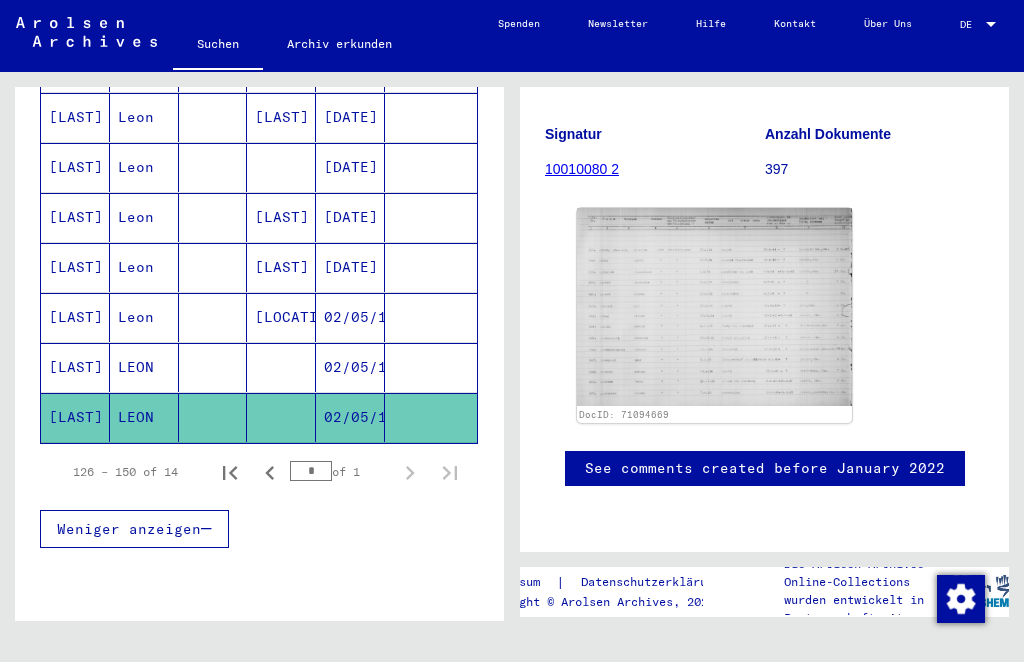 click 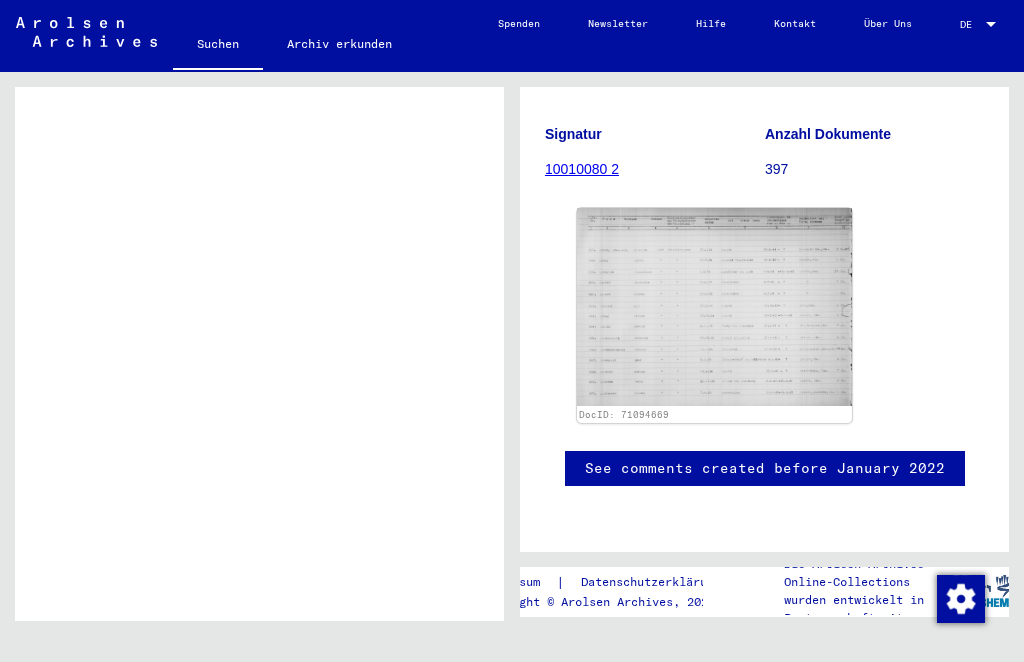 click on "Suchen" 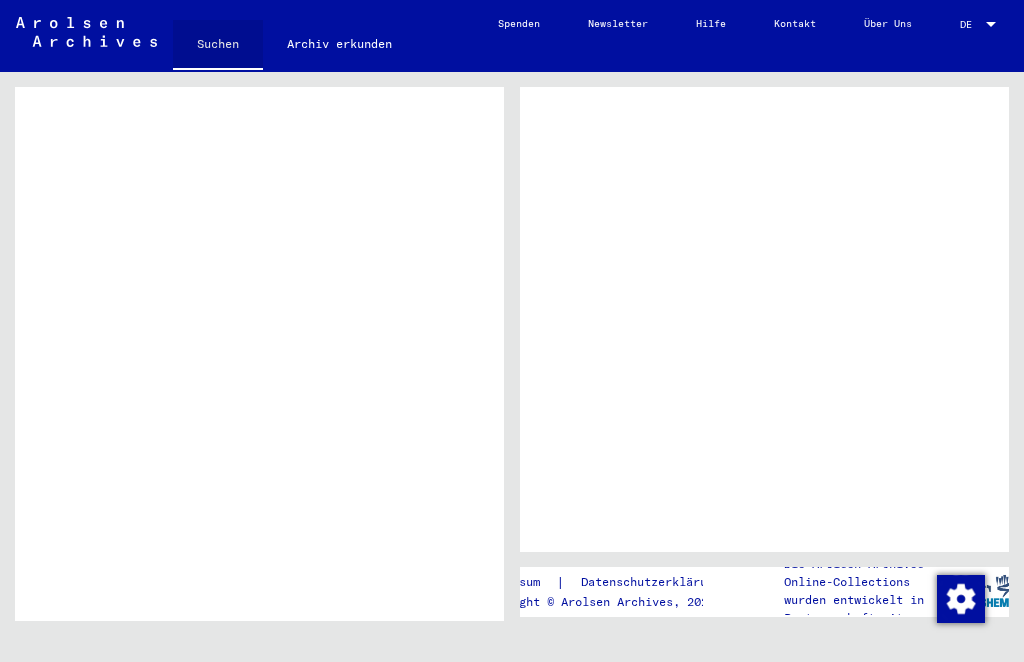 type 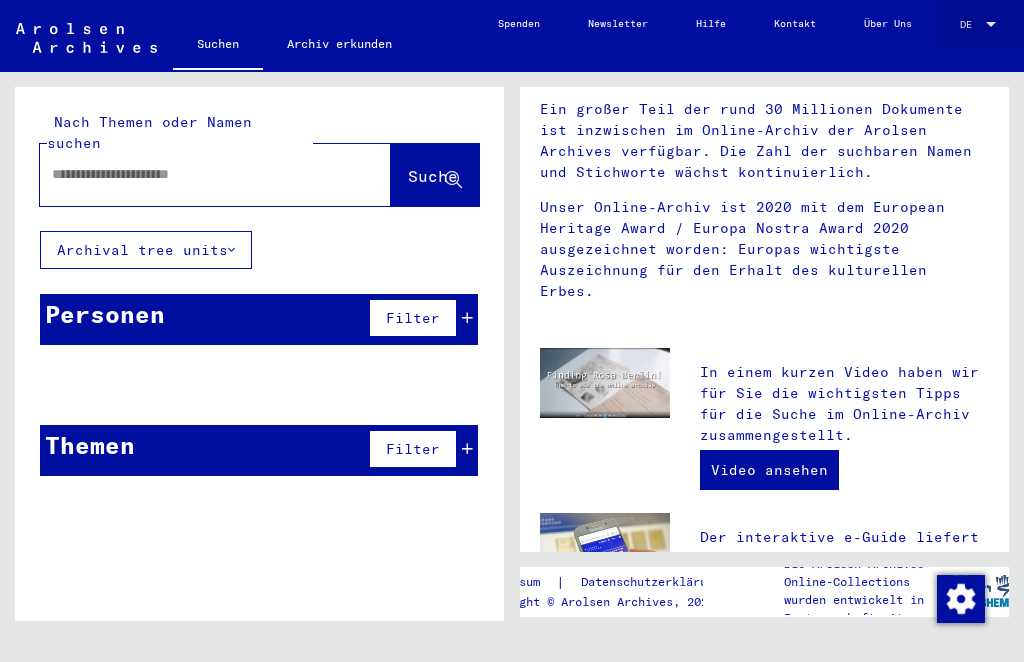 click at bounding box center (991, 24) 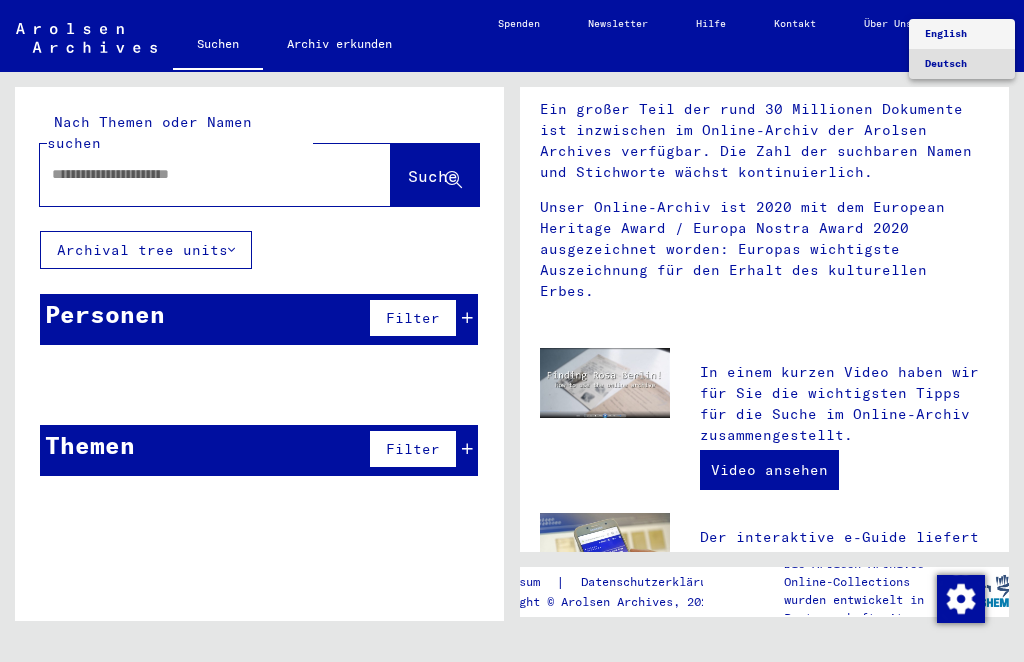 click on "English" at bounding box center [946, 33] 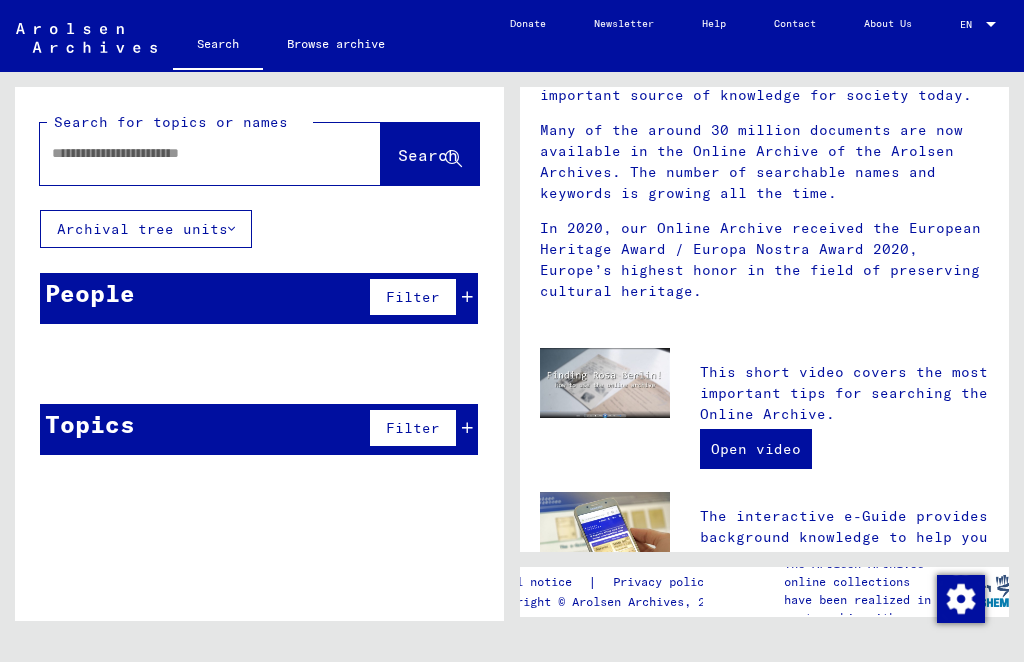 click on "Browse archive" 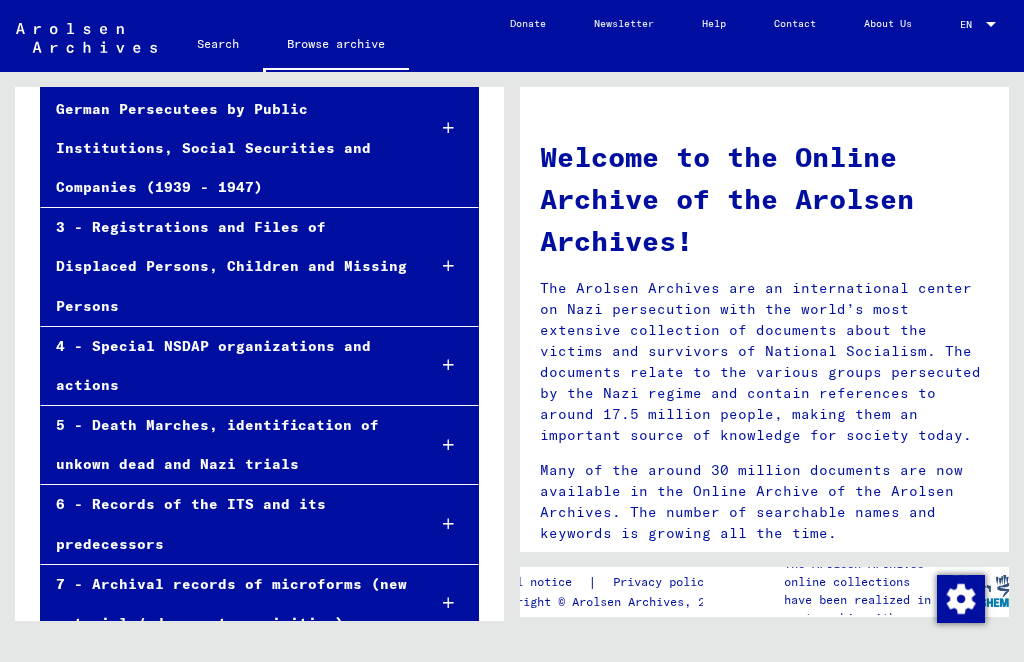 scroll, scrollTop: 25, scrollLeft: 0, axis: vertical 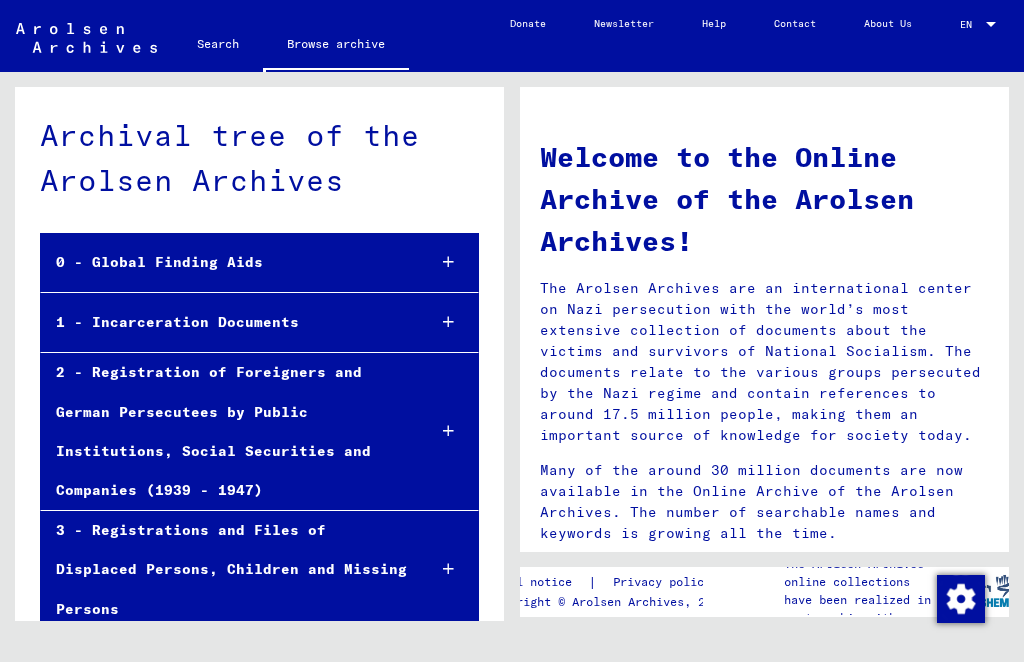 click on "0 - Global Finding Aids" at bounding box center (225, 262) 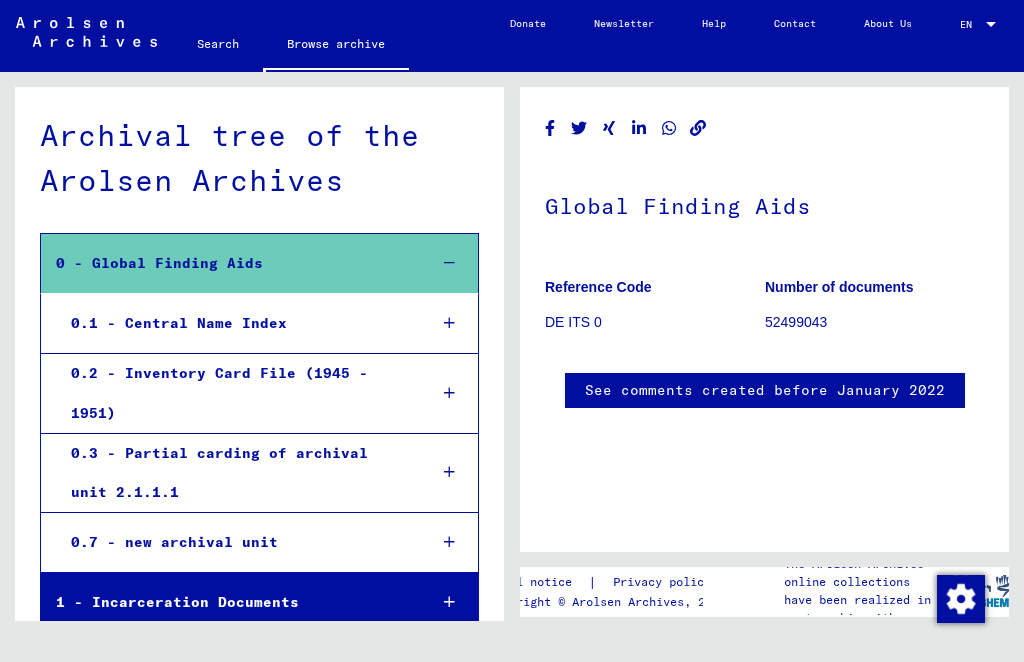 click on "0.1 - Central Name Index" at bounding box center (234, 323) 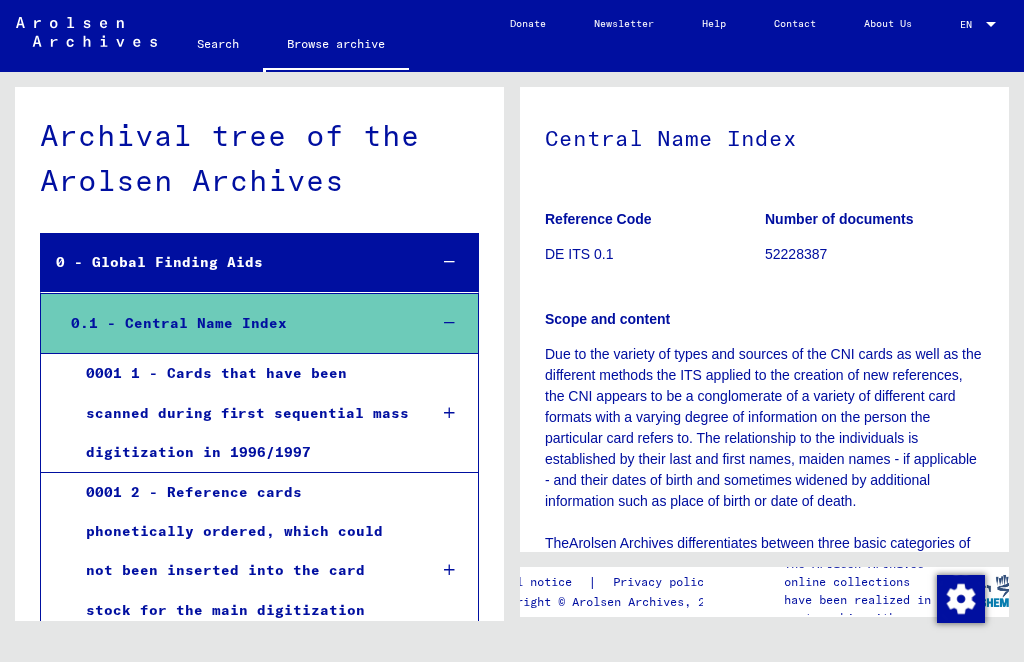 scroll, scrollTop: 87, scrollLeft: 0, axis: vertical 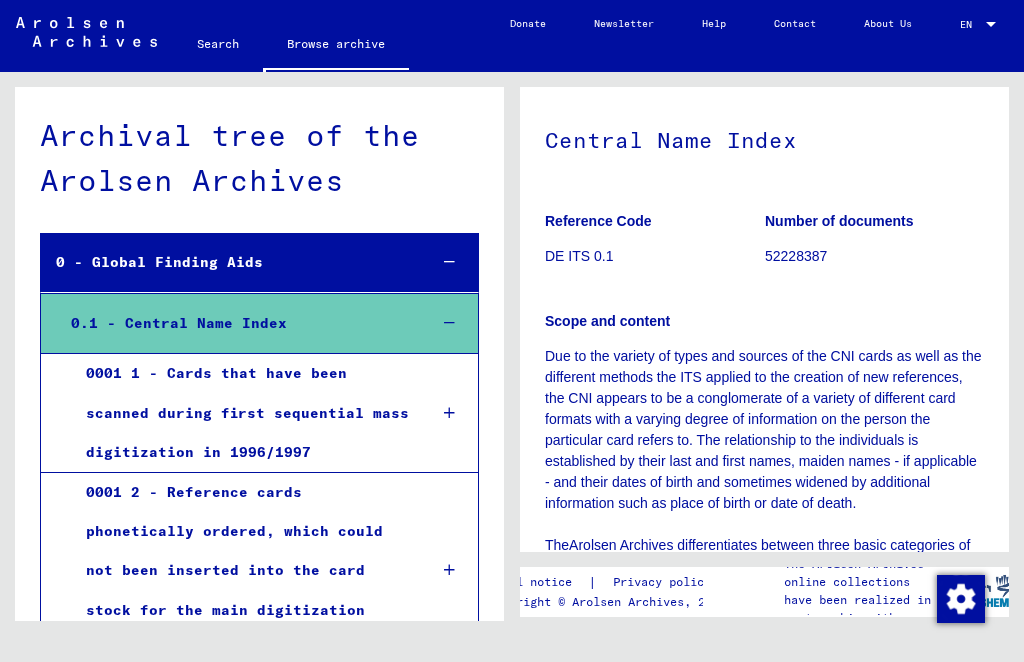 click on "DE ITS 0.1" 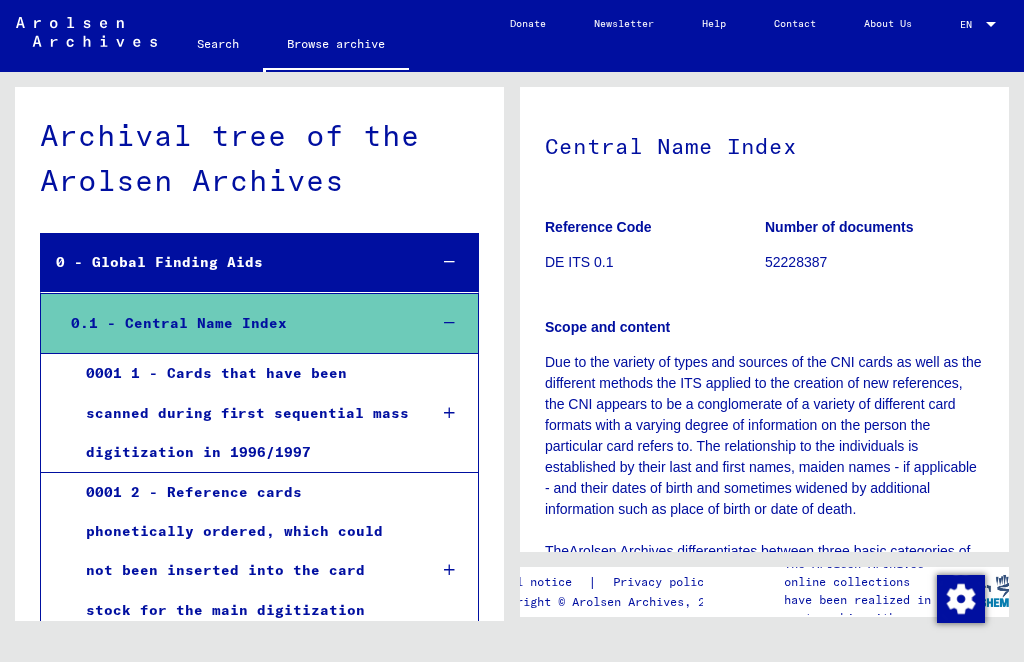 scroll, scrollTop: 82, scrollLeft: 0, axis: vertical 